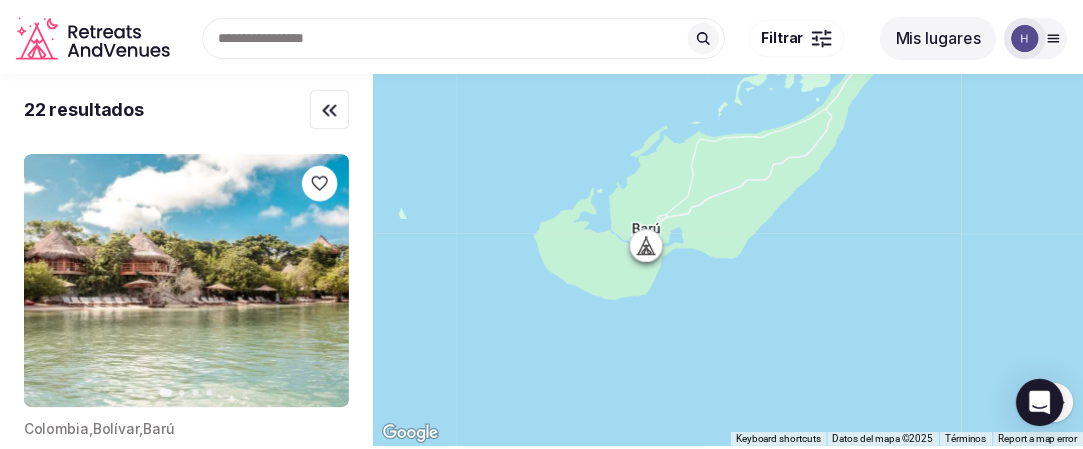 scroll, scrollTop: 0, scrollLeft: 0, axis: both 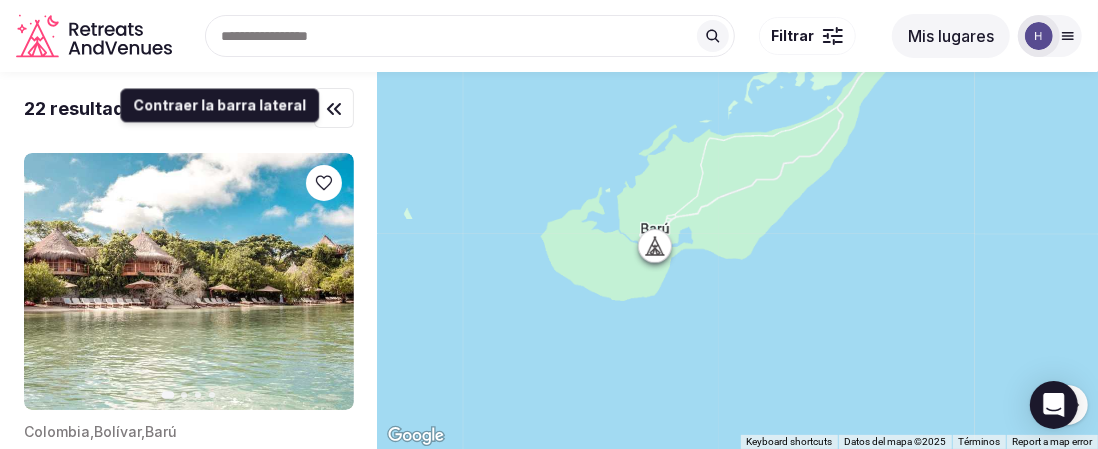 click 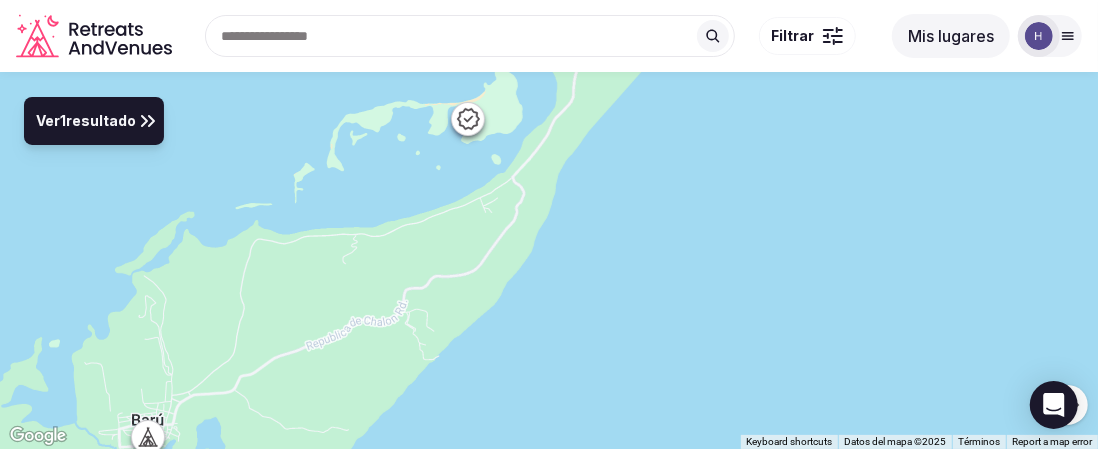 drag, startPoint x: 489, startPoint y: 155, endPoint x: 458, endPoint y: 317, distance: 164.93938 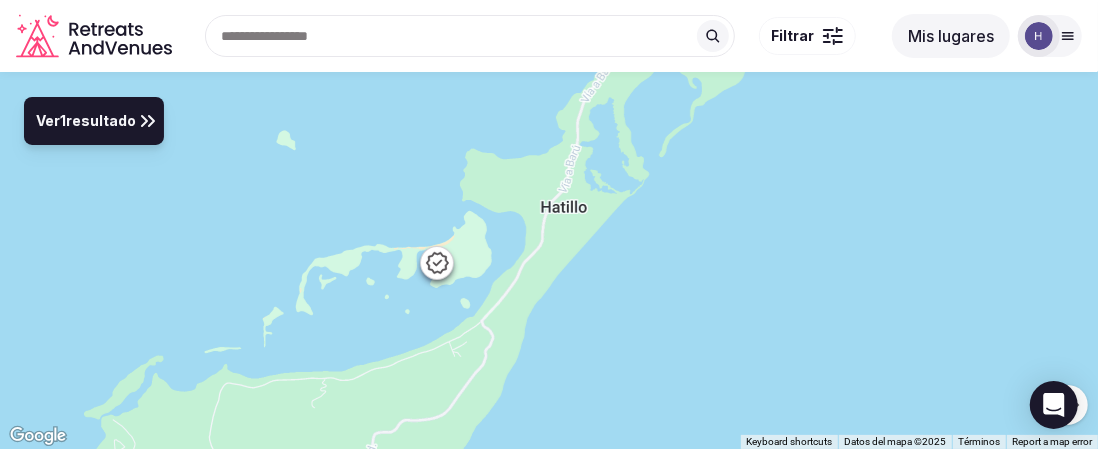 drag, startPoint x: 530, startPoint y: 208, endPoint x: 498, endPoint y: 357, distance: 152.3975 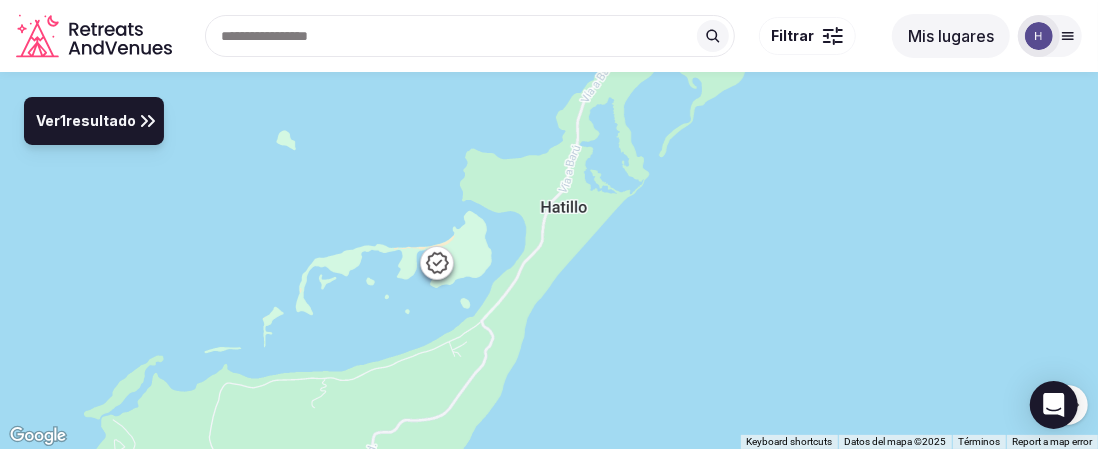 click 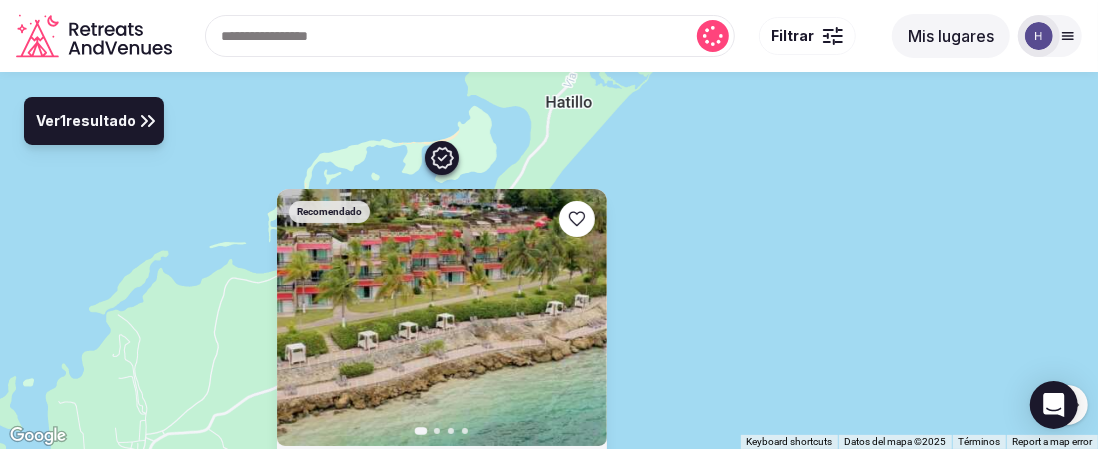 drag, startPoint x: 674, startPoint y: 265, endPoint x: 680, endPoint y: 159, distance: 106.16968 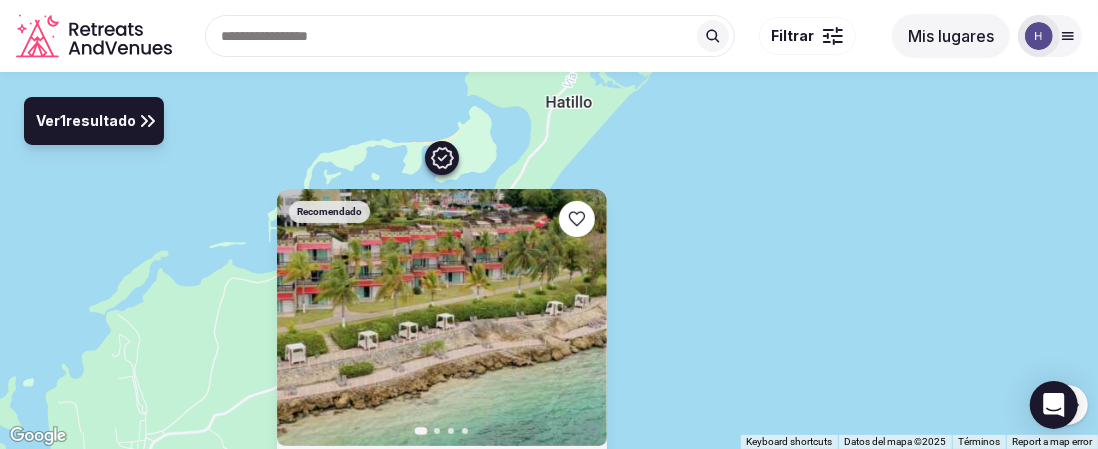 click 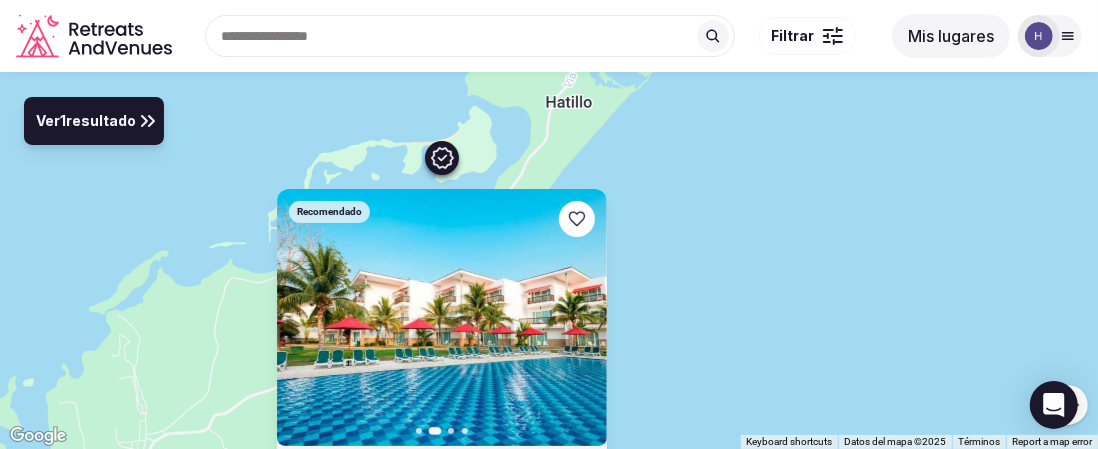 click 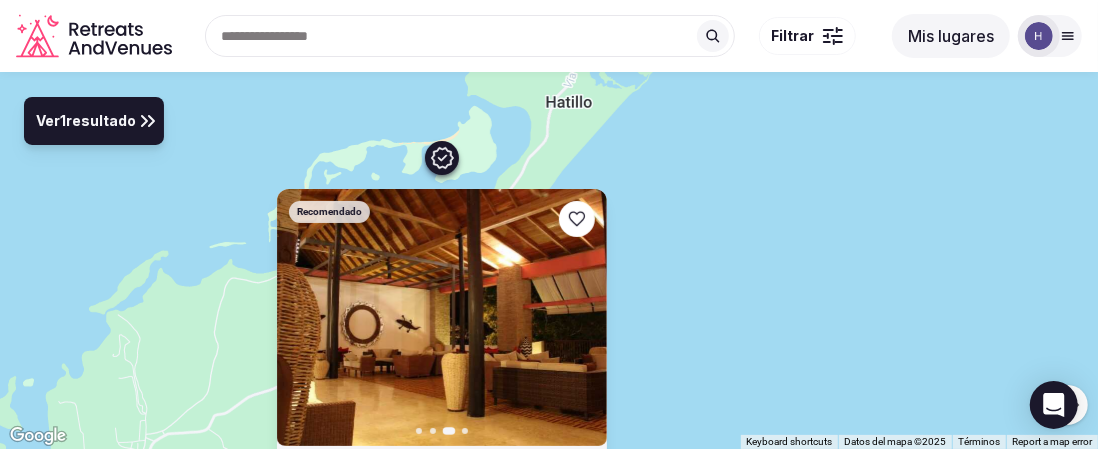 click 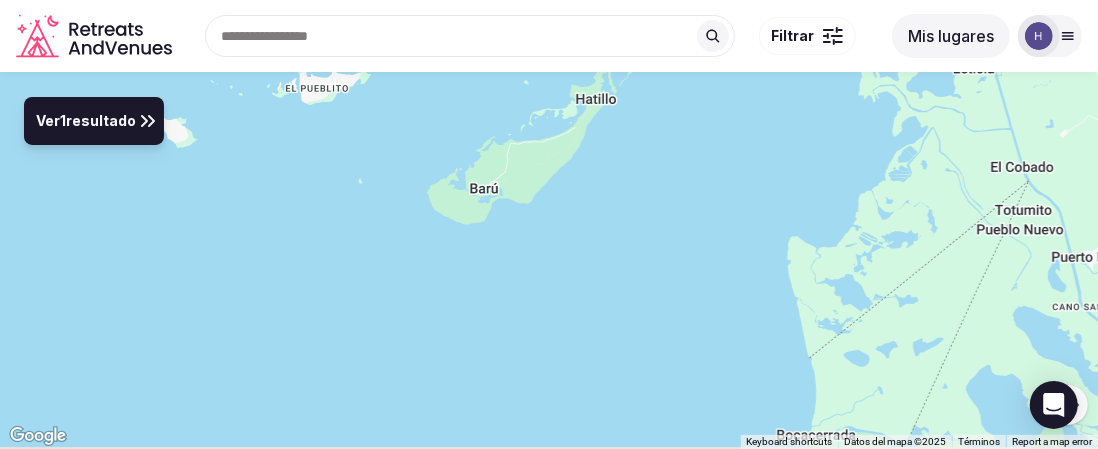 drag, startPoint x: 627, startPoint y: 247, endPoint x: 614, endPoint y: 120, distance: 127.66362 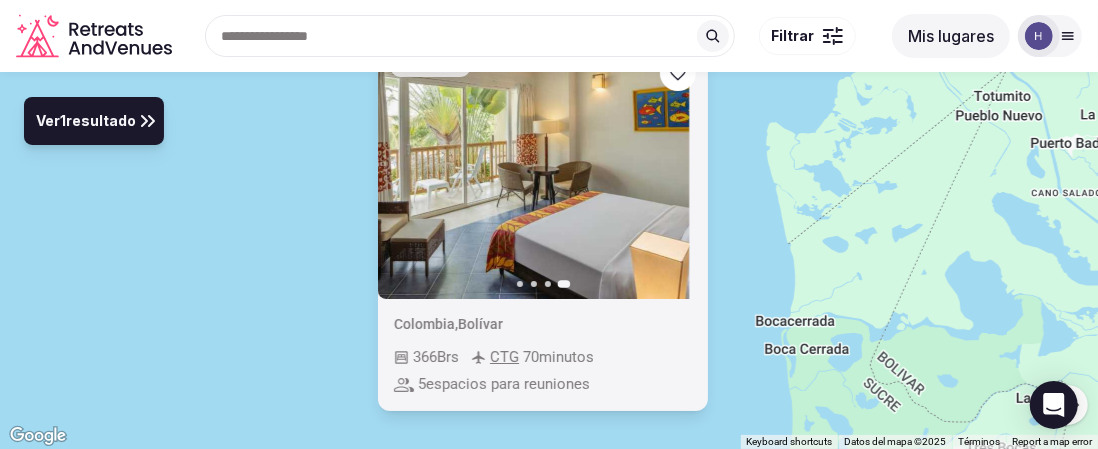 drag, startPoint x: 573, startPoint y: 347, endPoint x: 551, endPoint y: 229, distance: 120.033325 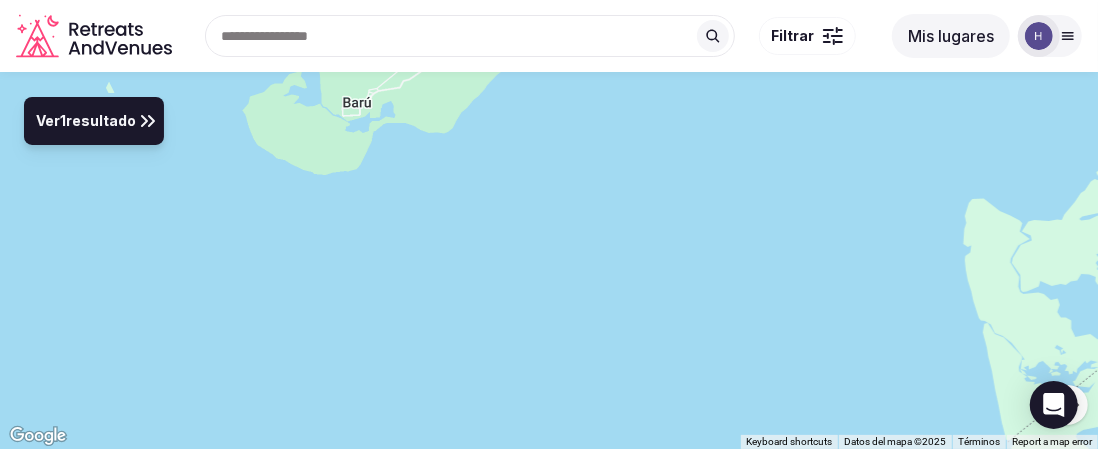 drag, startPoint x: 557, startPoint y: 193, endPoint x: 534, endPoint y: 343, distance: 151.75308 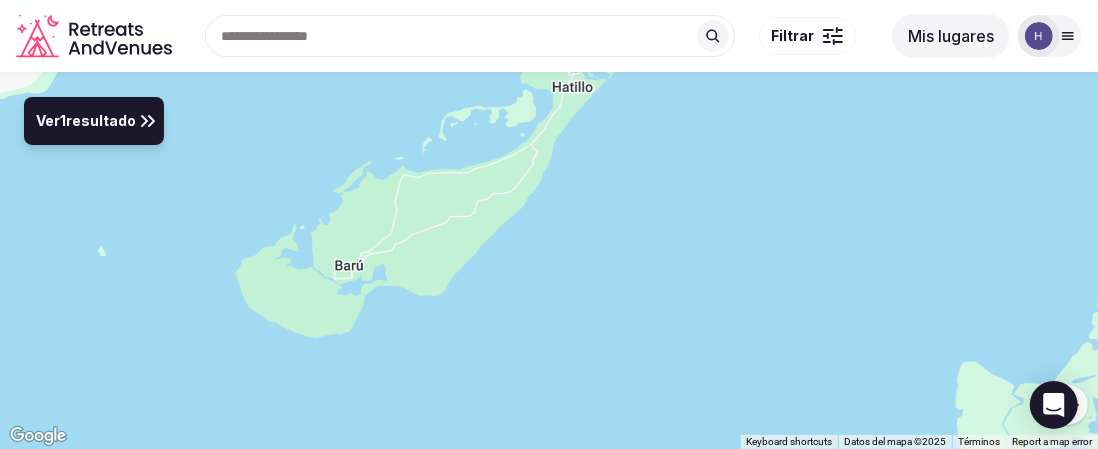drag, startPoint x: 584, startPoint y: 225, endPoint x: 577, endPoint y: 391, distance: 166.14752 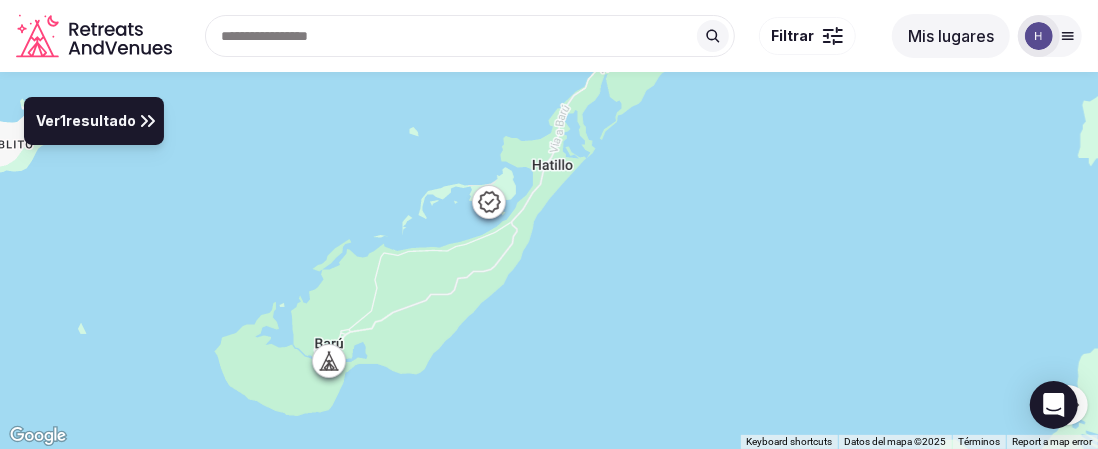 drag, startPoint x: 552, startPoint y: 278, endPoint x: 533, endPoint y: 354, distance: 78.339005 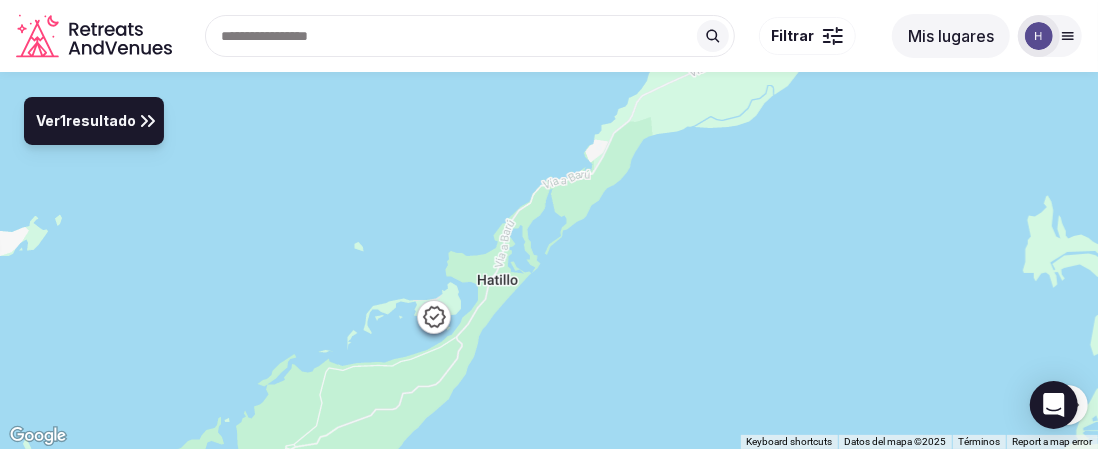 drag, startPoint x: 580, startPoint y: 248, endPoint x: 523, endPoint y: 360, distance: 125.670204 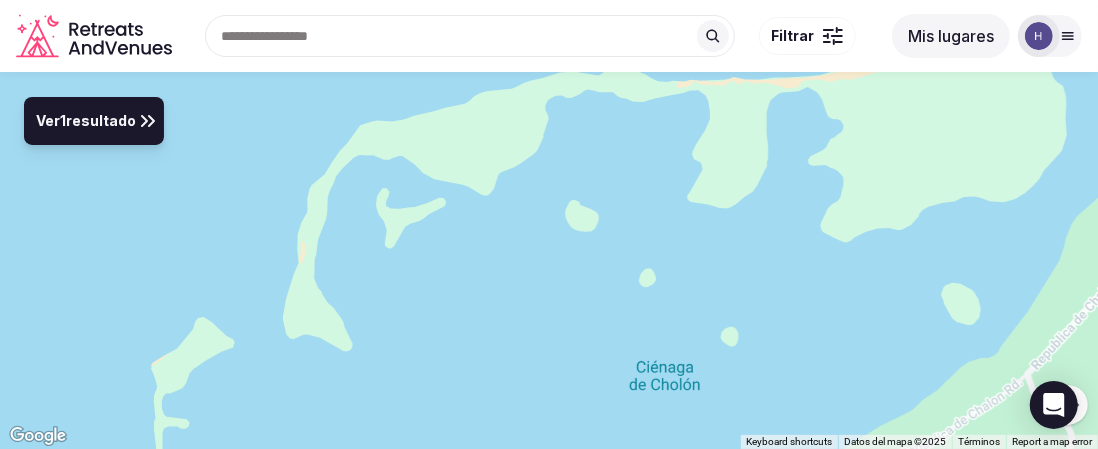 drag, startPoint x: 106, startPoint y: 242, endPoint x: 928, endPoint y: 294, distance: 823.6431 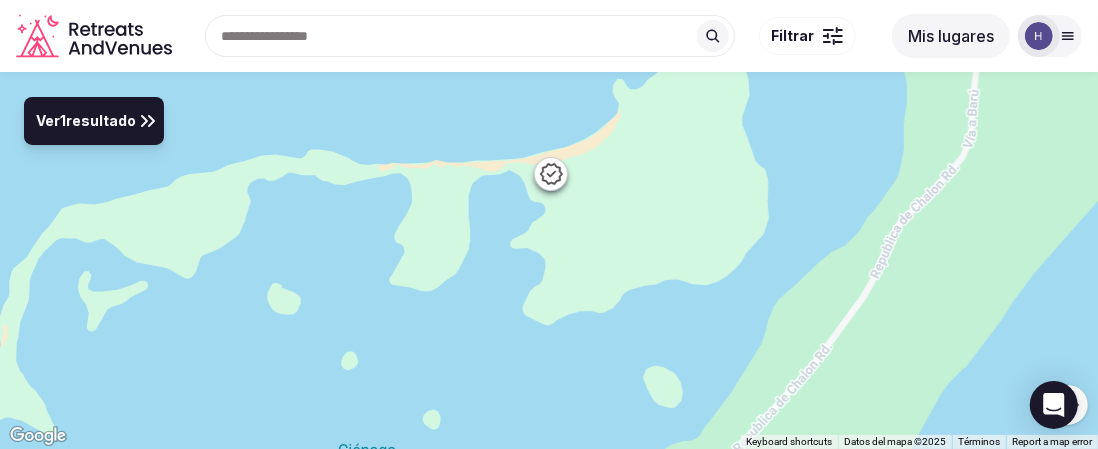 drag, startPoint x: 611, startPoint y: 328, endPoint x: 313, endPoint y: 415, distance: 310.44 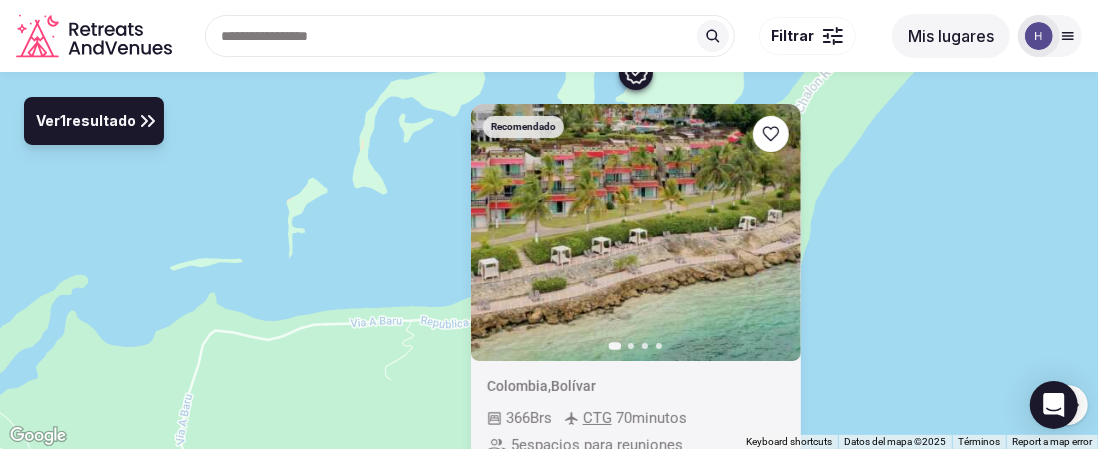 drag, startPoint x: 949, startPoint y: 345, endPoint x: 909, endPoint y: 210, distance: 140.80128 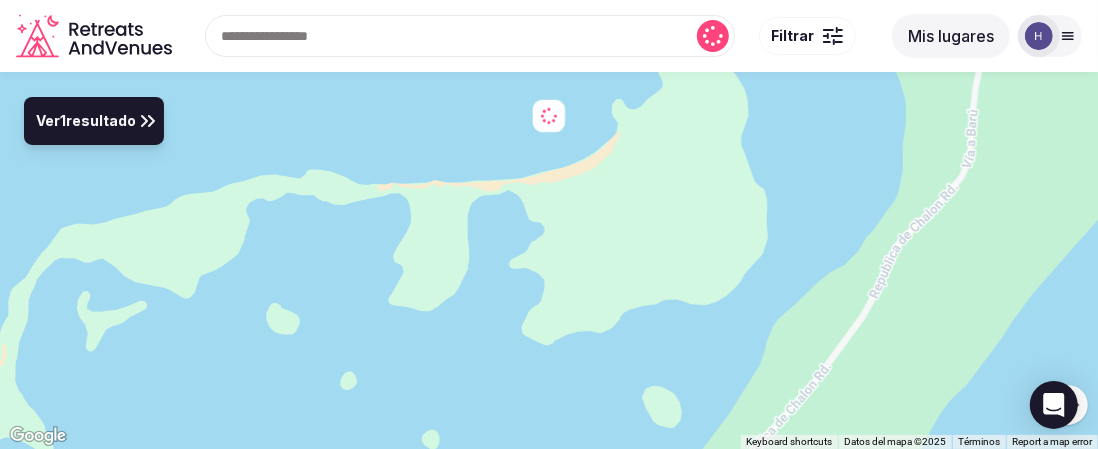 drag, startPoint x: 717, startPoint y: 167, endPoint x: 693, endPoint y: 495, distance: 328.87686 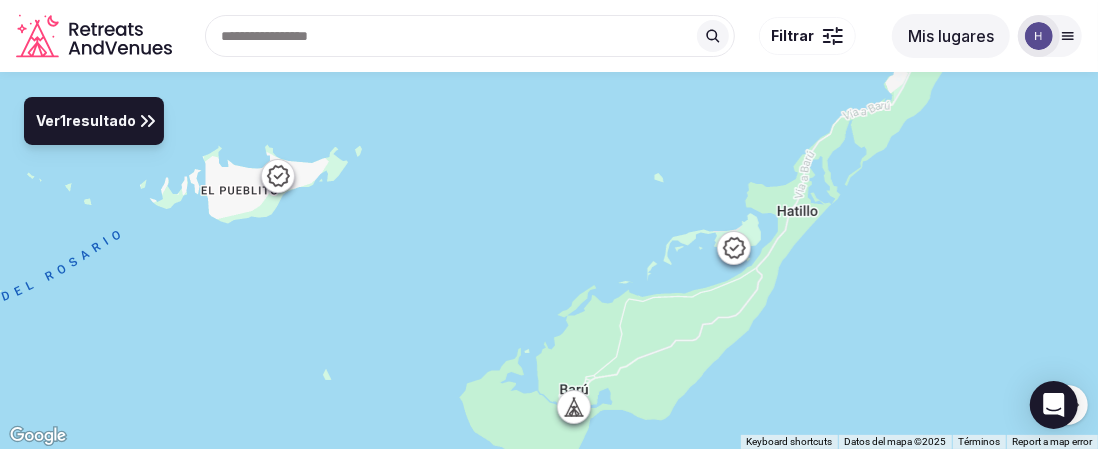 click 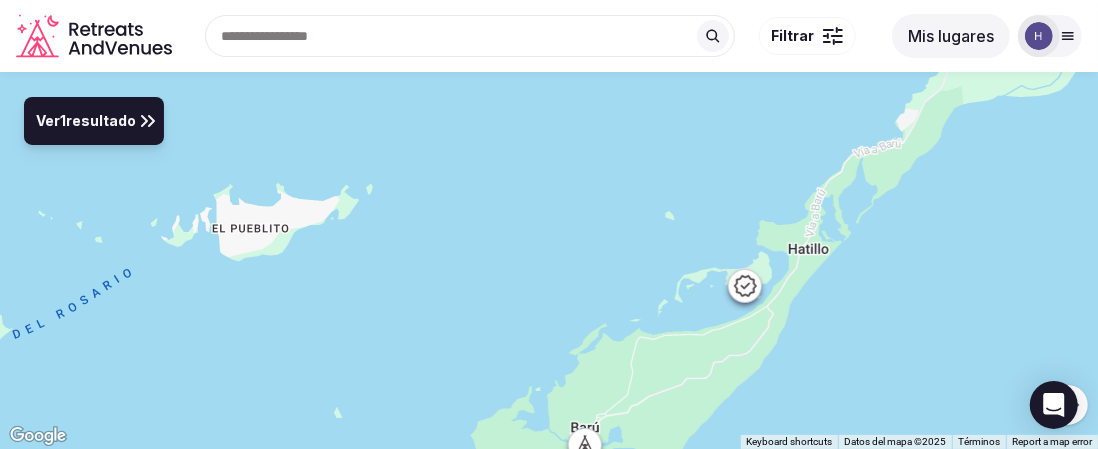 drag, startPoint x: 517, startPoint y: 268, endPoint x: 529, endPoint y: 301, distance: 35.1141 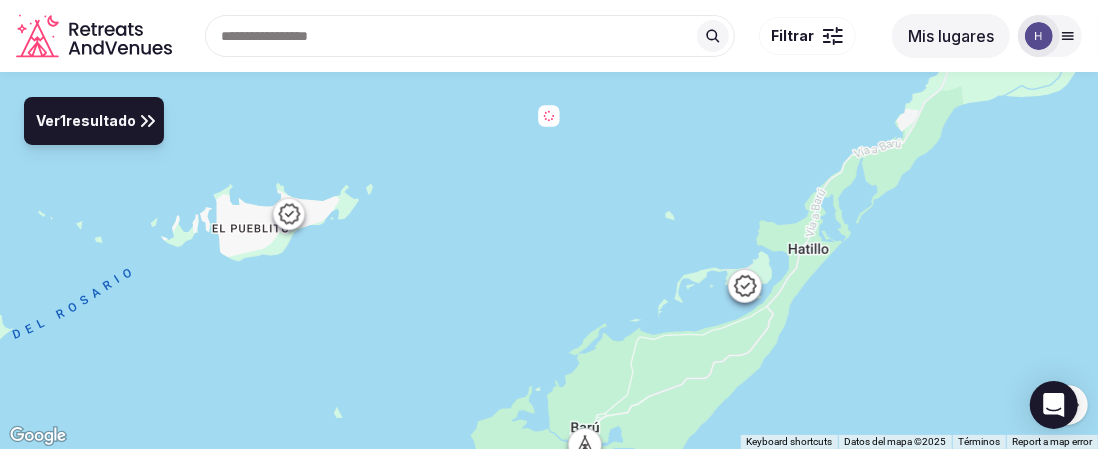 click at bounding box center [549, 260] 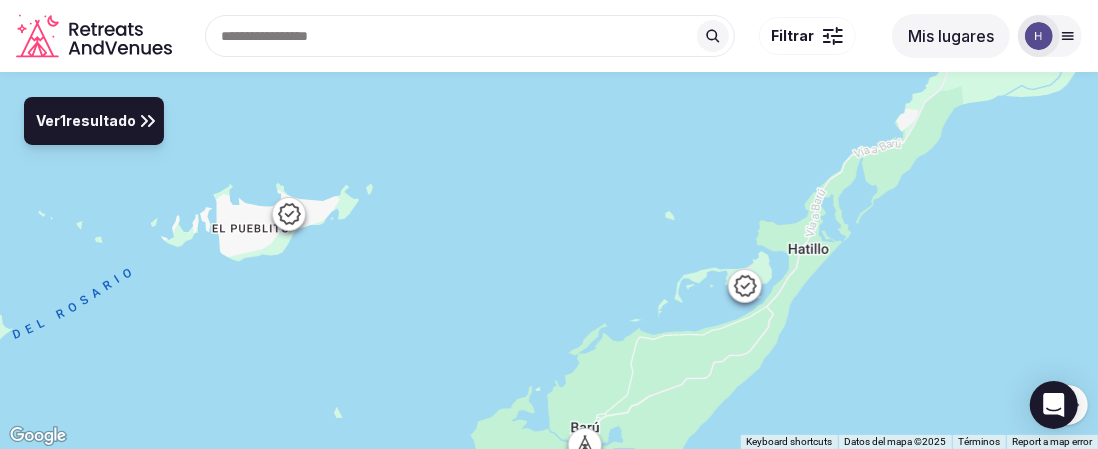 click 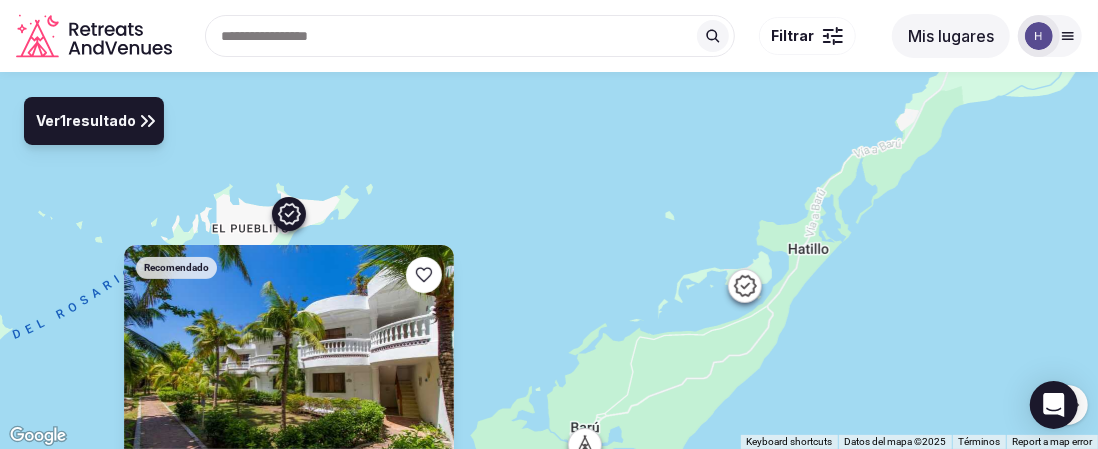 click 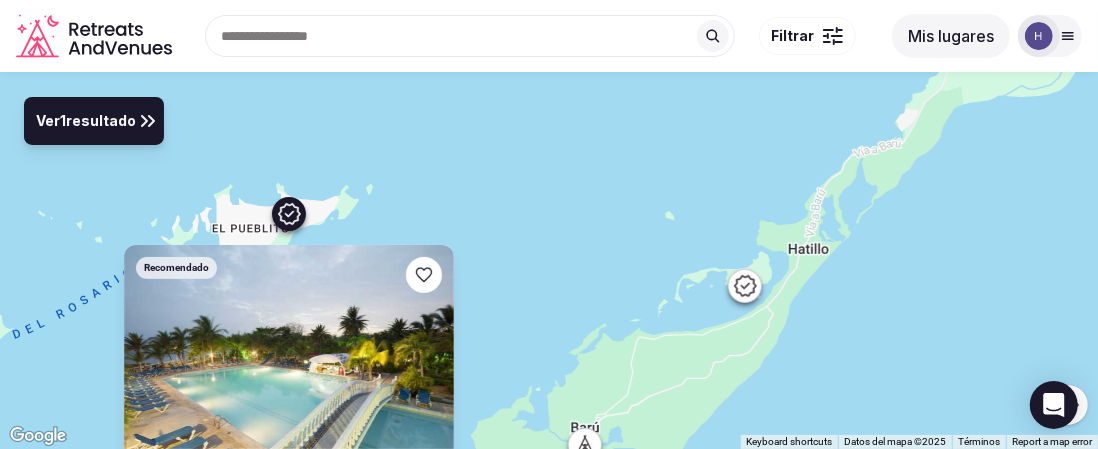 click 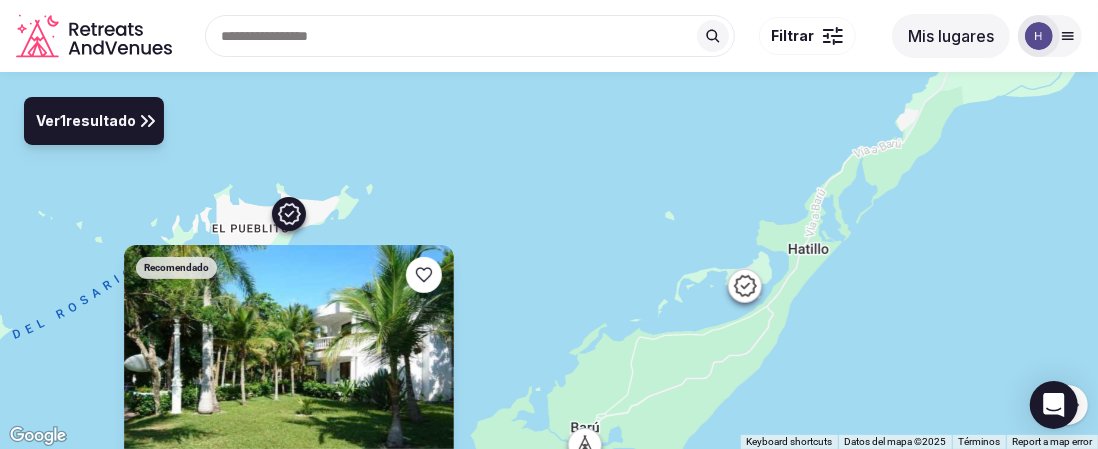 click 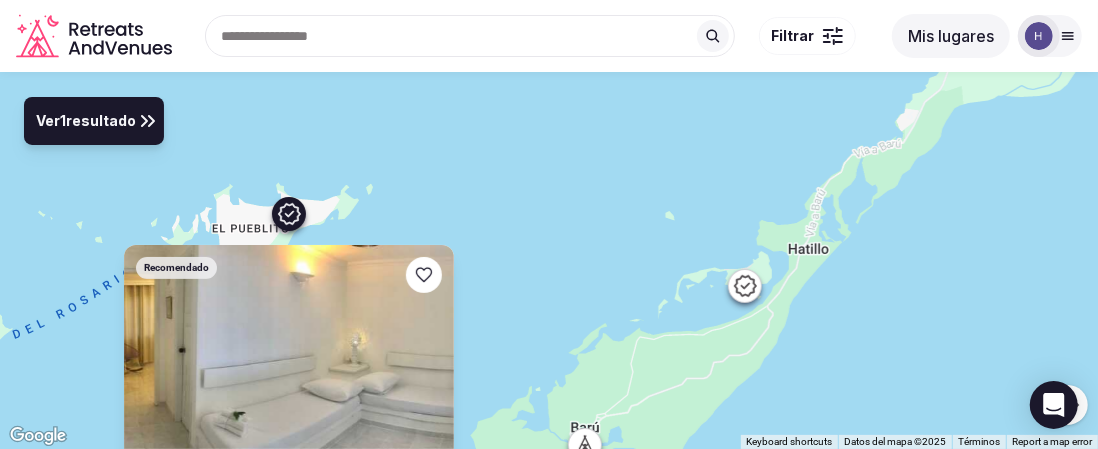 click 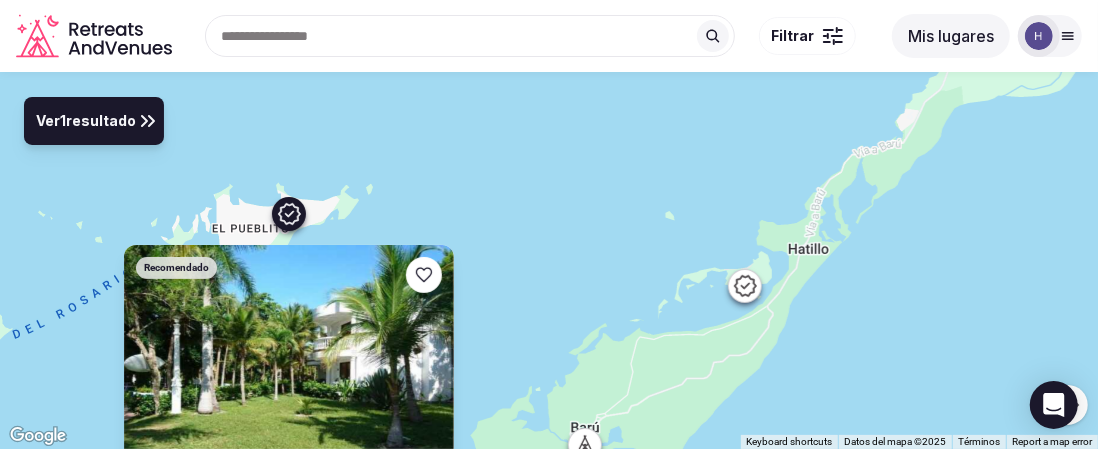 click 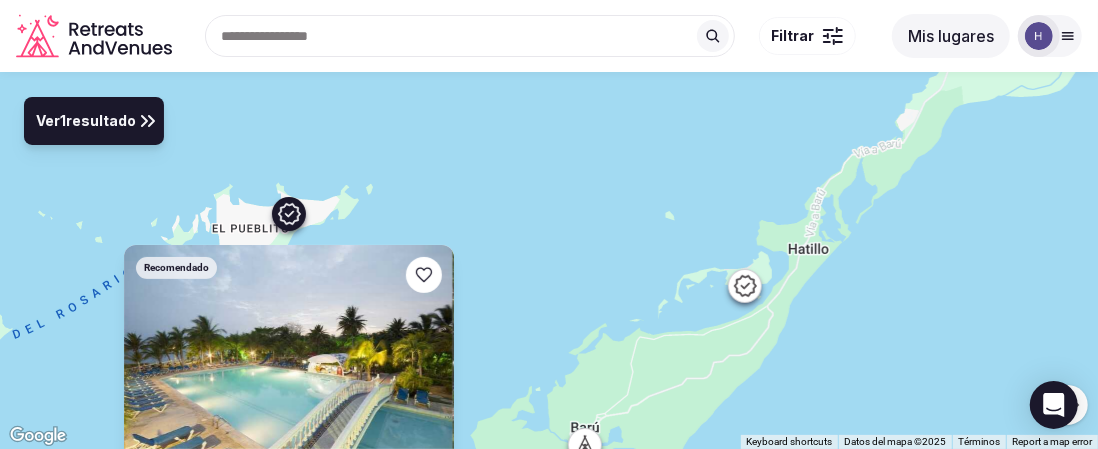 click 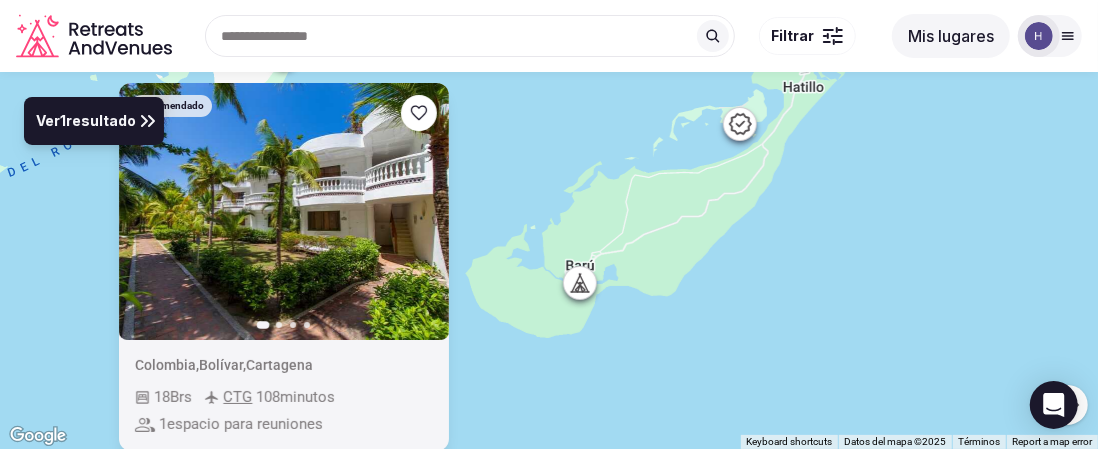 drag, startPoint x: 545, startPoint y: 314, endPoint x: 540, endPoint y: 150, distance: 164.0762 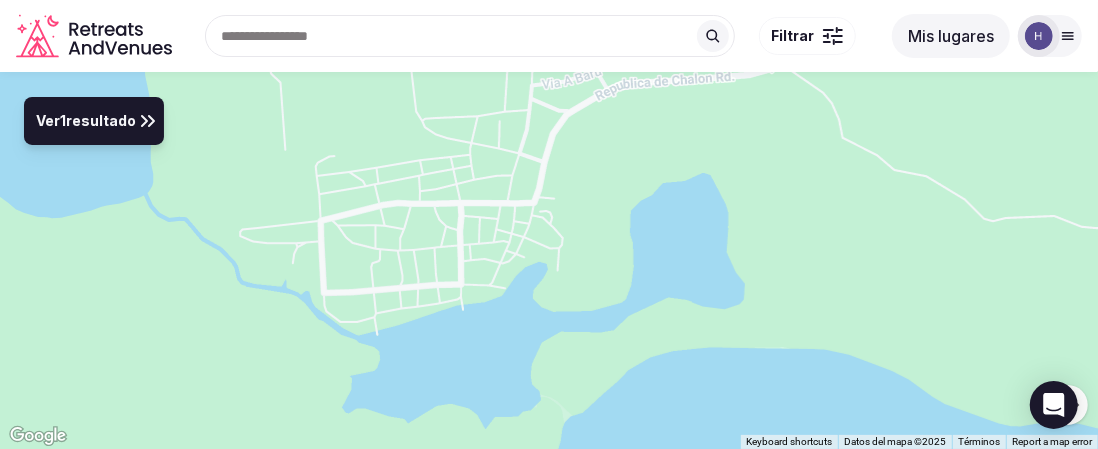 drag, startPoint x: 471, startPoint y: 263, endPoint x: 1003, endPoint y: 320, distance: 535.04486 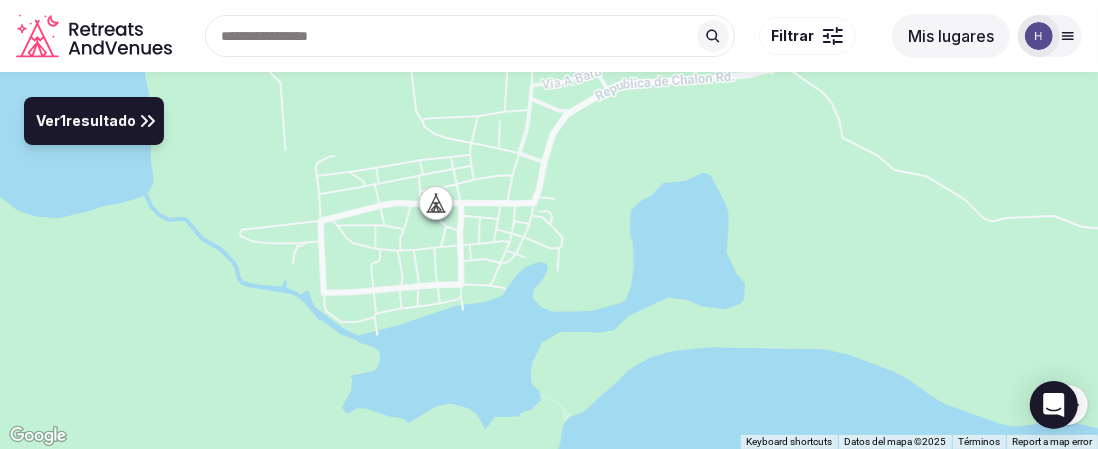click 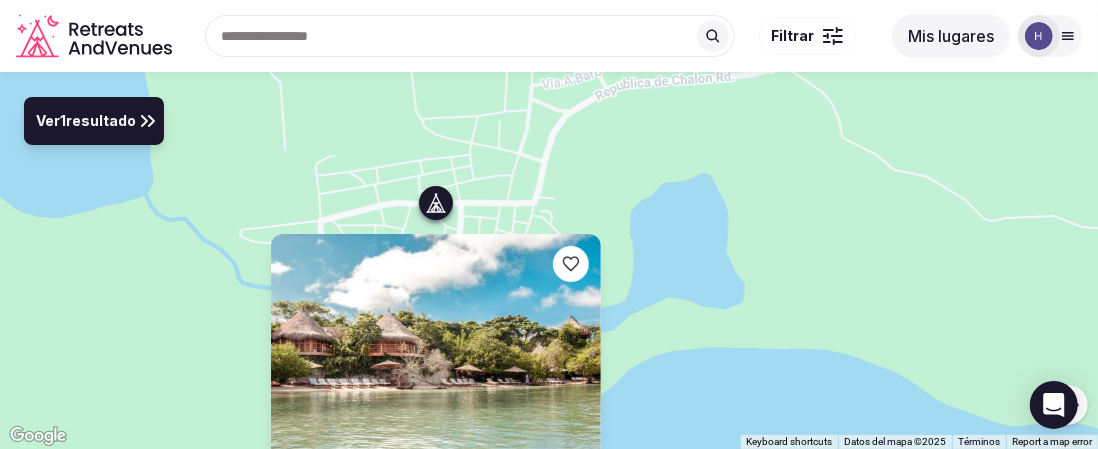 click 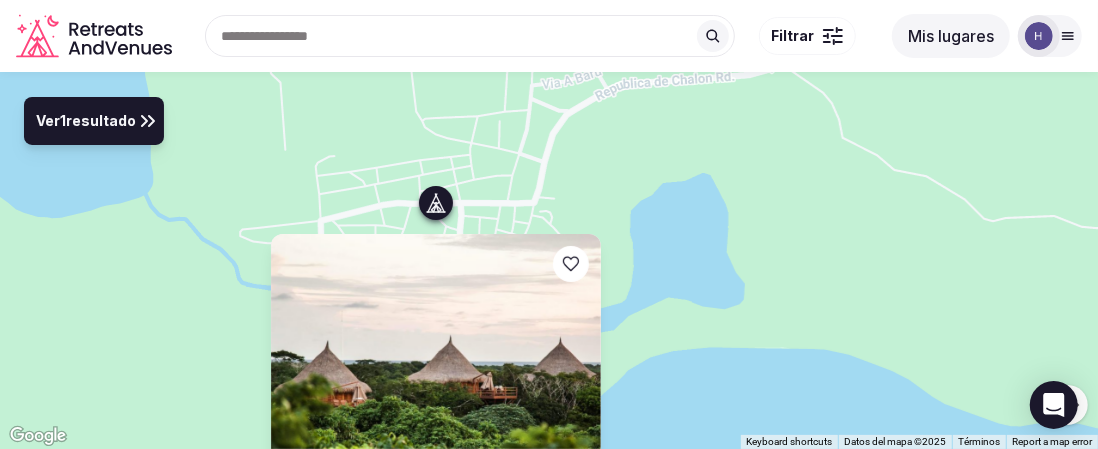 click 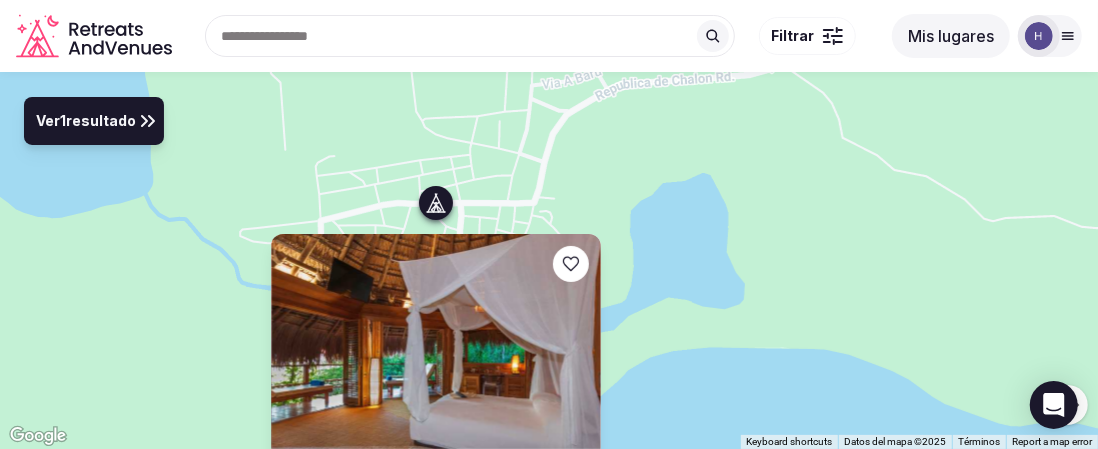 click 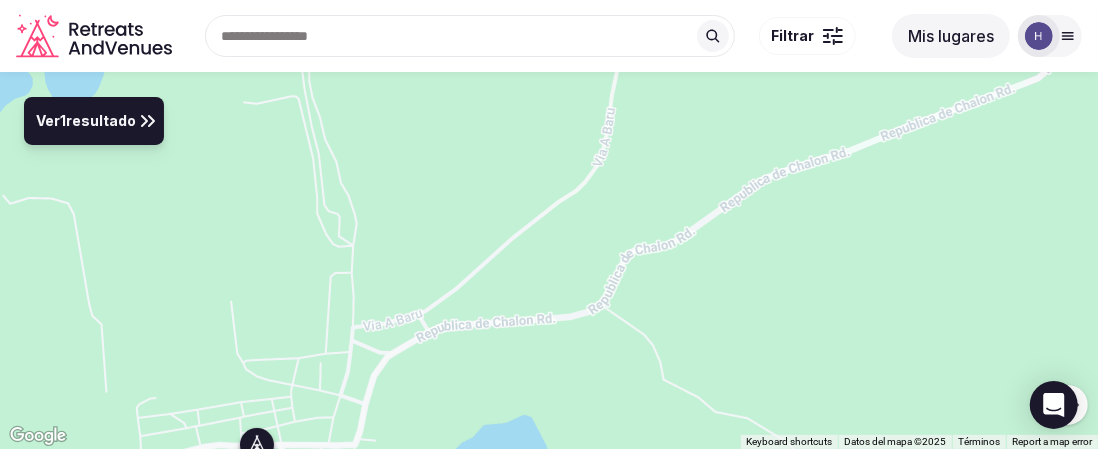 drag, startPoint x: 962, startPoint y: 184, endPoint x: 713, endPoint y: 473, distance: 381.47345 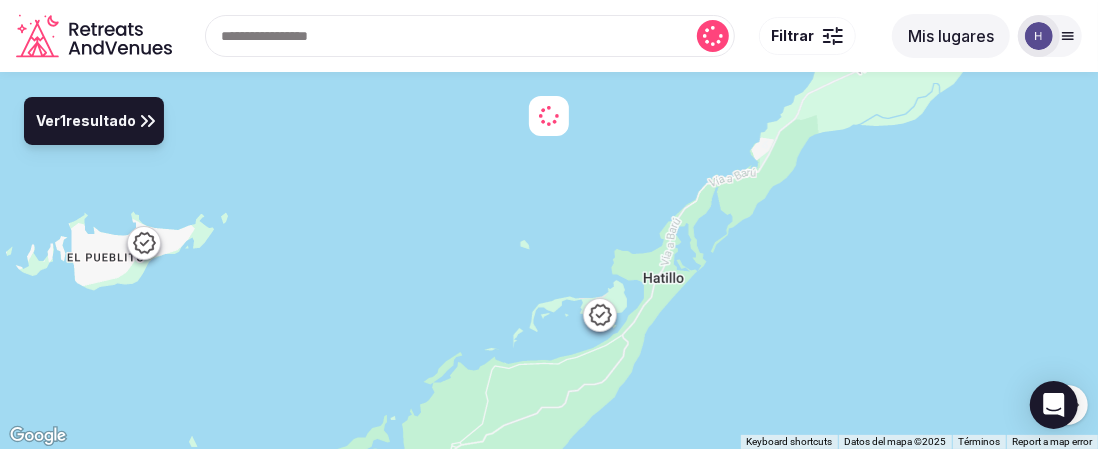 drag, startPoint x: 804, startPoint y: 282, endPoint x: 602, endPoint y: 391, distance: 229.53214 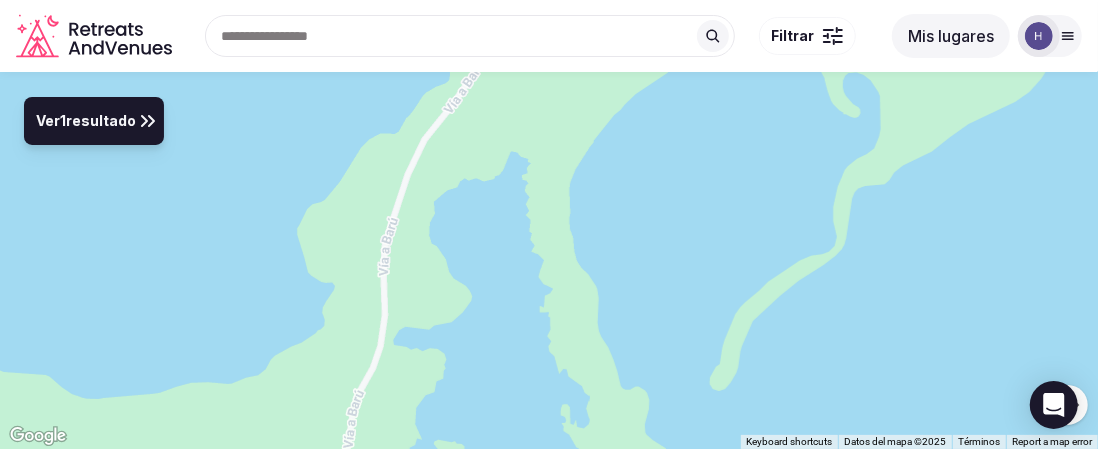 drag, startPoint x: 388, startPoint y: 332, endPoint x: 378, endPoint y: 495, distance: 163.30646 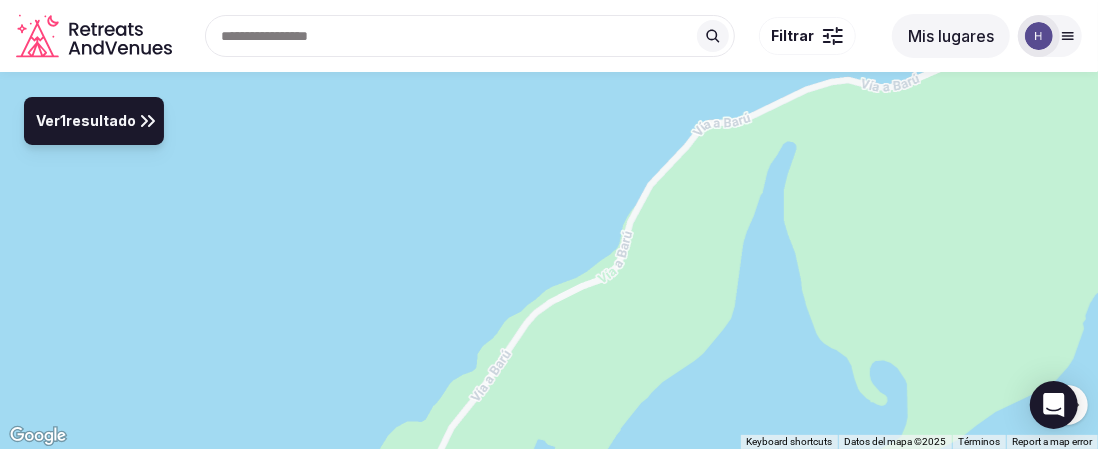 drag, startPoint x: 521, startPoint y: 154, endPoint x: 552, endPoint y: 445, distance: 292.64655 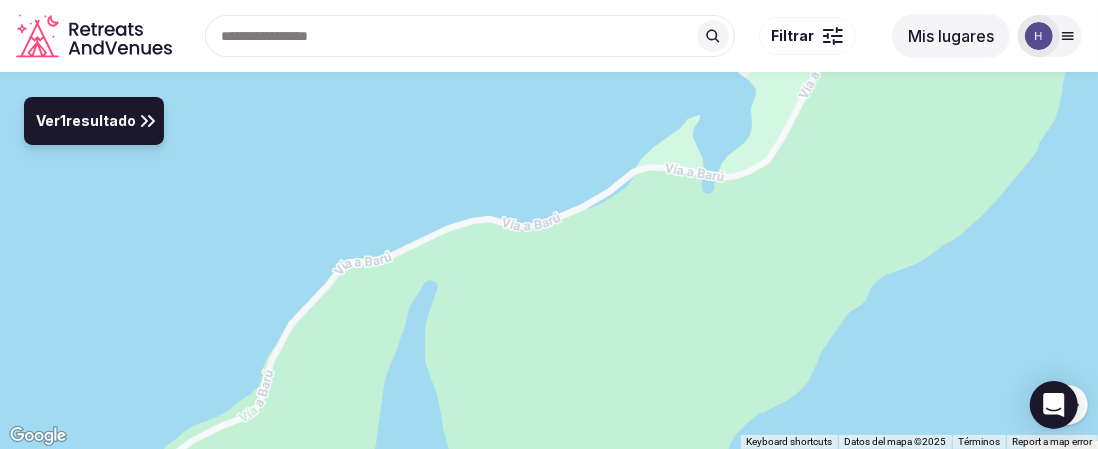 drag, startPoint x: 671, startPoint y: 303, endPoint x: 299, endPoint y: 441, distance: 396.77197 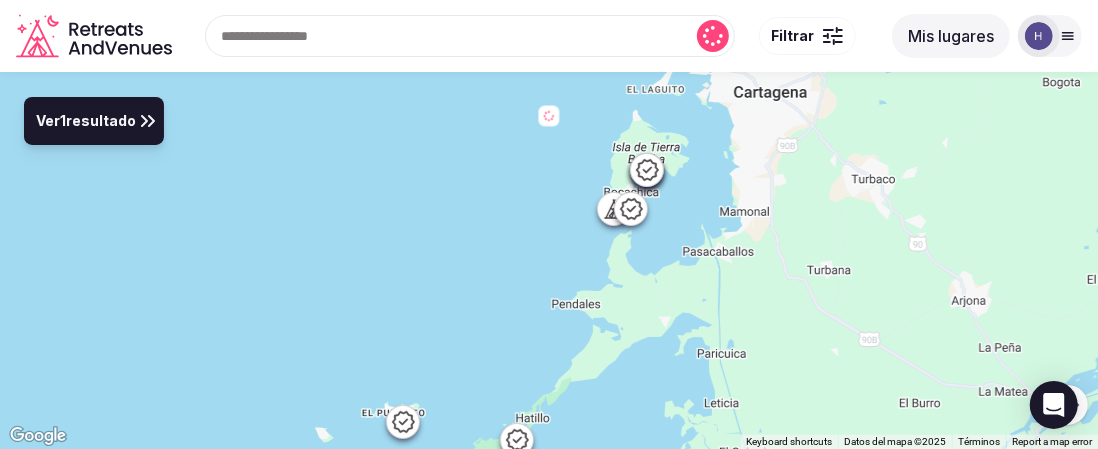 drag, startPoint x: 670, startPoint y: 255, endPoint x: 640, endPoint y: 335, distance: 85.44004 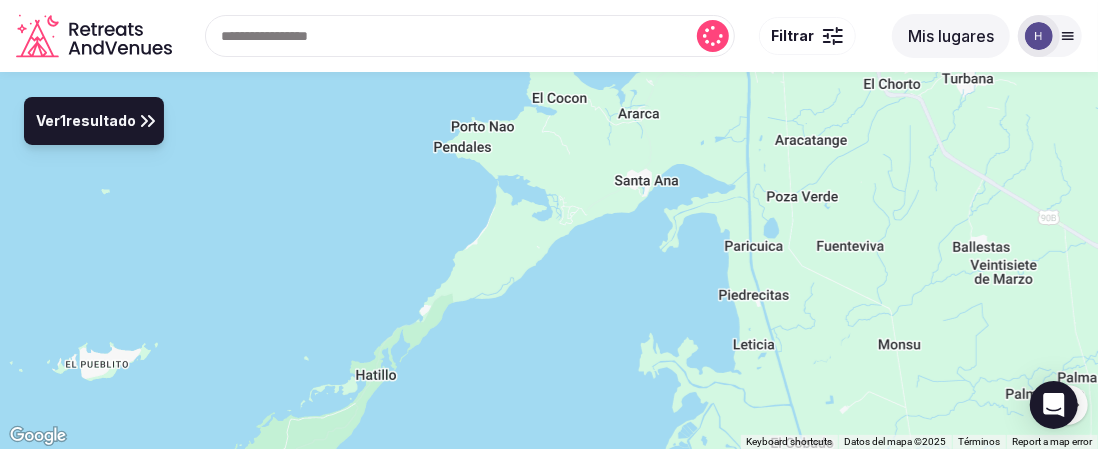 drag, startPoint x: 628, startPoint y: 338, endPoint x: 636, endPoint y: 166, distance: 172.18594 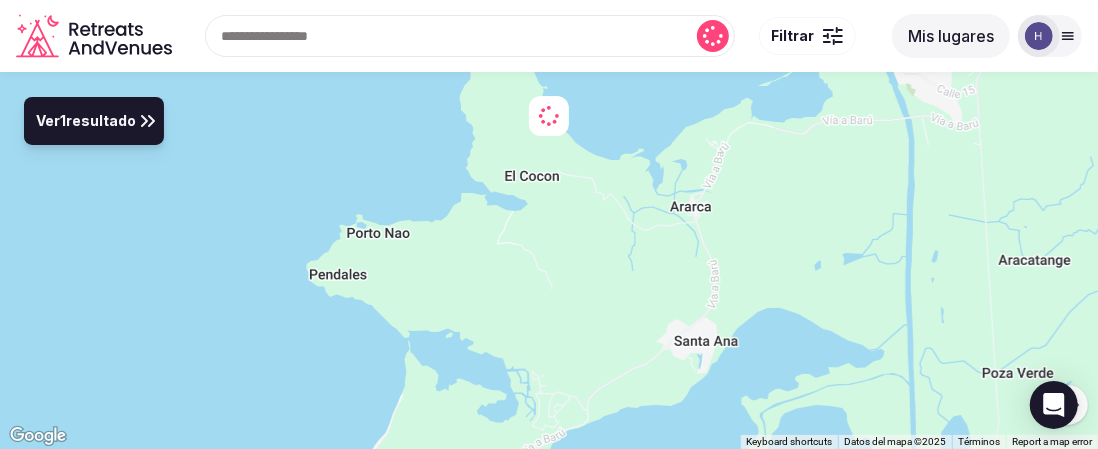 drag, startPoint x: 617, startPoint y: 153, endPoint x: 538, endPoint y: 349, distance: 211.32204 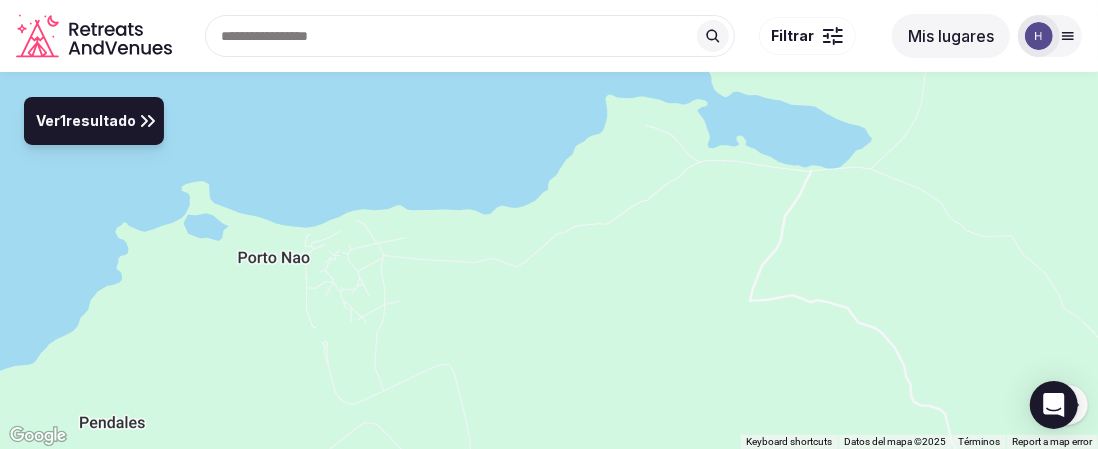 drag, startPoint x: 264, startPoint y: 264, endPoint x: 289, endPoint y: 384, distance: 122.57651 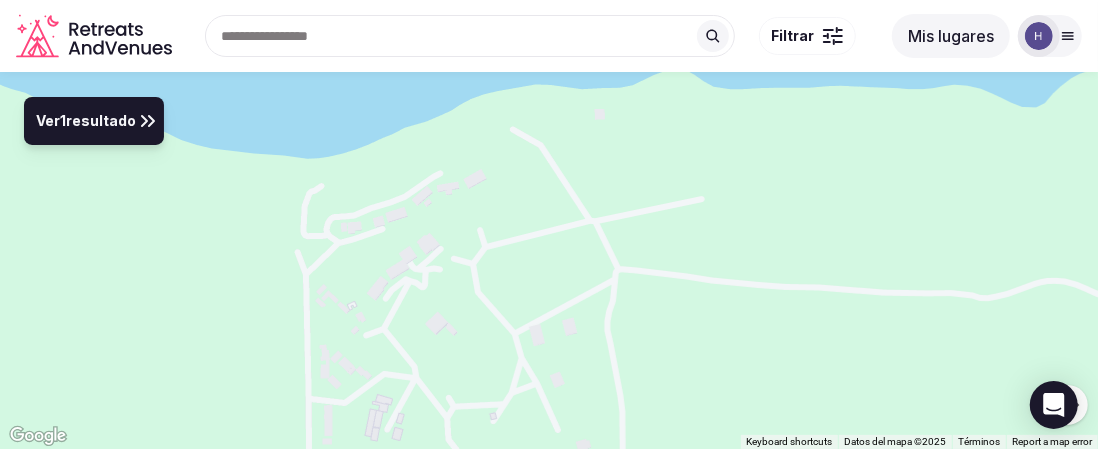 drag, startPoint x: 378, startPoint y: 241, endPoint x: 496, endPoint y: 458, distance: 247.0081 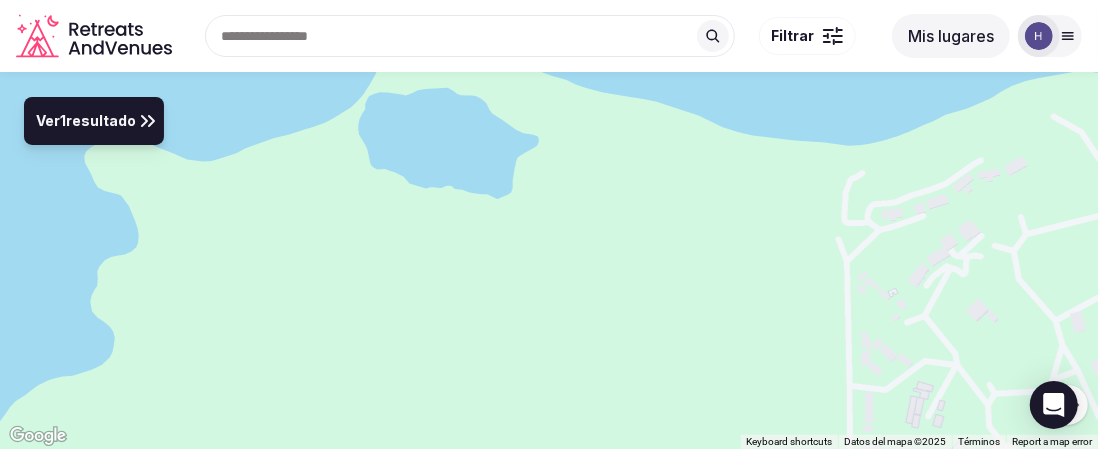 drag, startPoint x: 512, startPoint y: 344, endPoint x: 921, endPoint y: 385, distance: 411.04987 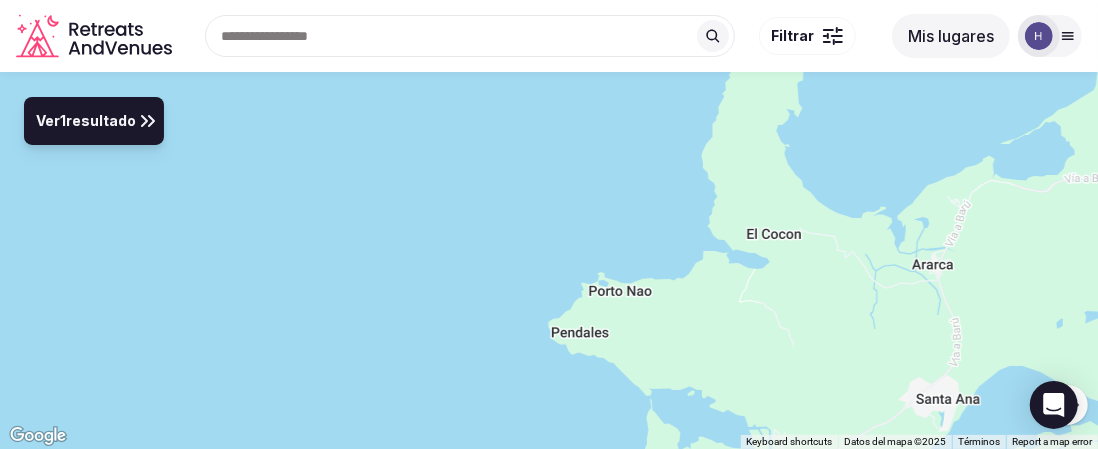 drag, startPoint x: 798, startPoint y: 329, endPoint x: 674, endPoint y: 331, distance: 124.01613 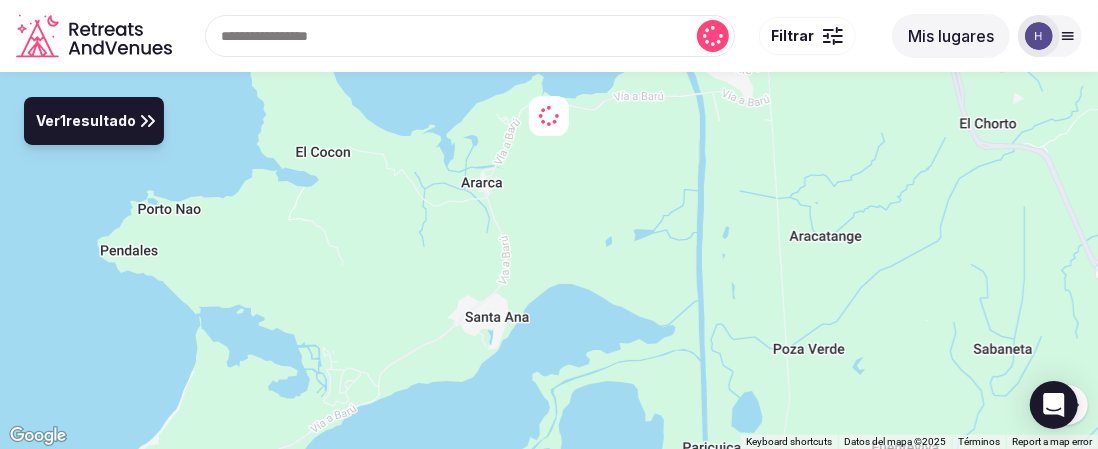 drag, startPoint x: 797, startPoint y: 275, endPoint x: 346, endPoint y: 198, distance: 457.52597 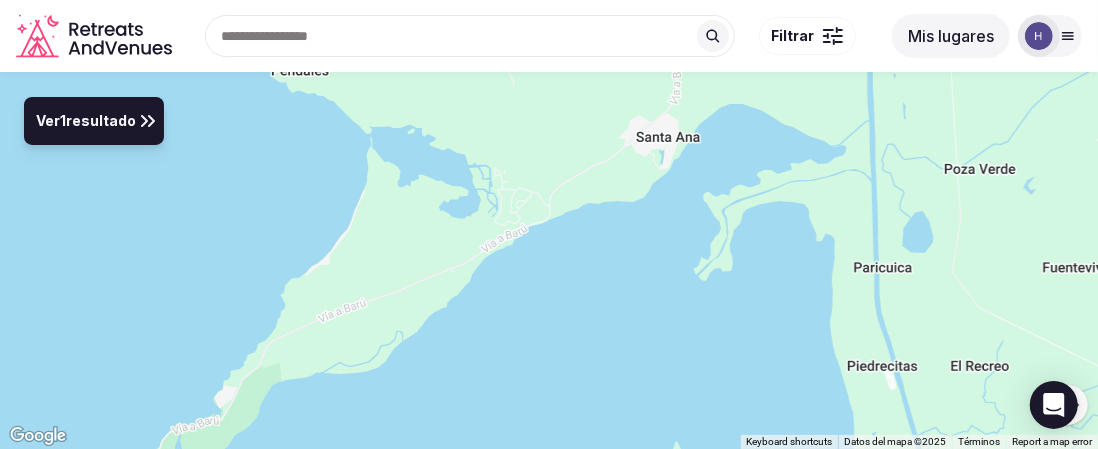 drag, startPoint x: 382, startPoint y: 388, endPoint x: 552, endPoint y: 204, distance: 250.51147 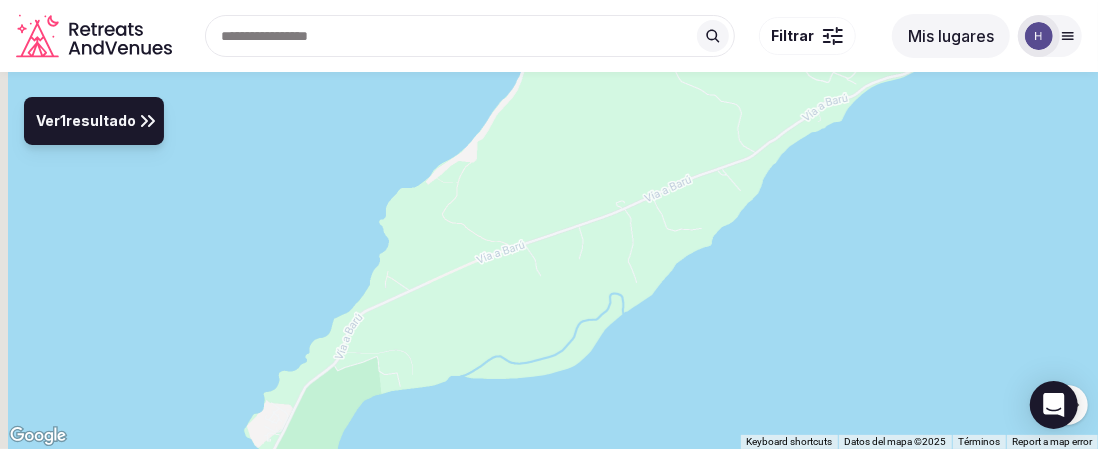 drag, startPoint x: 350, startPoint y: 288, endPoint x: 721, endPoint y: 123, distance: 406.03696 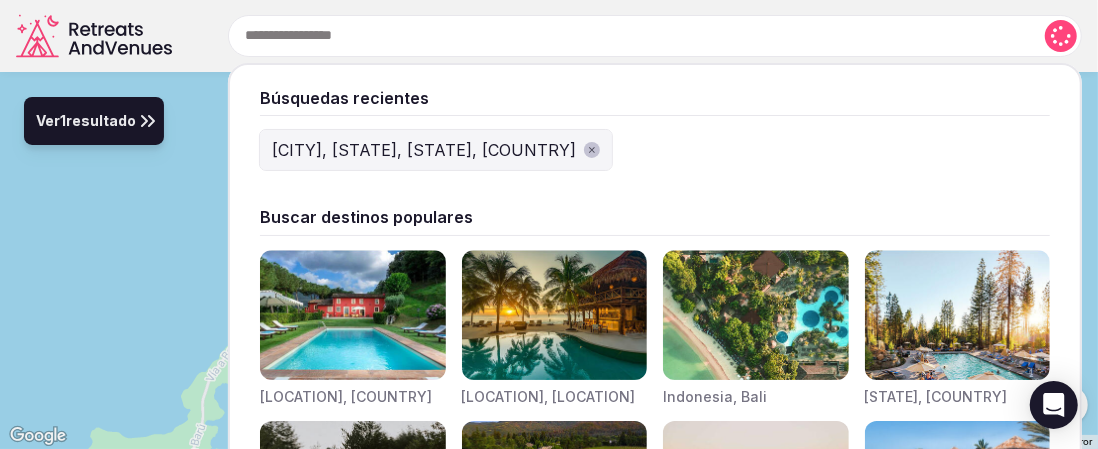 drag, startPoint x: 565, startPoint y: 175, endPoint x: 648, endPoint y: 46, distance: 153.39491 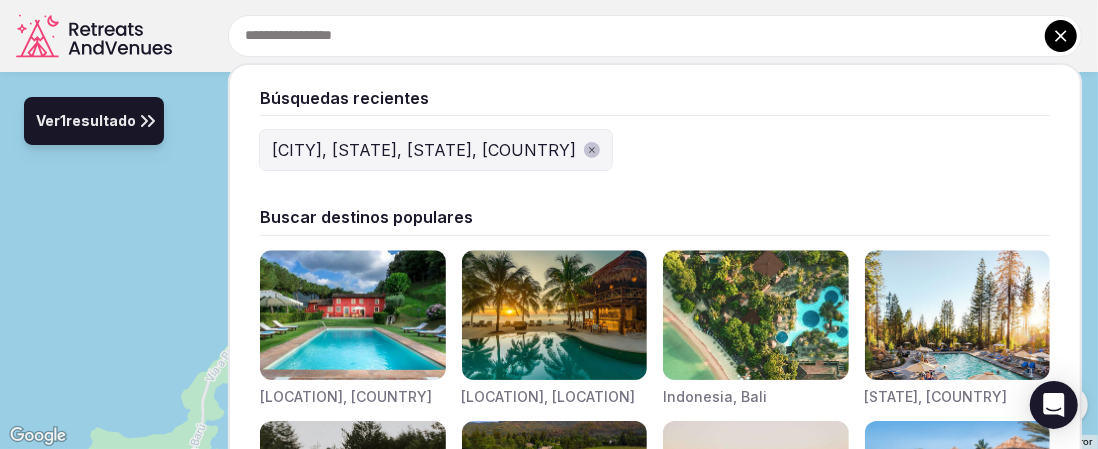 click 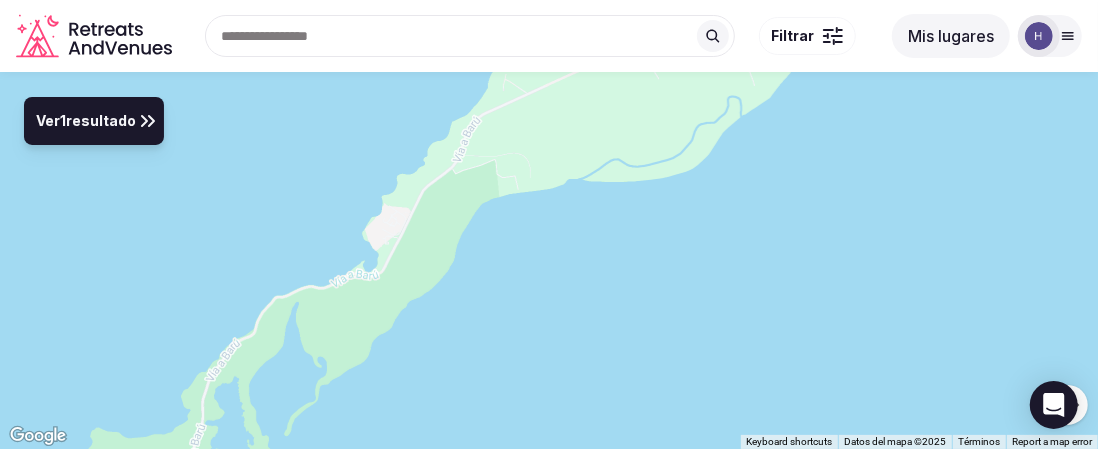 click on "Mis lugares" at bounding box center [951, 36] 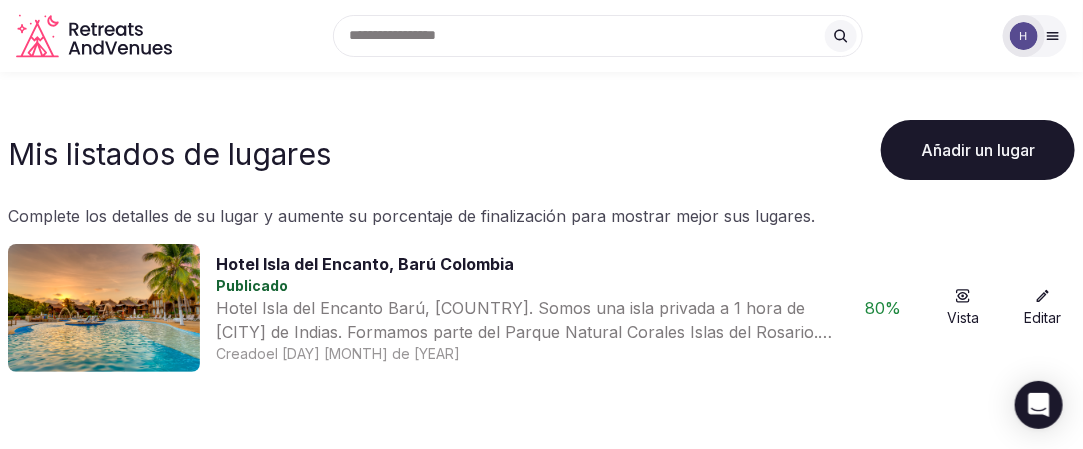 click on "Editar" at bounding box center [1043, 318] 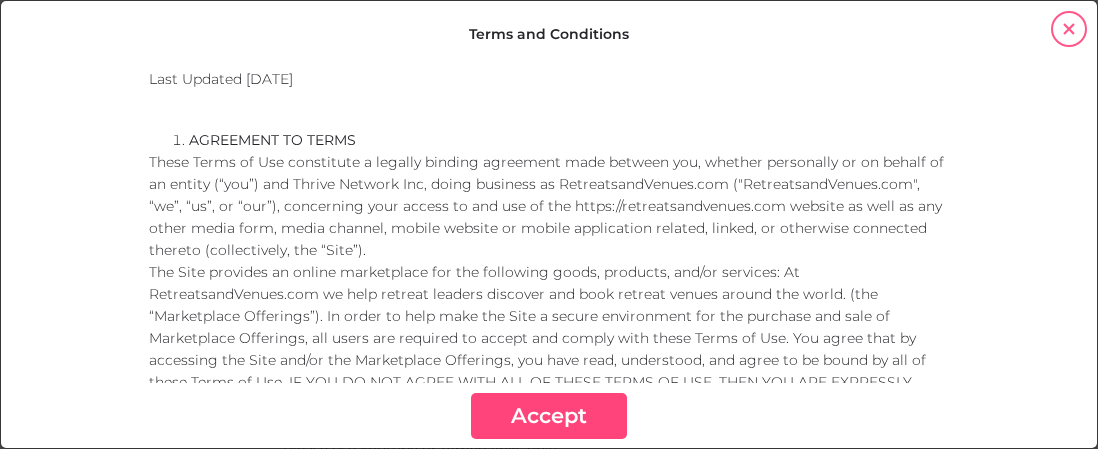 scroll, scrollTop: 0, scrollLeft: 0, axis: both 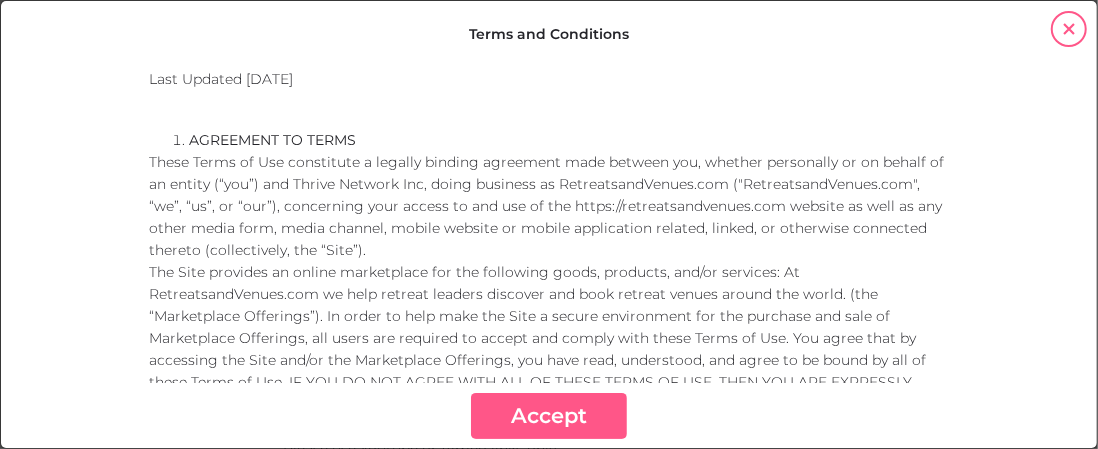 click on "Accept" at bounding box center (549, 416) 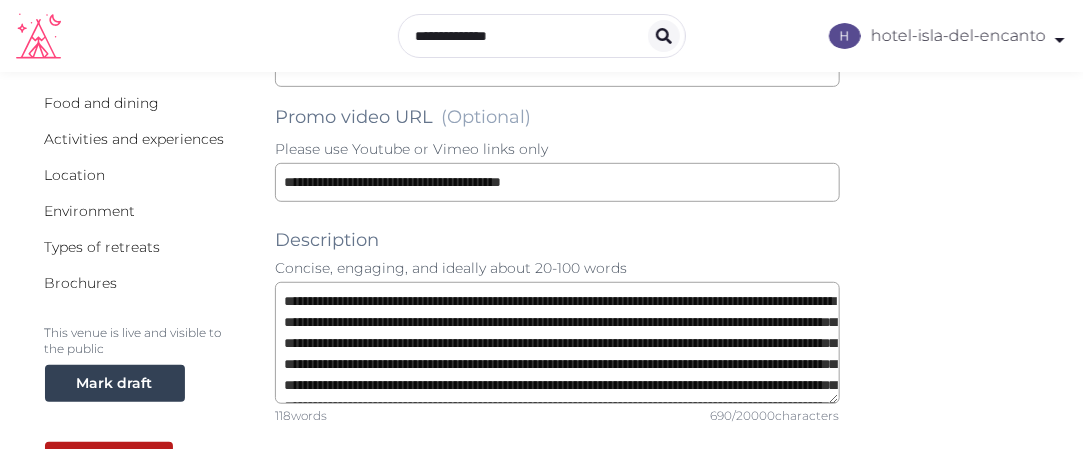 scroll, scrollTop: 400, scrollLeft: 0, axis: vertical 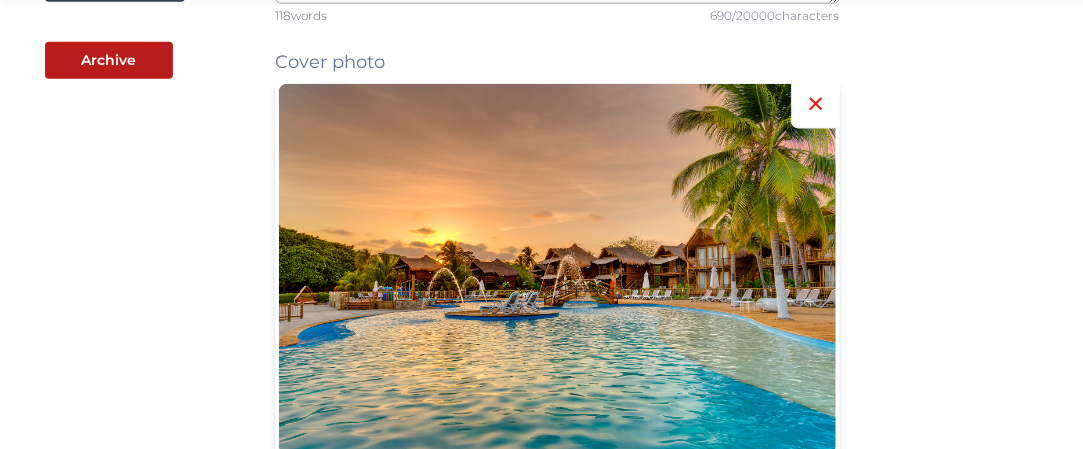 click 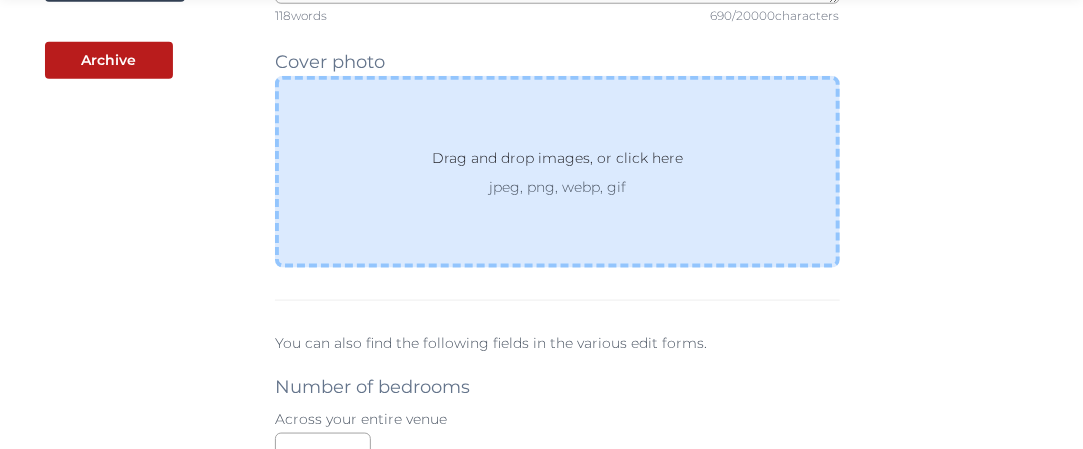 click on "Drag and drop images, or click here" at bounding box center (557, 162) 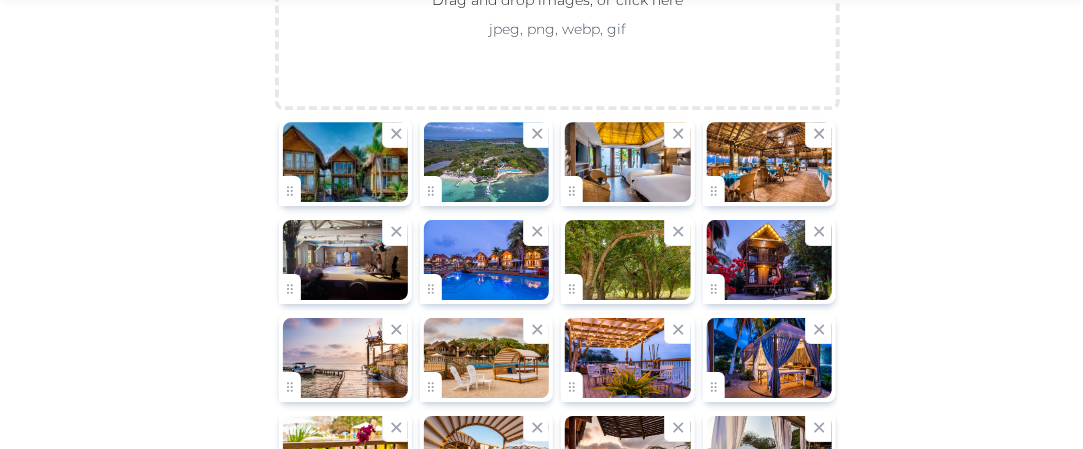 scroll, scrollTop: 2100, scrollLeft: 0, axis: vertical 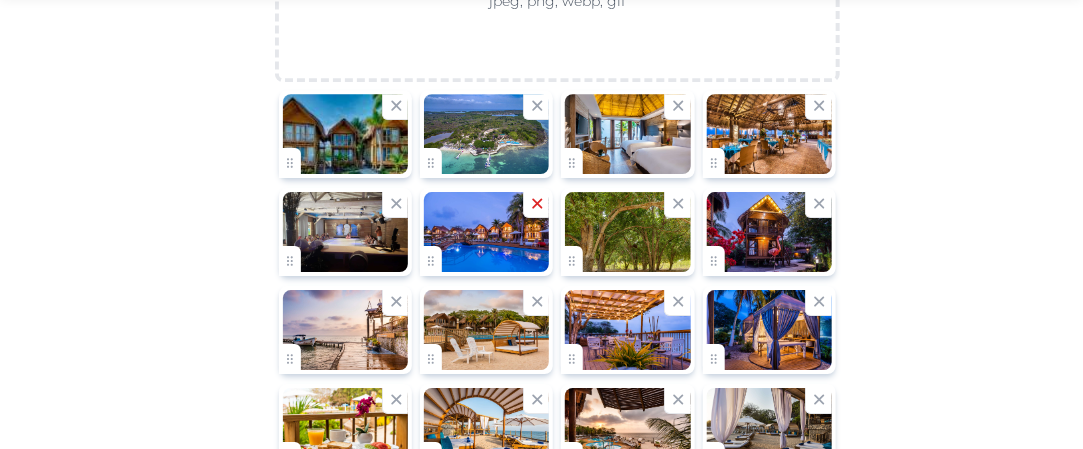 click 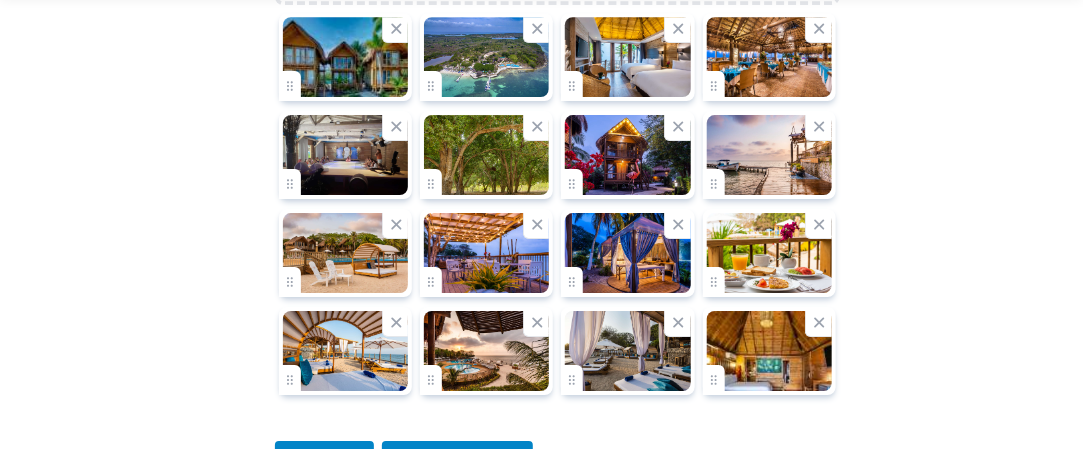 scroll, scrollTop: 2200, scrollLeft: 0, axis: vertical 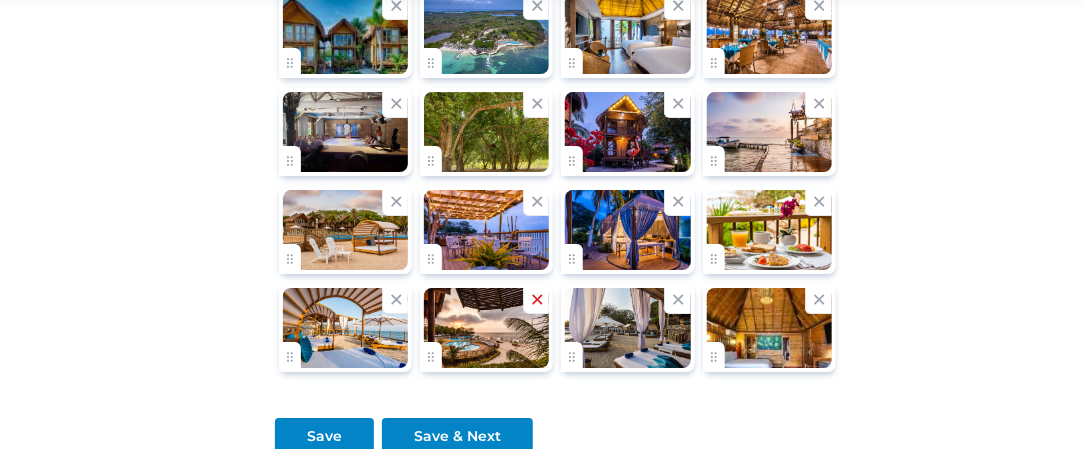 click 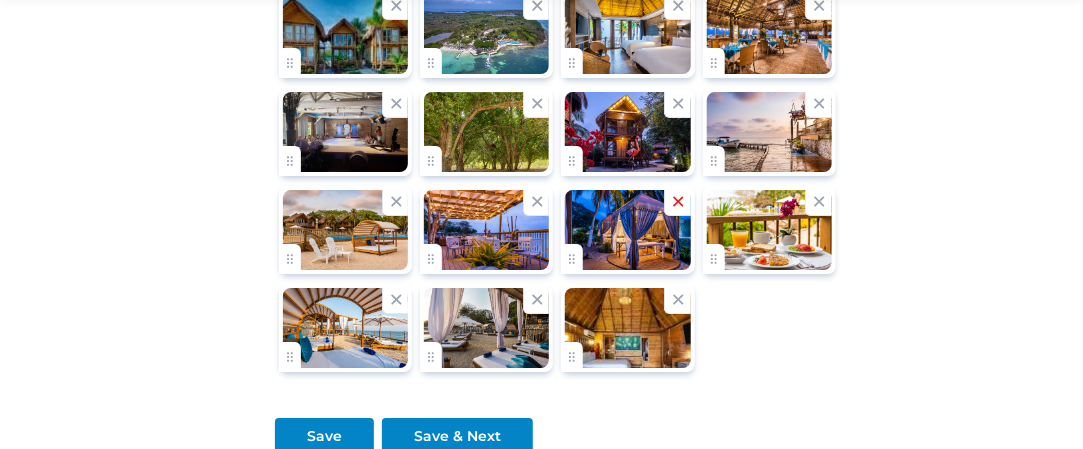 scroll, scrollTop: 2100, scrollLeft: 0, axis: vertical 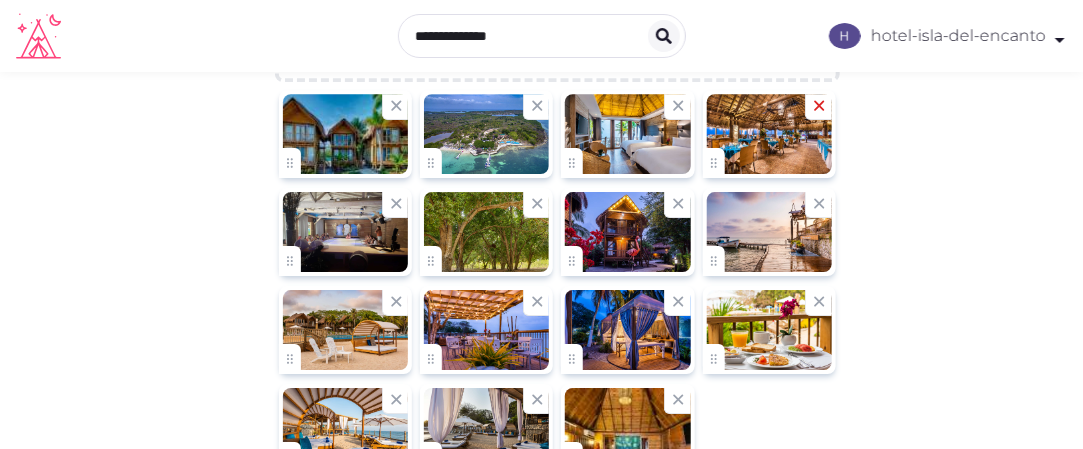 click 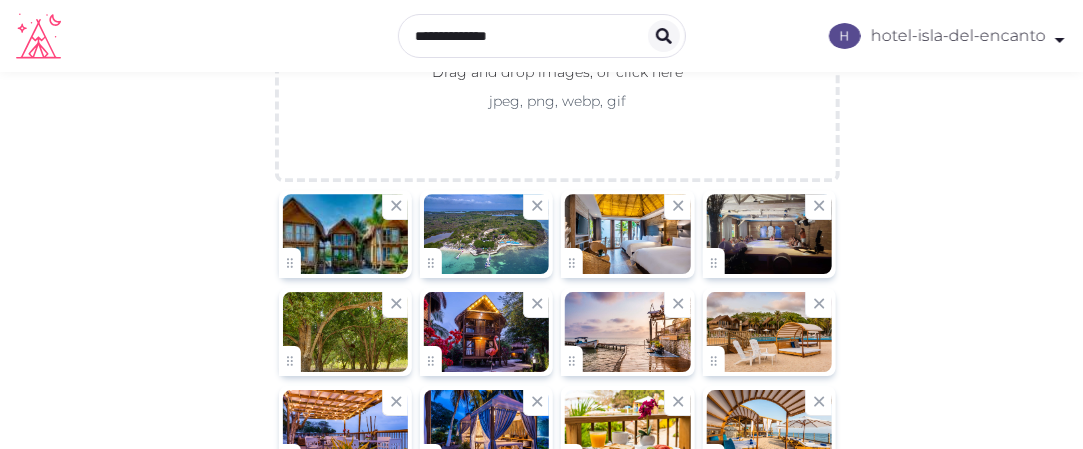scroll, scrollTop: 1800, scrollLeft: 0, axis: vertical 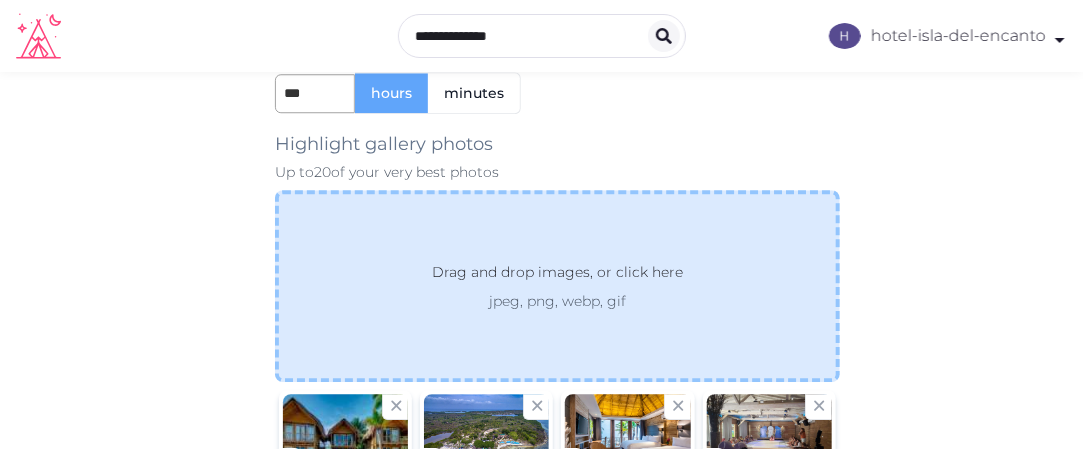 click on "Drag and drop images, or click here jpeg, png, webp, gif" at bounding box center (557, 286) 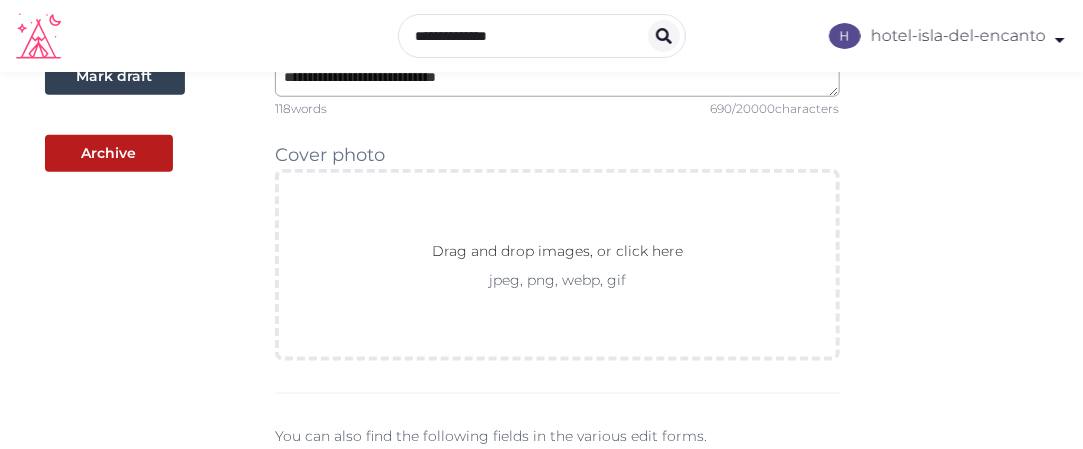 scroll, scrollTop: 500, scrollLeft: 0, axis: vertical 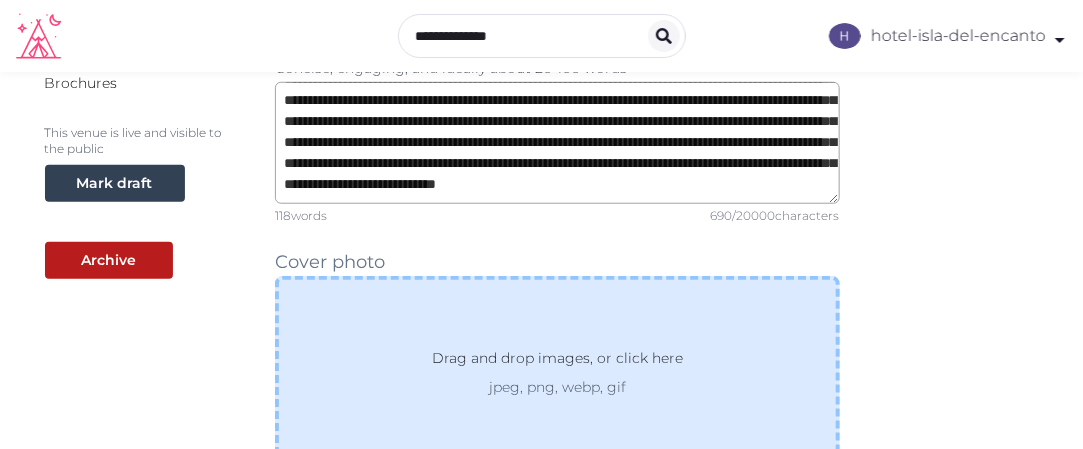 click on "Drag and drop images, or click here jpeg, png, webp, gif" at bounding box center [557, 372] 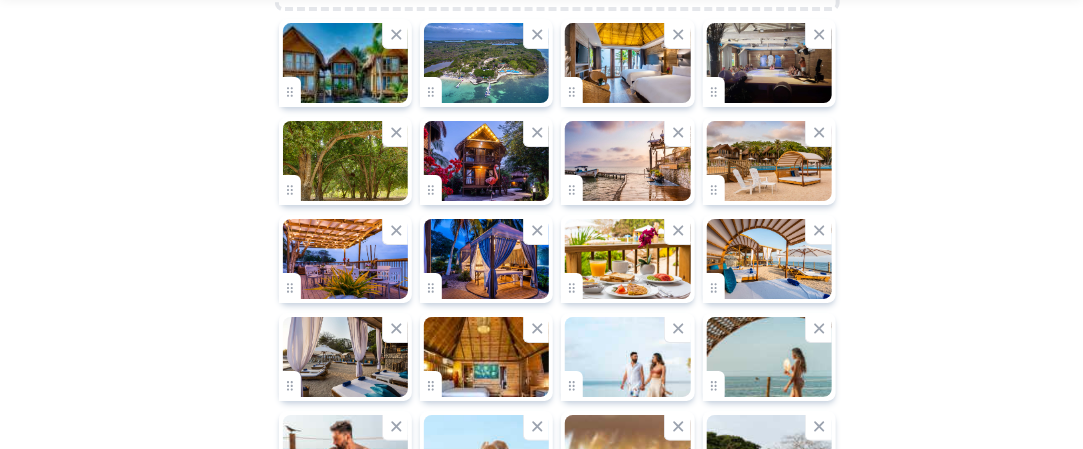 scroll, scrollTop: 2418, scrollLeft: 0, axis: vertical 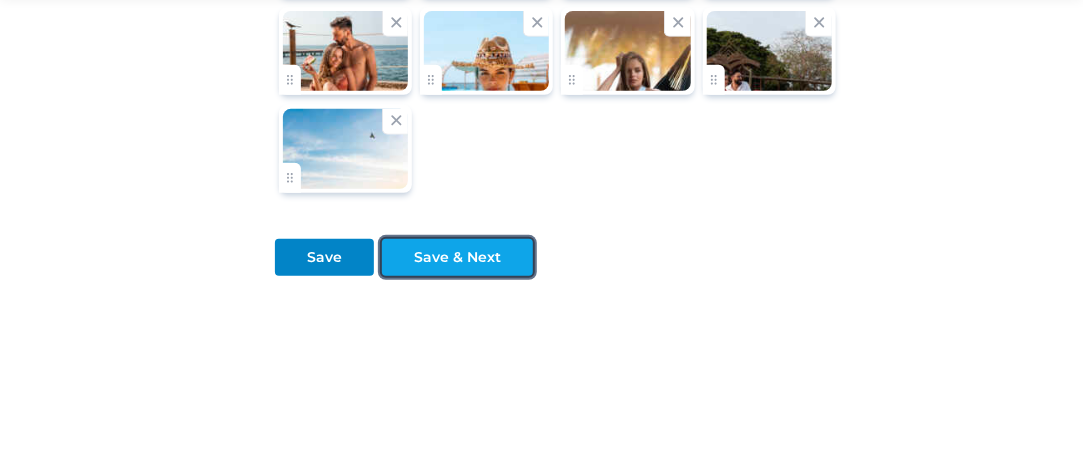 click on "Save & Next" at bounding box center (457, 257) 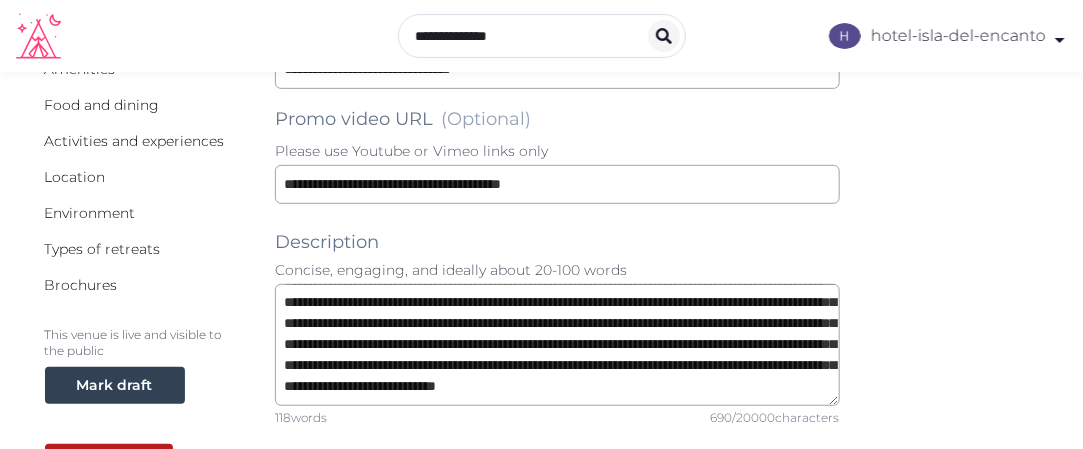 scroll, scrollTop: 218, scrollLeft: 0, axis: vertical 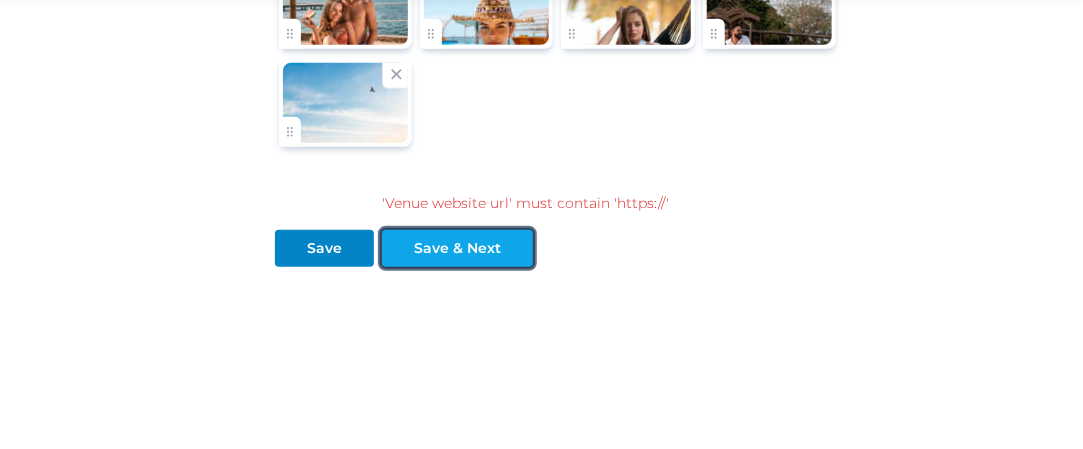 click on "Save & Next" at bounding box center (457, 248) 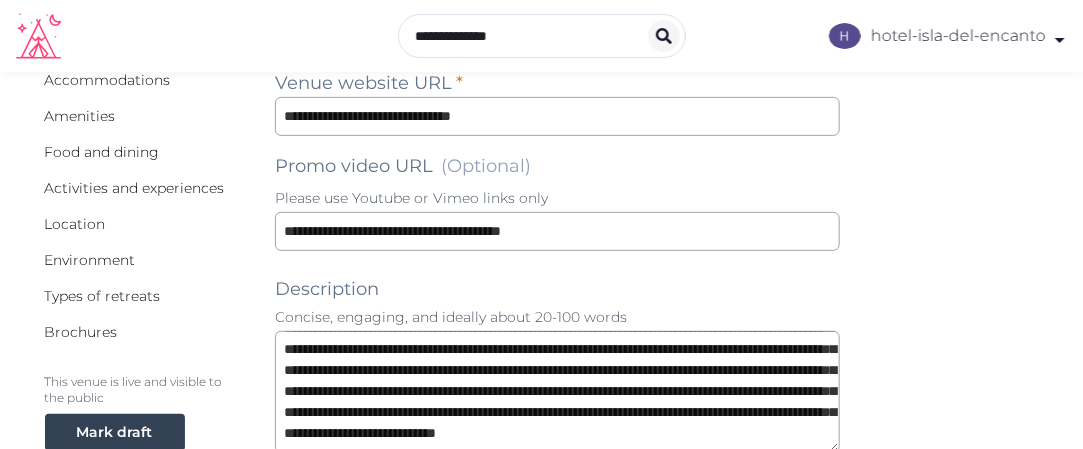 scroll, scrollTop: 224, scrollLeft: 0, axis: vertical 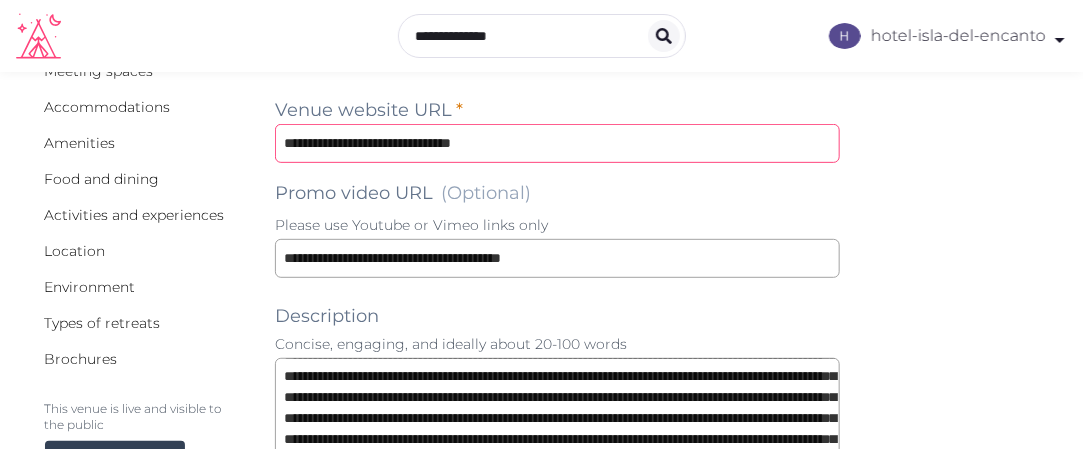 click on "**********" at bounding box center [557, 143] 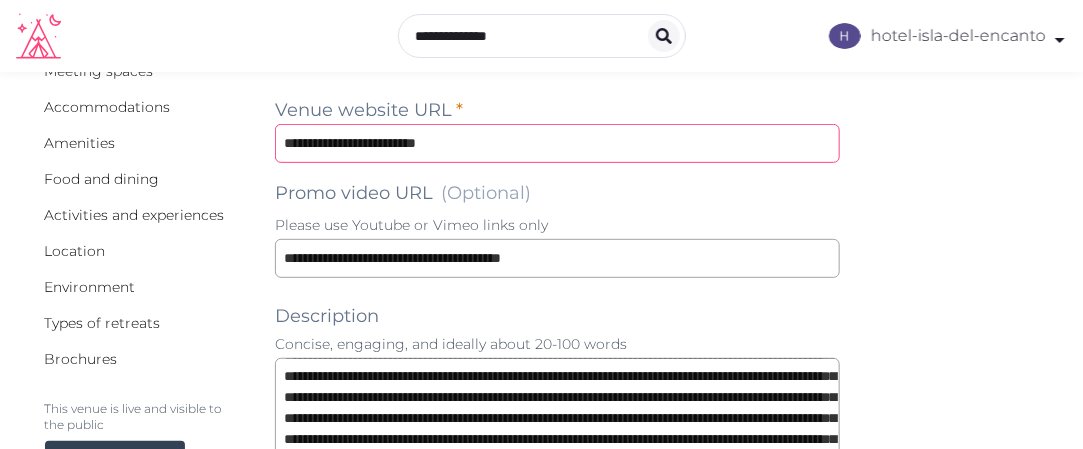 click on "**********" at bounding box center (557, 143) 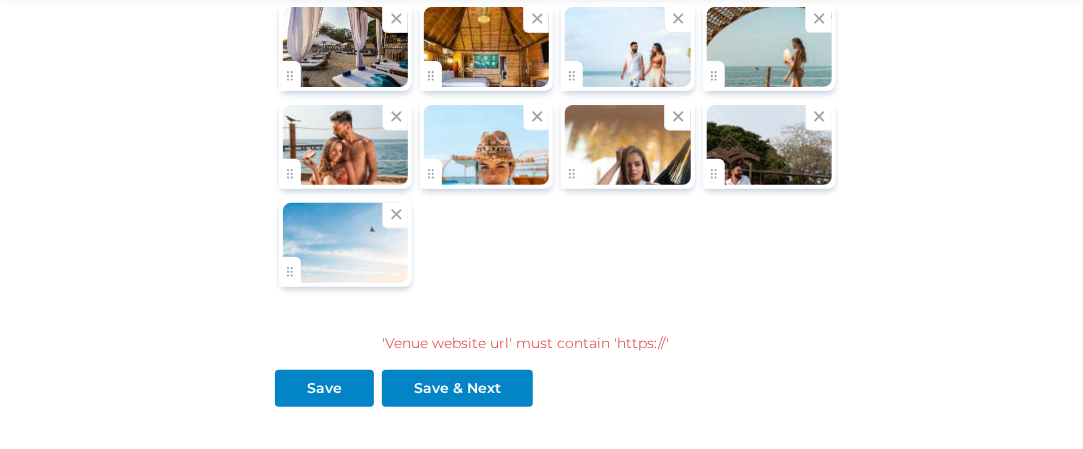 scroll, scrollTop: 2864, scrollLeft: 0, axis: vertical 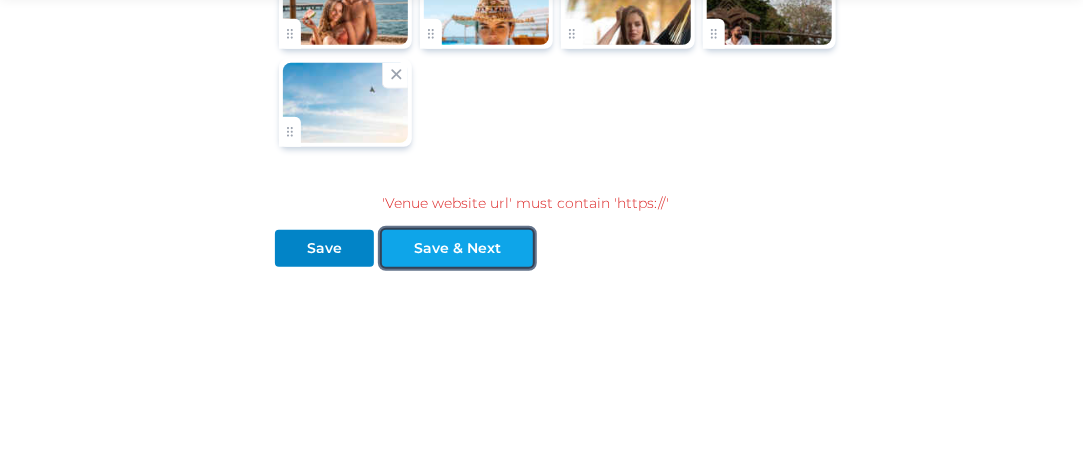 click on "Save & Next" at bounding box center [457, 248] 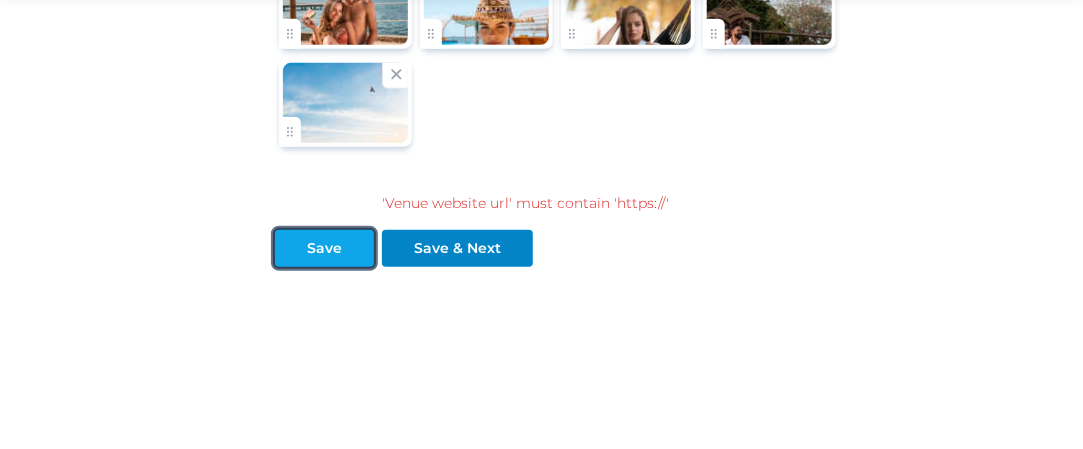 click at bounding box center [291, 248] 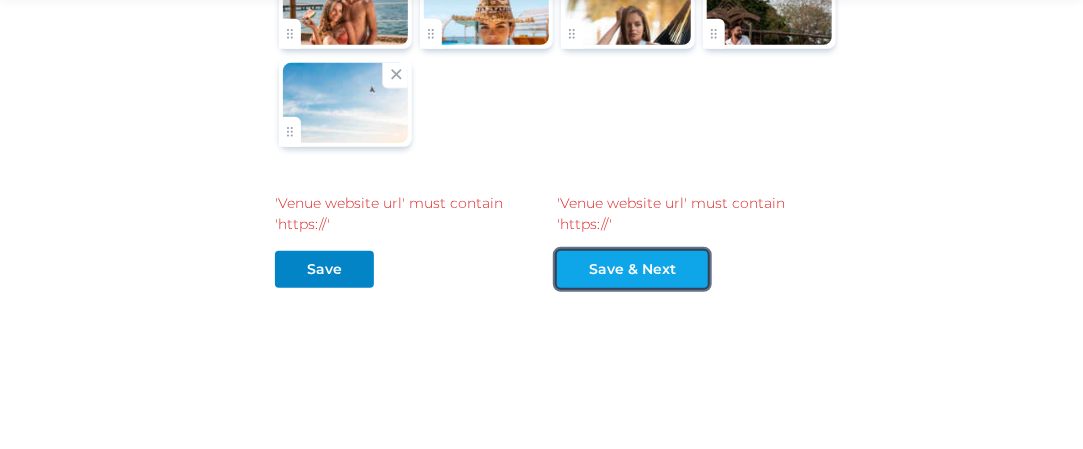 click on "Save & Next" at bounding box center [632, 269] 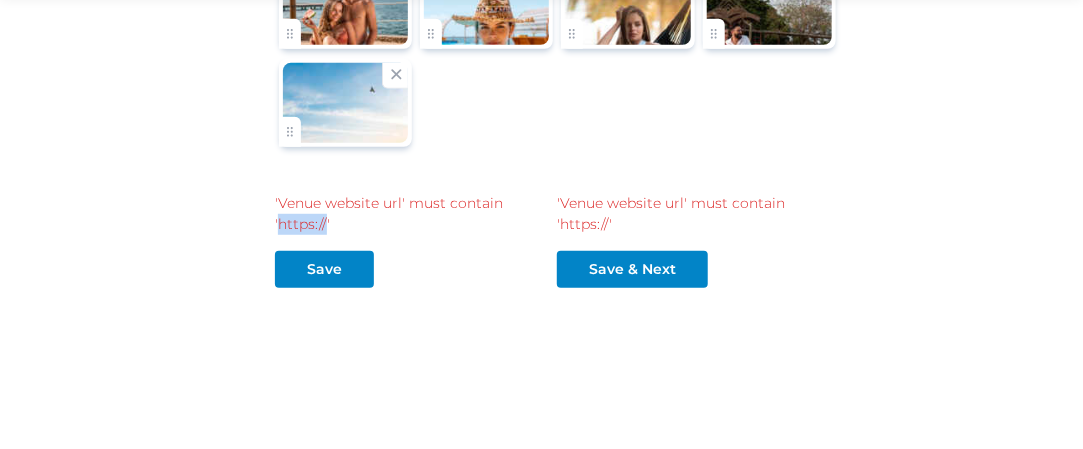 drag, startPoint x: 325, startPoint y: 212, endPoint x: 282, endPoint y: 217, distance: 43.289722 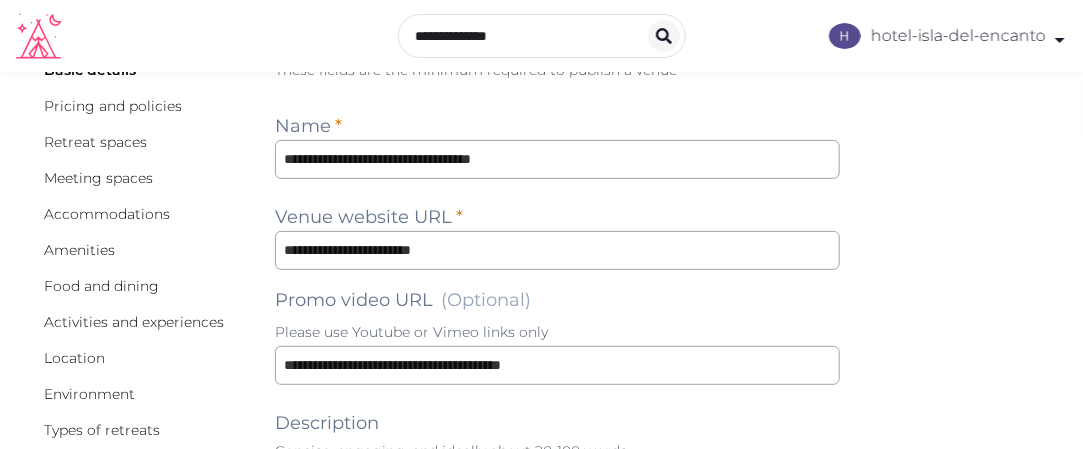 scroll, scrollTop: 64, scrollLeft: 0, axis: vertical 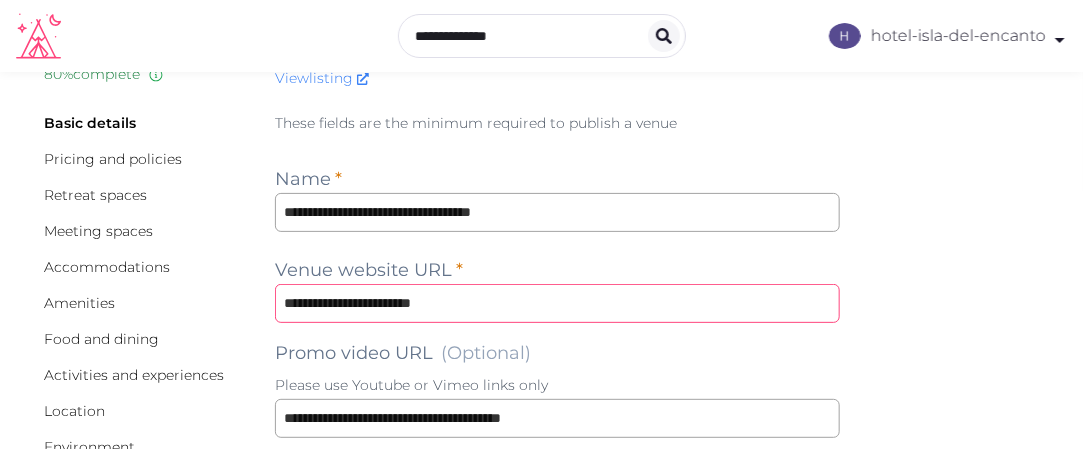click on "**********" at bounding box center [557, 303] 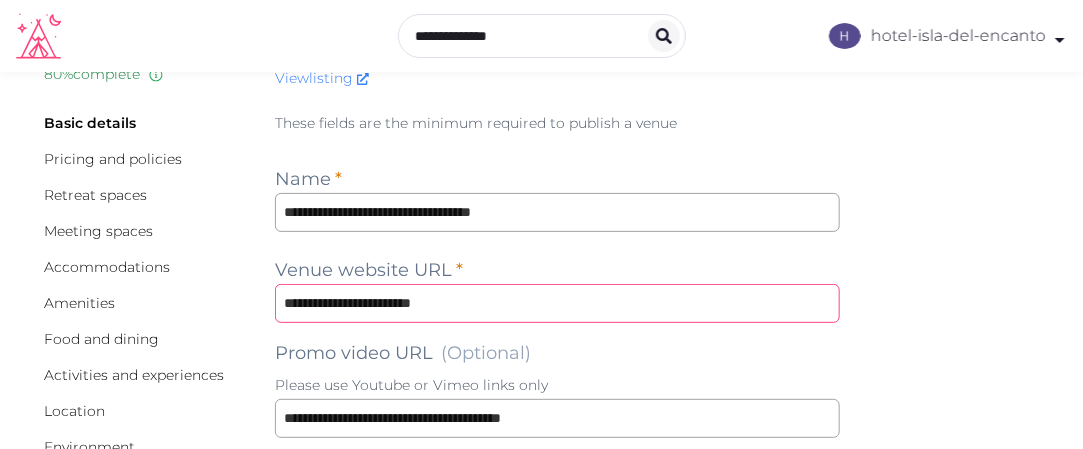 paste on "********" 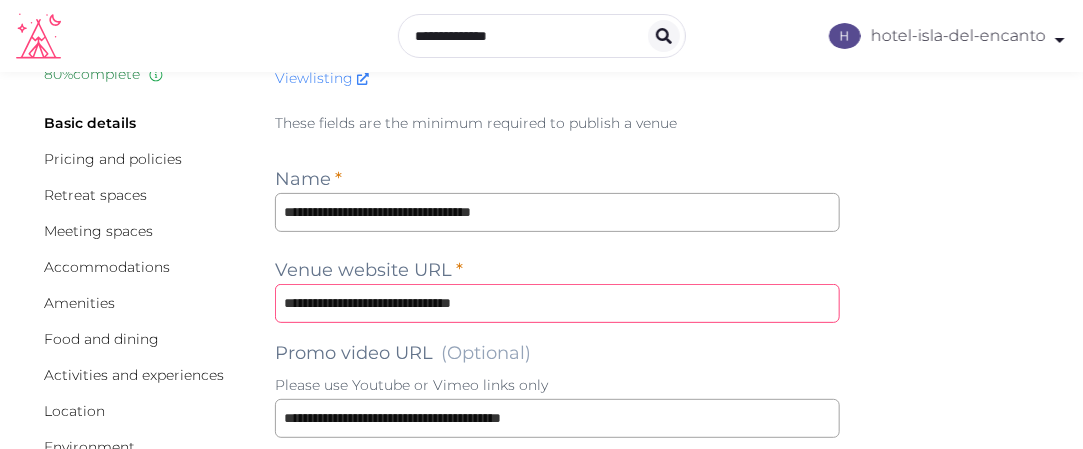 click on "**********" at bounding box center [557, 303] 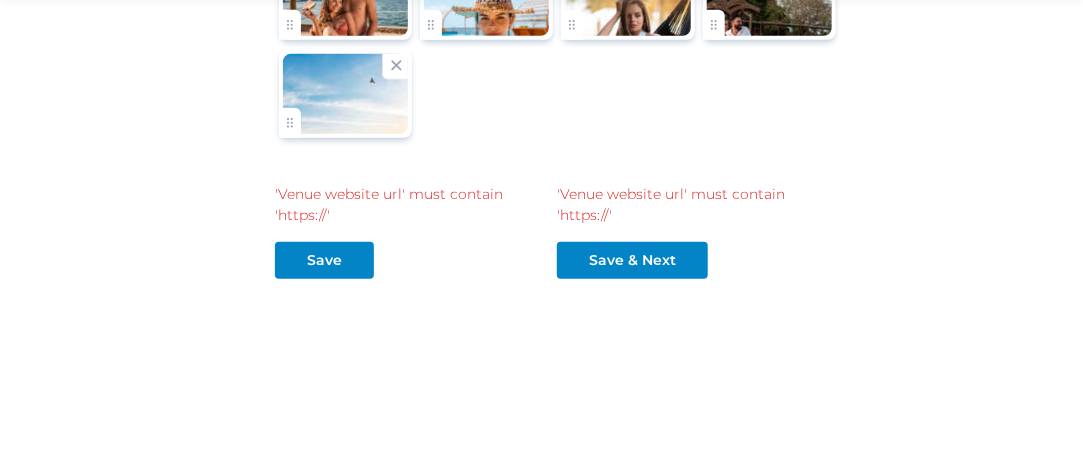 scroll, scrollTop: 2885, scrollLeft: 0, axis: vertical 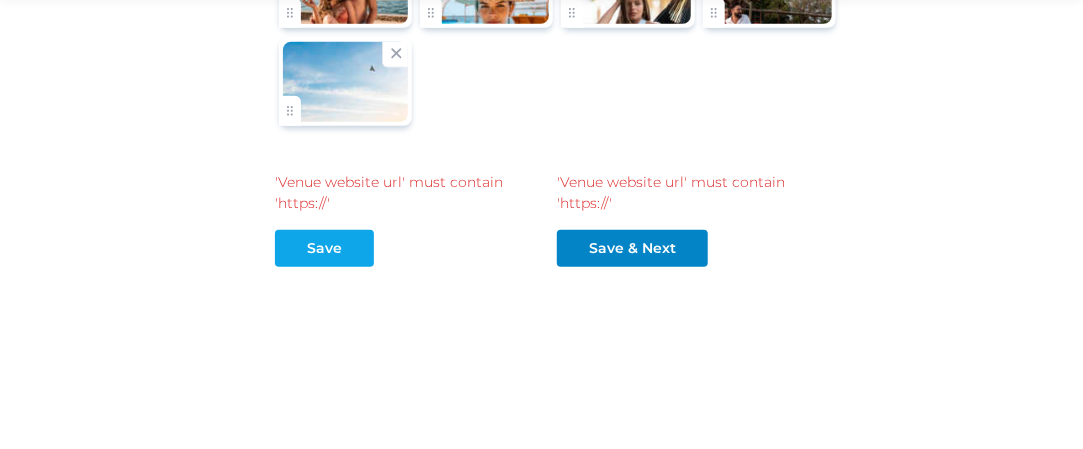 type on "**********" 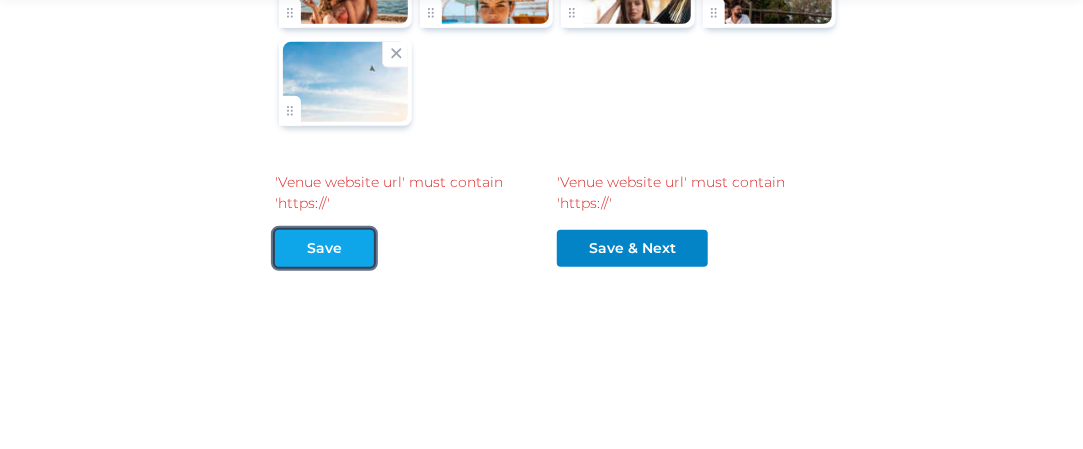 click on "Save" at bounding box center (324, 248) 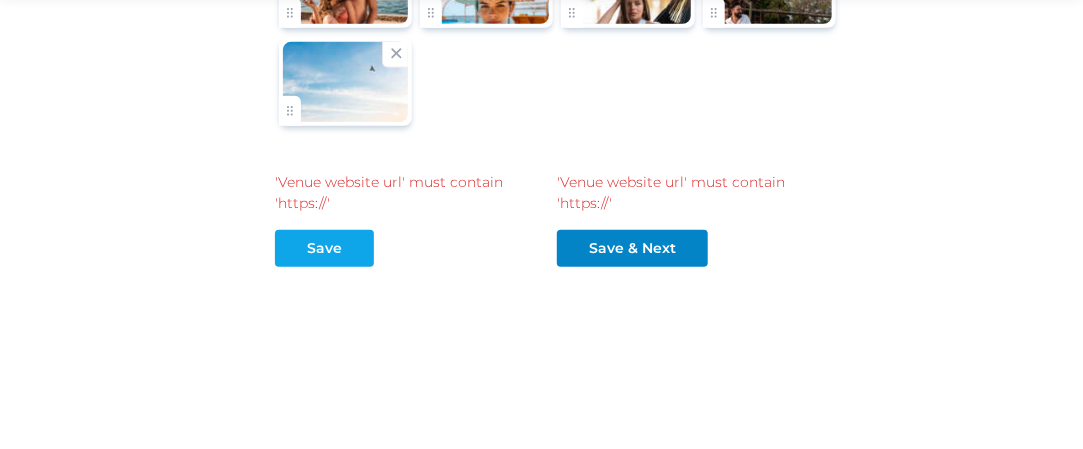 scroll, scrollTop: 2864, scrollLeft: 0, axis: vertical 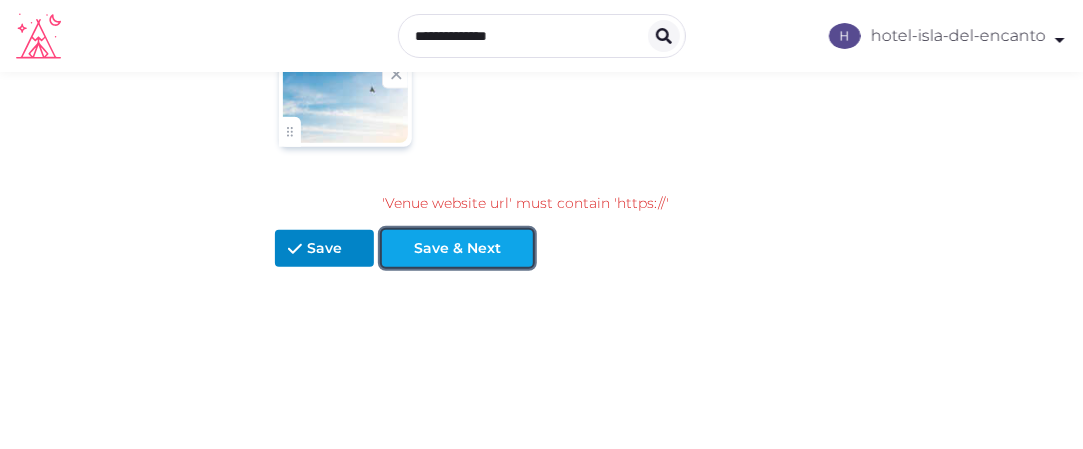 click on "Save & Next" at bounding box center (457, 248) 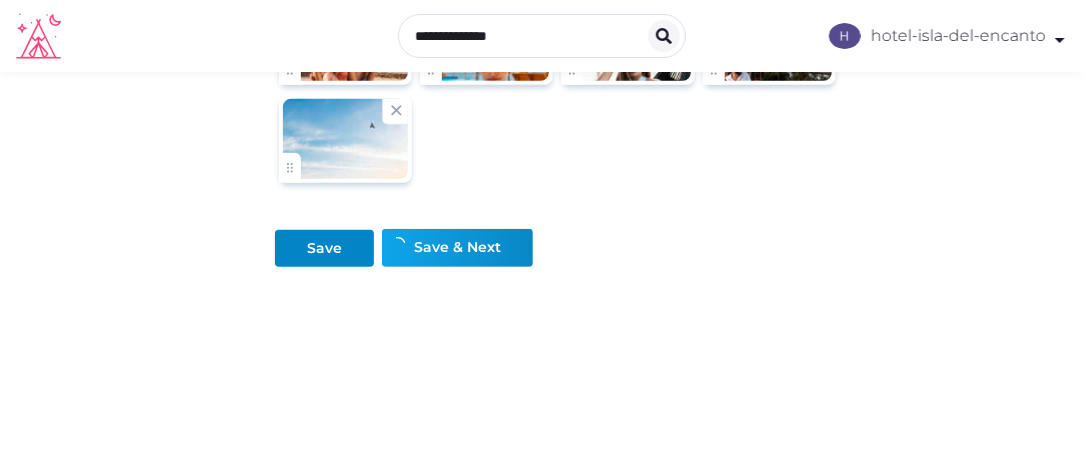scroll, scrollTop: 2827, scrollLeft: 0, axis: vertical 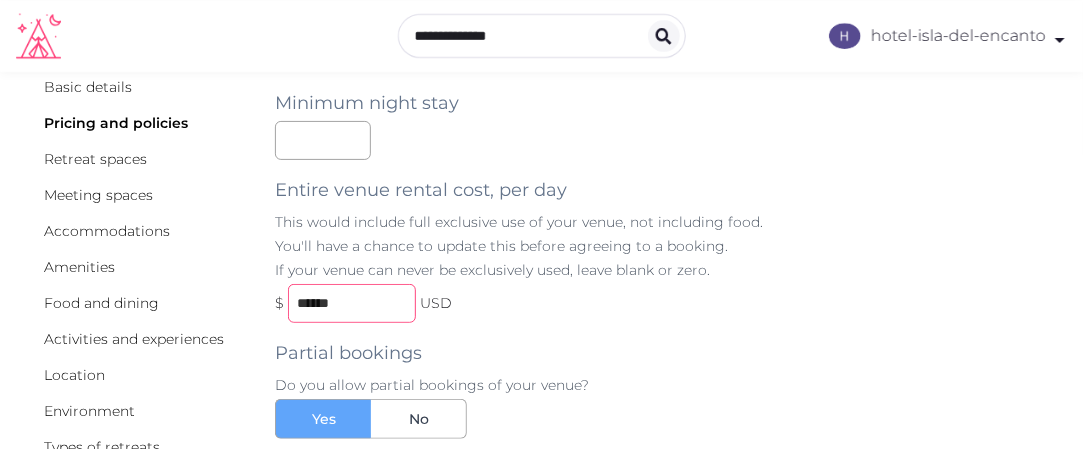 drag, startPoint x: 309, startPoint y: 303, endPoint x: 290, endPoint y: 305, distance: 19.104973 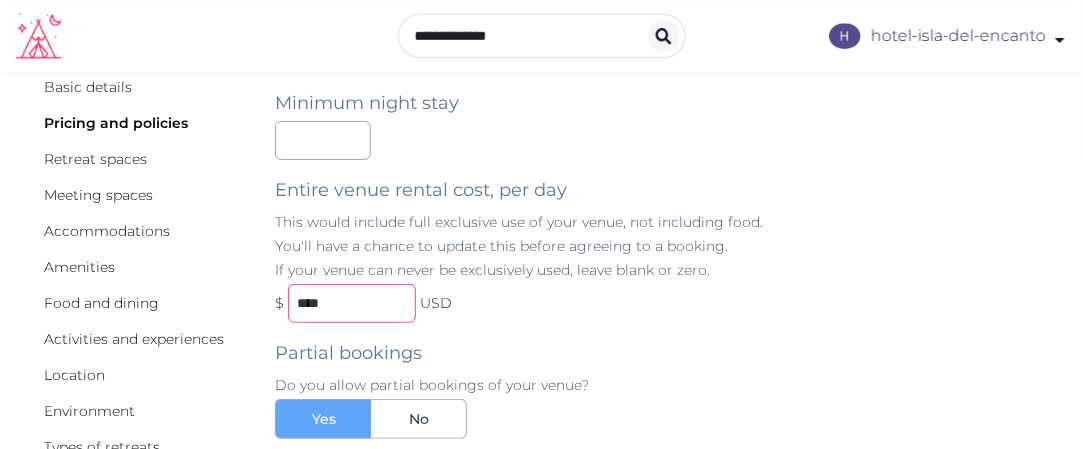 click on "****" at bounding box center (352, 303) 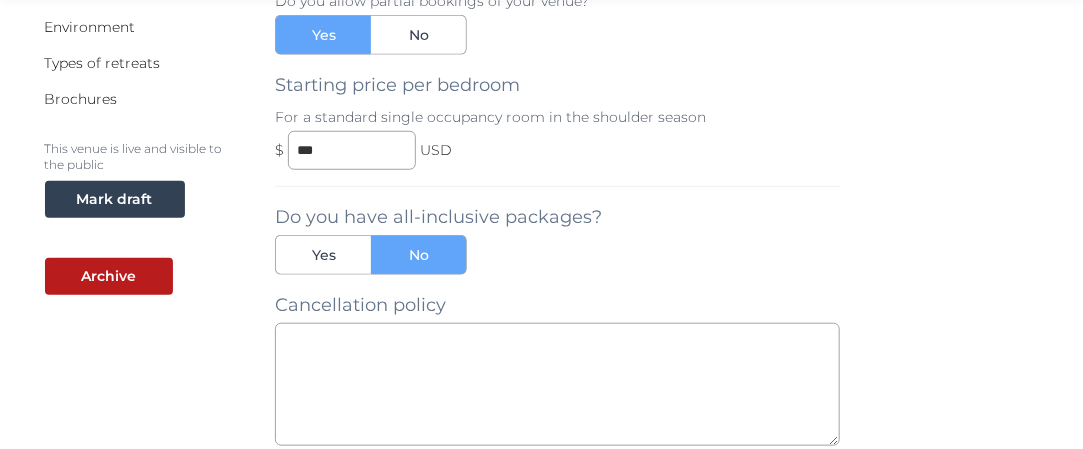 scroll, scrollTop: 500, scrollLeft: 0, axis: vertical 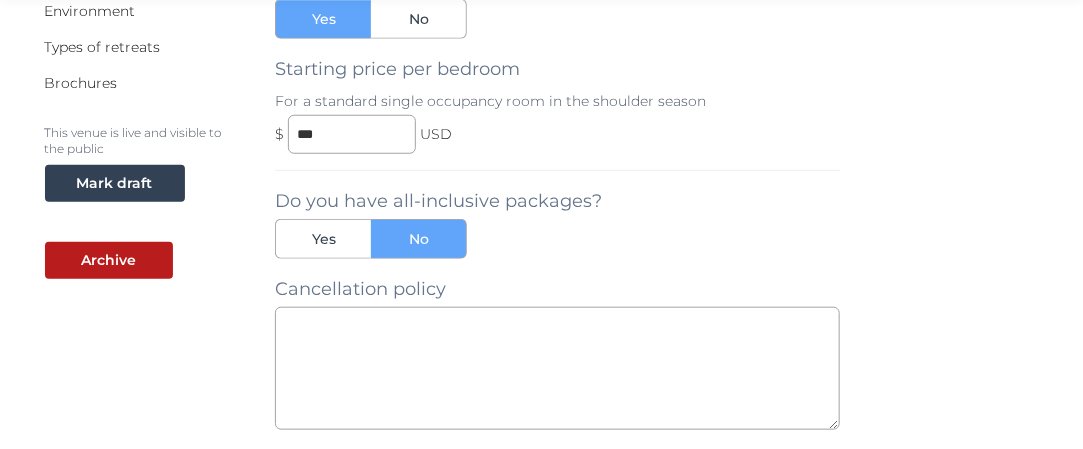 type on "******" 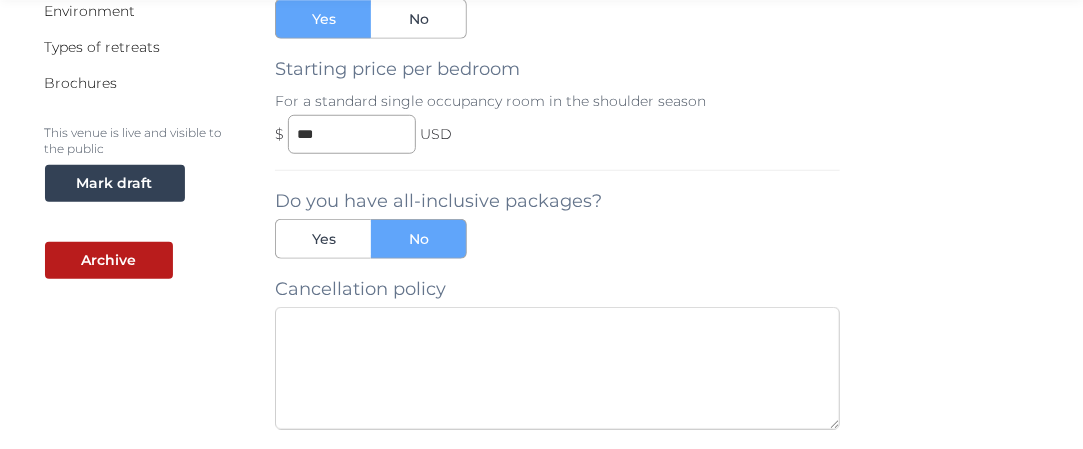 paste on "**********" 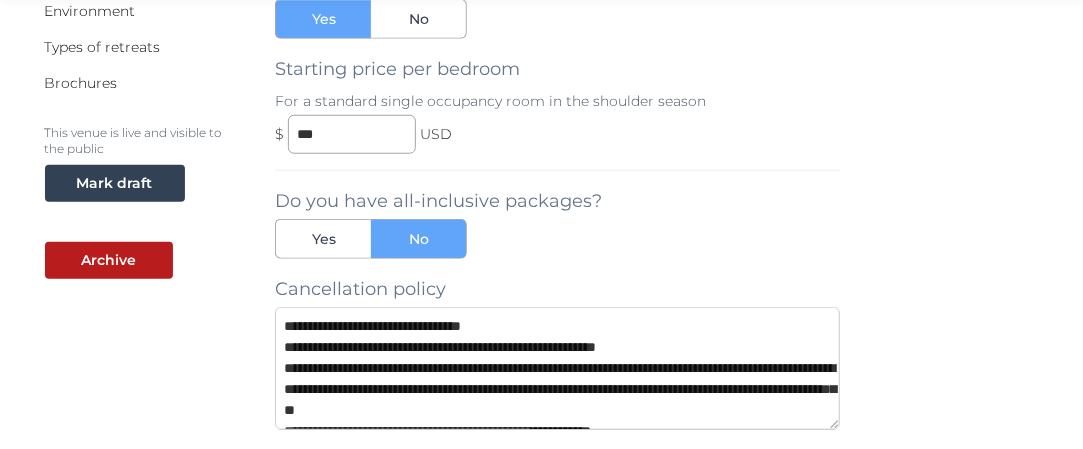 scroll, scrollTop: 389, scrollLeft: 0, axis: vertical 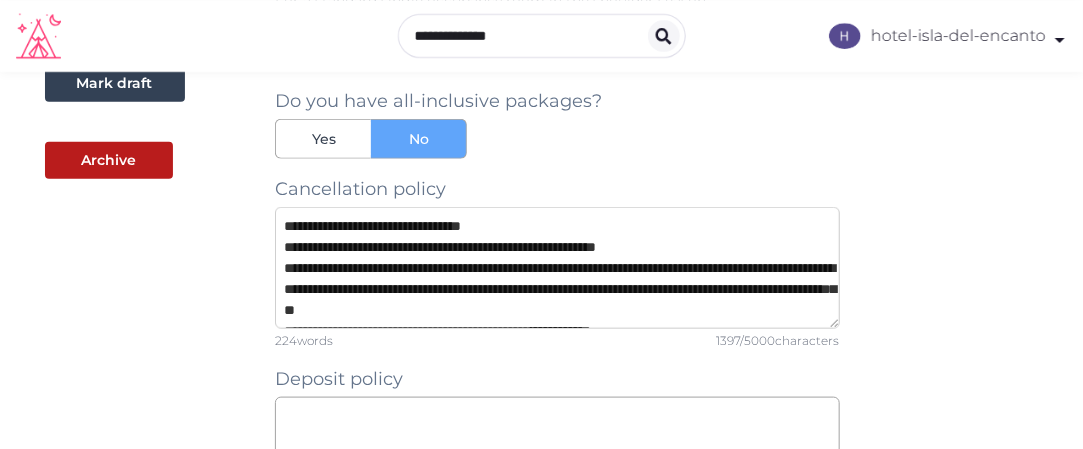 drag, startPoint x: 437, startPoint y: 292, endPoint x: 276, endPoint y: 195, distance: 187.96277 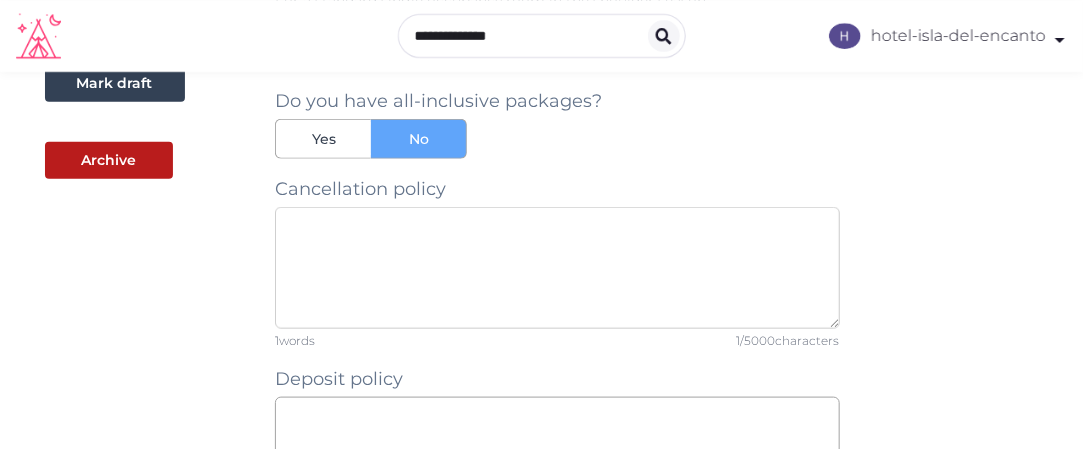 paste on "**********" 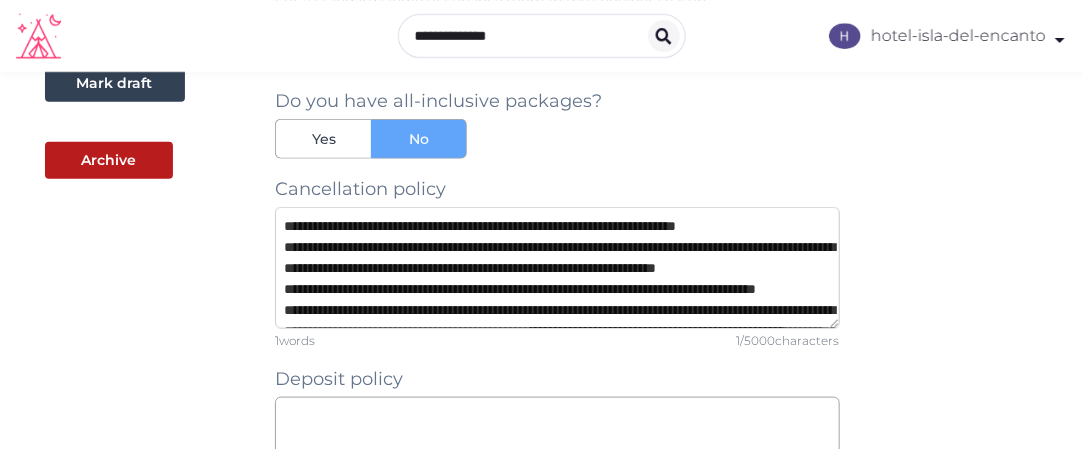 scroll, scrollTop: 221, scrollLeft: 0, axis: vertical 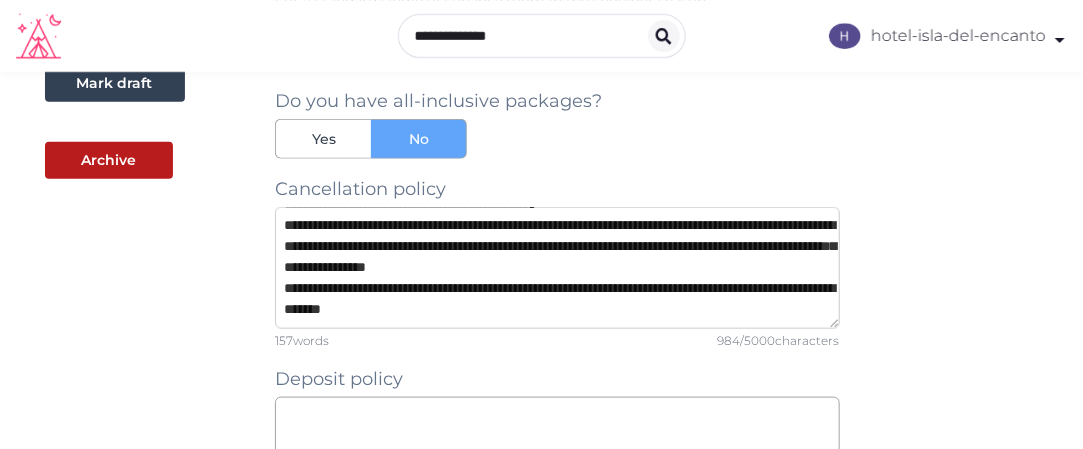 type on "**********" 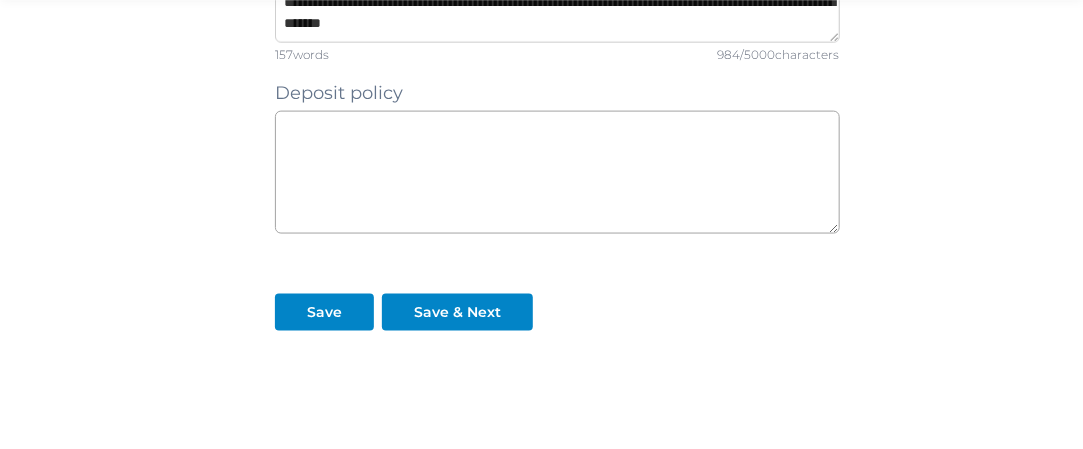 scroll, scrollTop: 900, scrollLeft: 0, axis: vertical 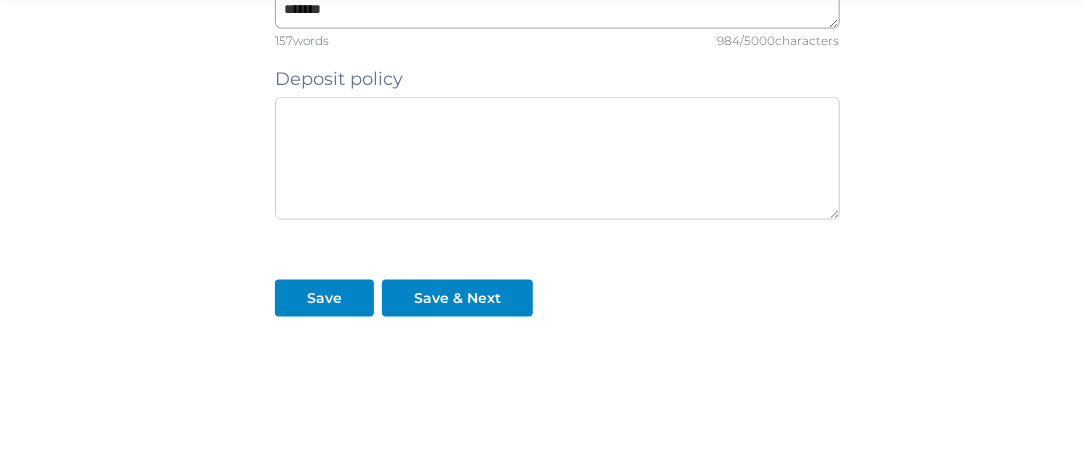 click at bounding box center (557, 158) 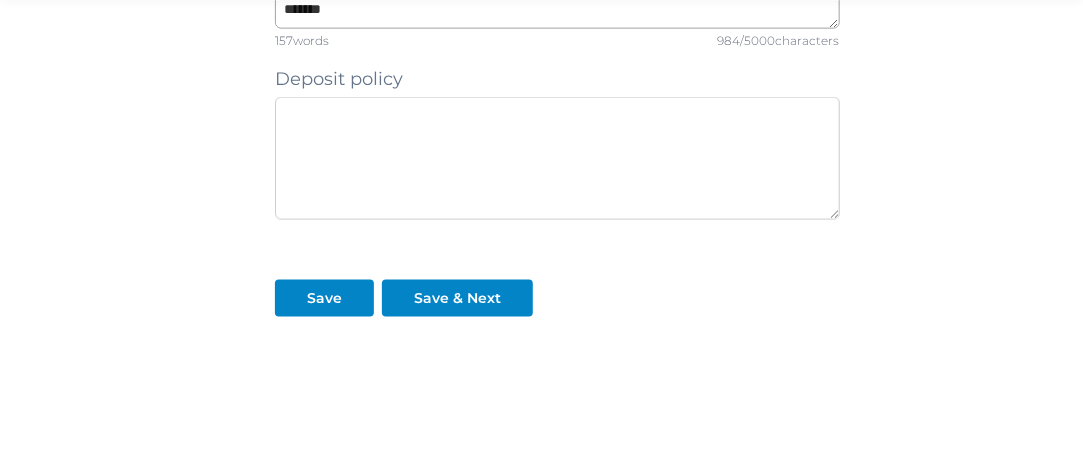 paste on "**********" 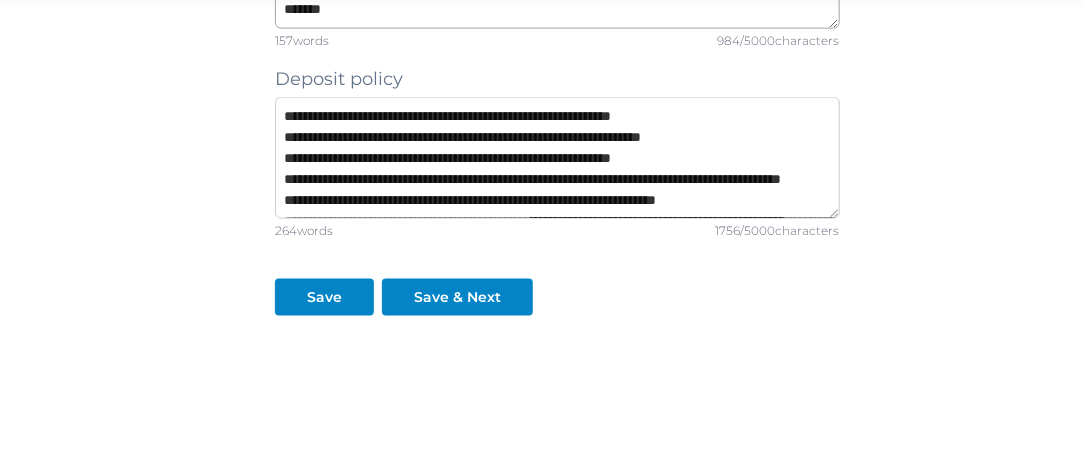 scroll, scrollTop: 536, scrollLeft: 0, axis: vertical 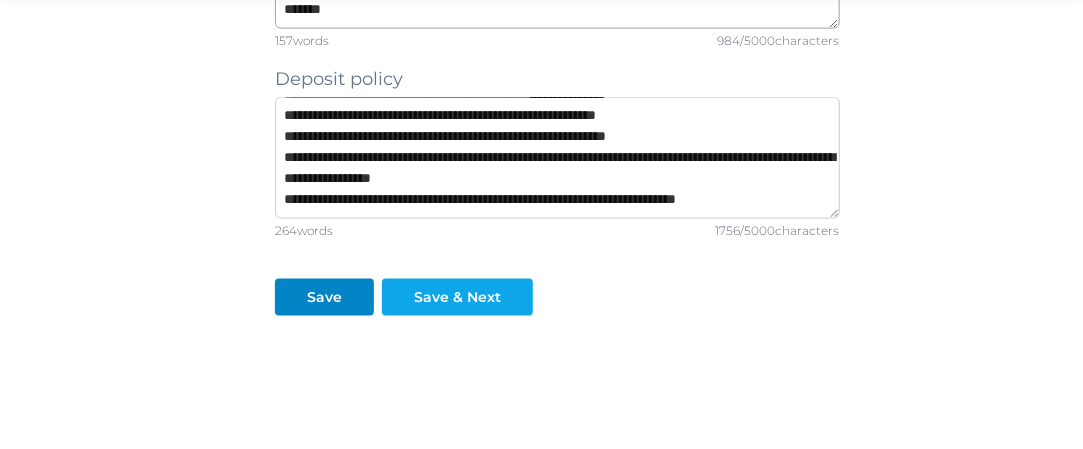 type on "**********" 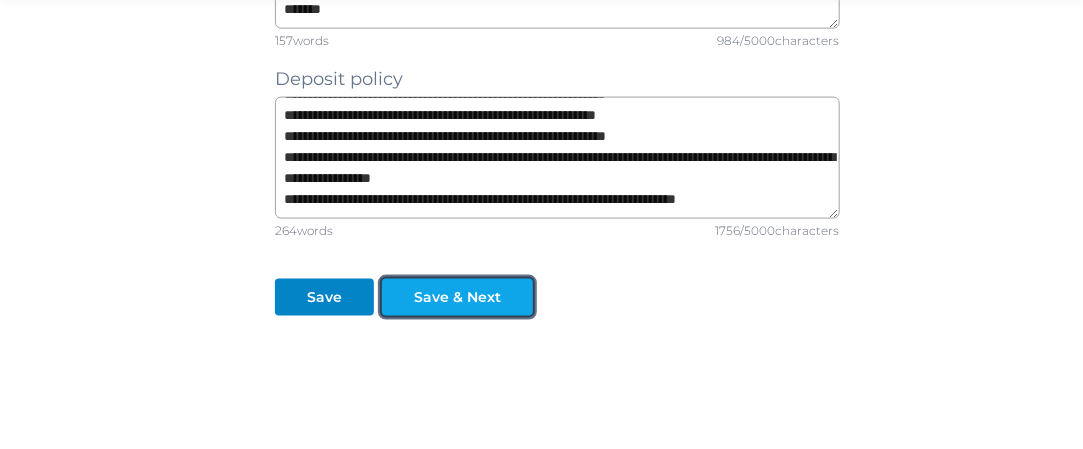 click on "Save & Next" at bounding box center [457, 297] 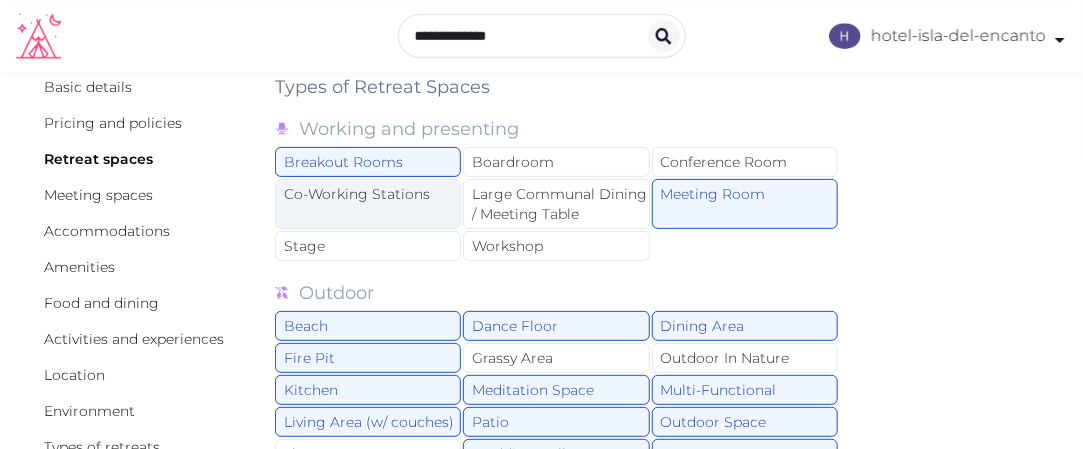 scroll, scrollTop: 200, scrollLeft: 0, axis: vertical 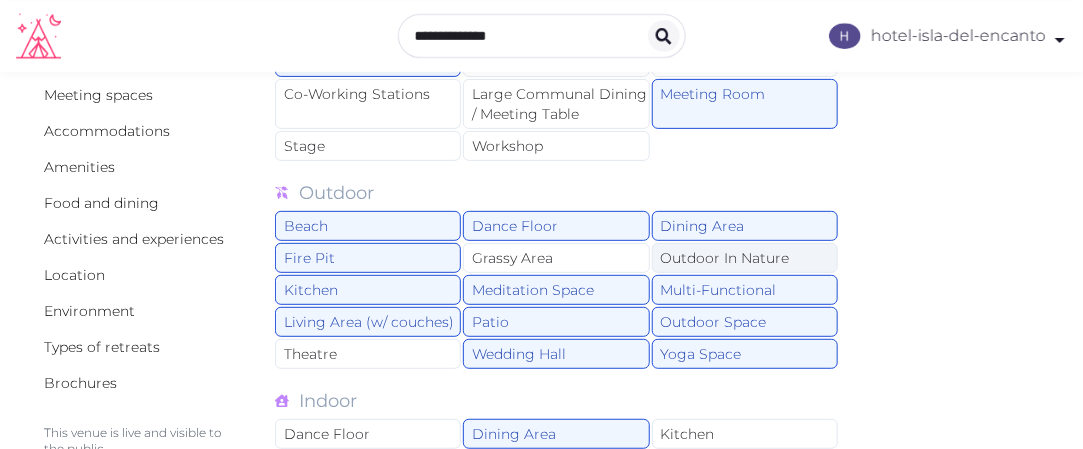 click on "Outdoor In Nature" at bounding box center (745, 258) 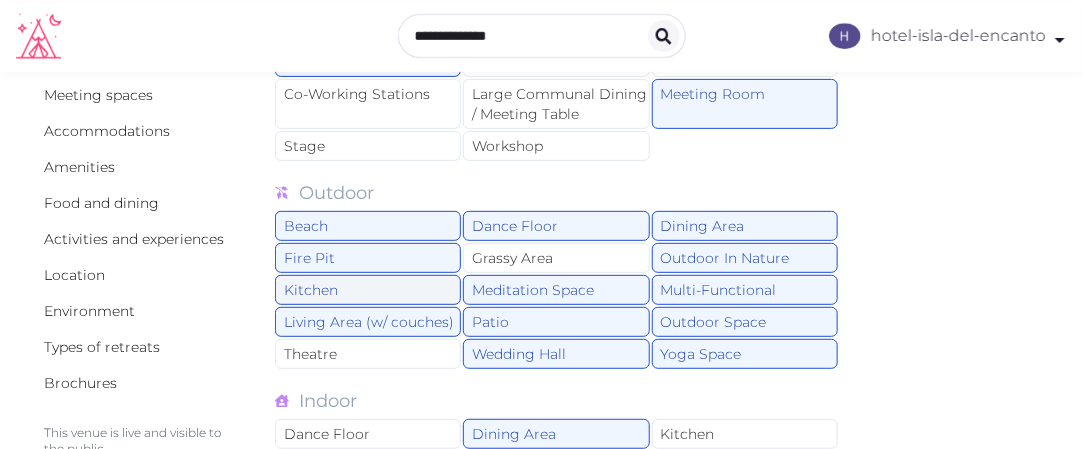 click on "Kitchen" at bounding box center [368, 290] 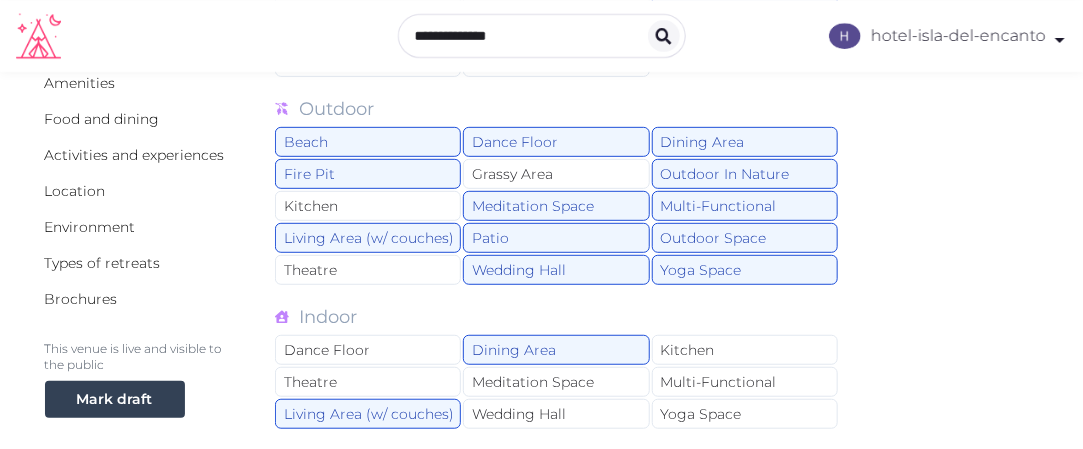 scroll, scrollTop: 300, scrollLeft: 0, axis: vertical 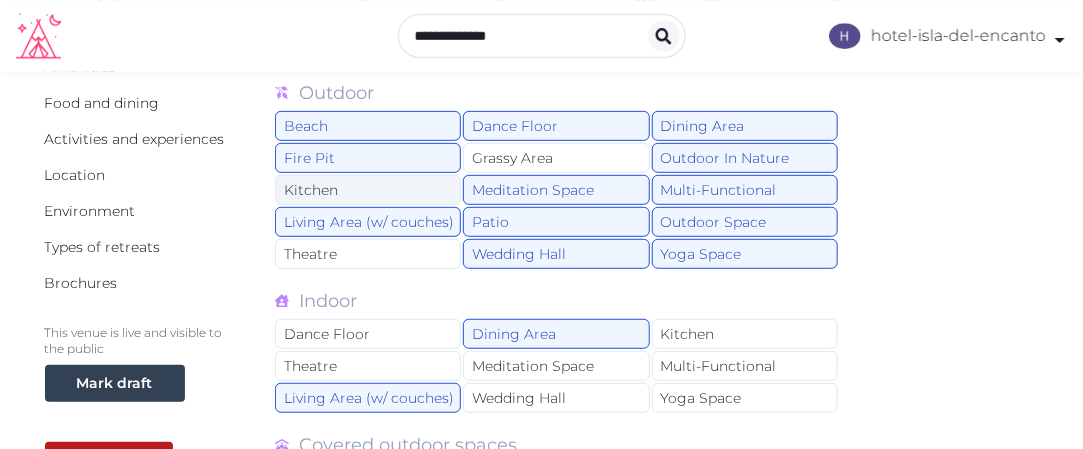 click on "Kitchen" at bounding box center (368, 190) 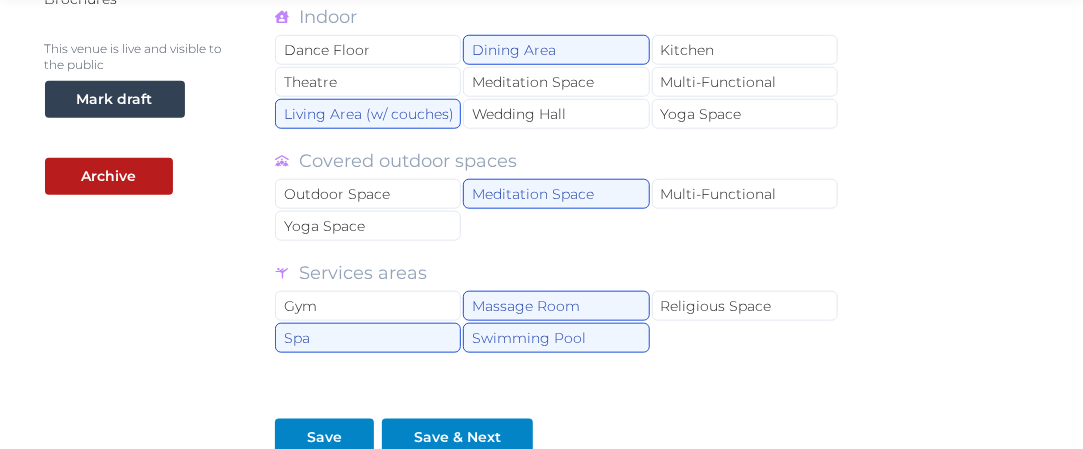 scroll, scrollTop: 600, scrollLeft: 0, axis: vertical 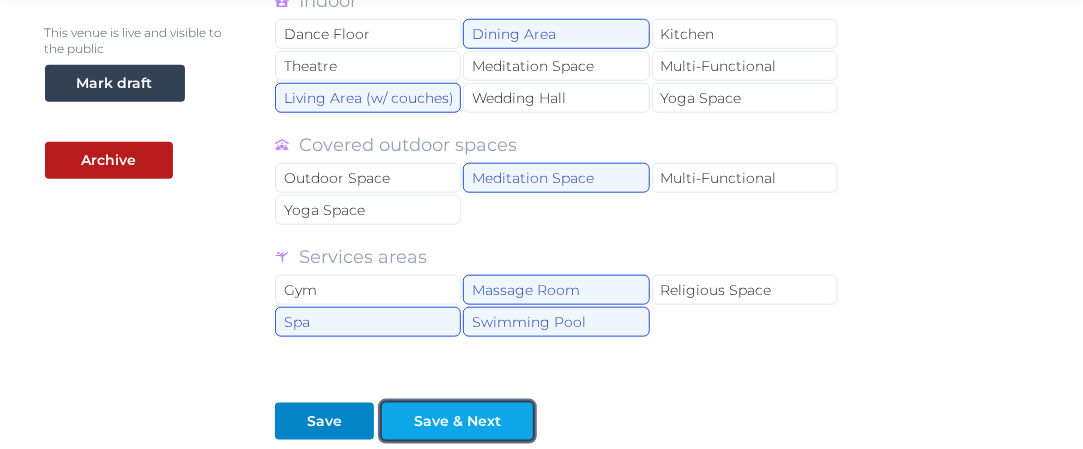 click on "Save & Next" at bounding box center [457, 421] 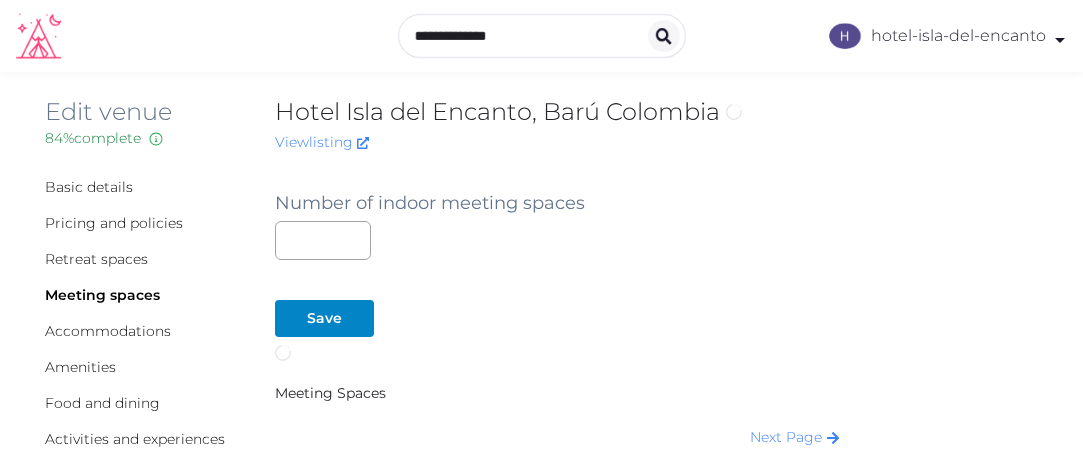 scroll, scrollTop: 0, scrollLeft: 0, axis: both 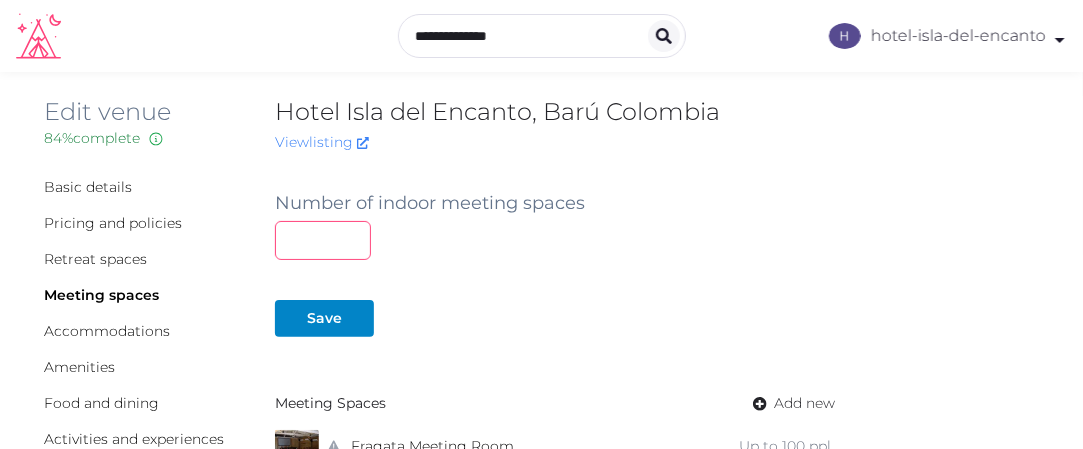 click at bounding box center [323, 240] 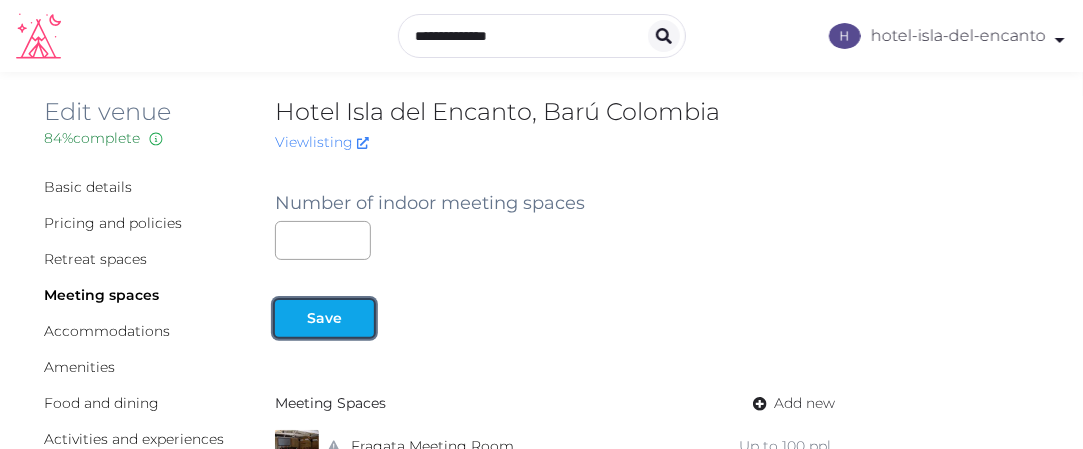 click on "Save" at bounding box center [324, 318] 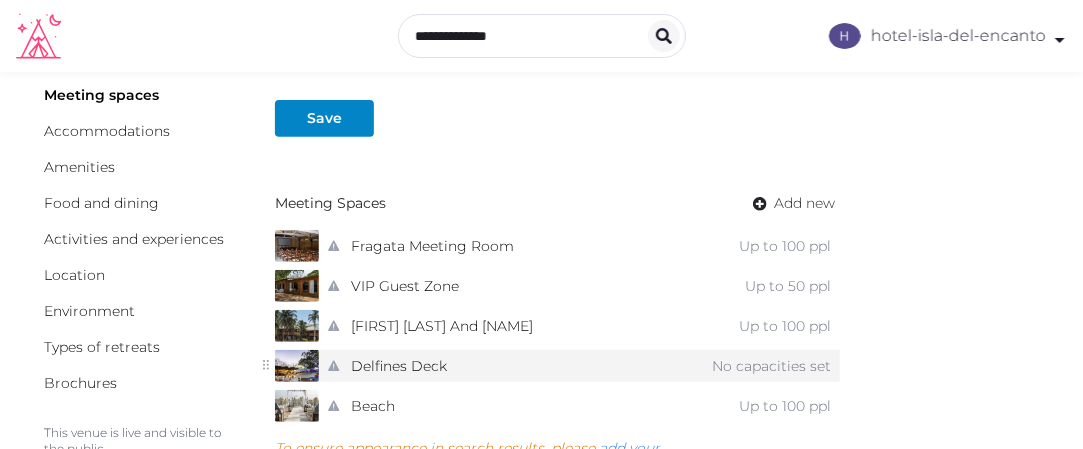 scroll, scrollTop: 300, scrollLeft: 0, axis: vertical 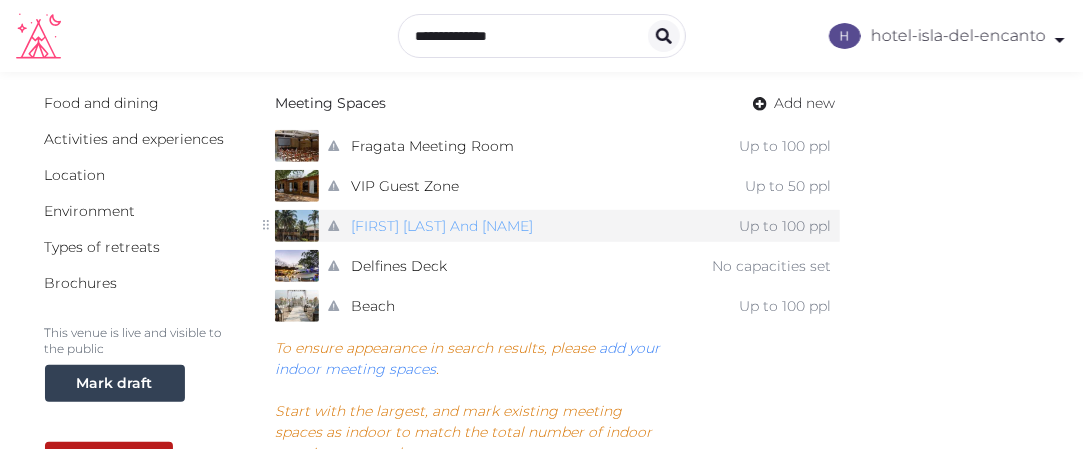 click on "[FIRST] [LAST] And [NAME]" at bounding box center (442, 226) 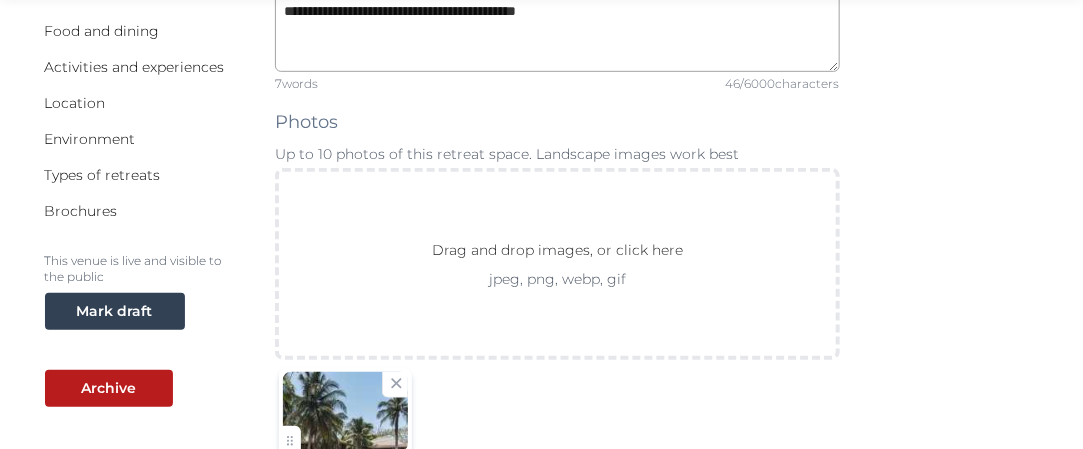 scroll, scrollTop: 400, scrollLeft: 0, axis: vertical 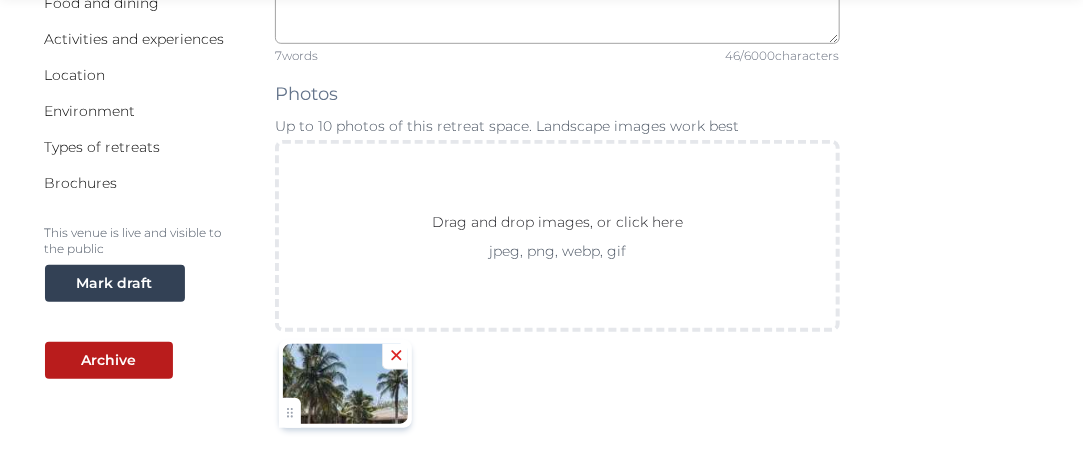 click 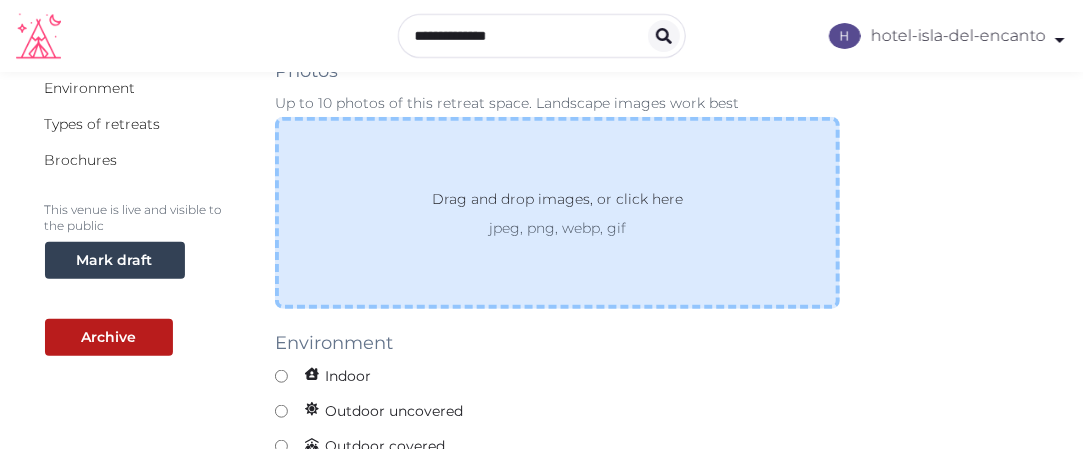 scroll, scrollTop: 400, scrollLeft: 0, axis: vertical 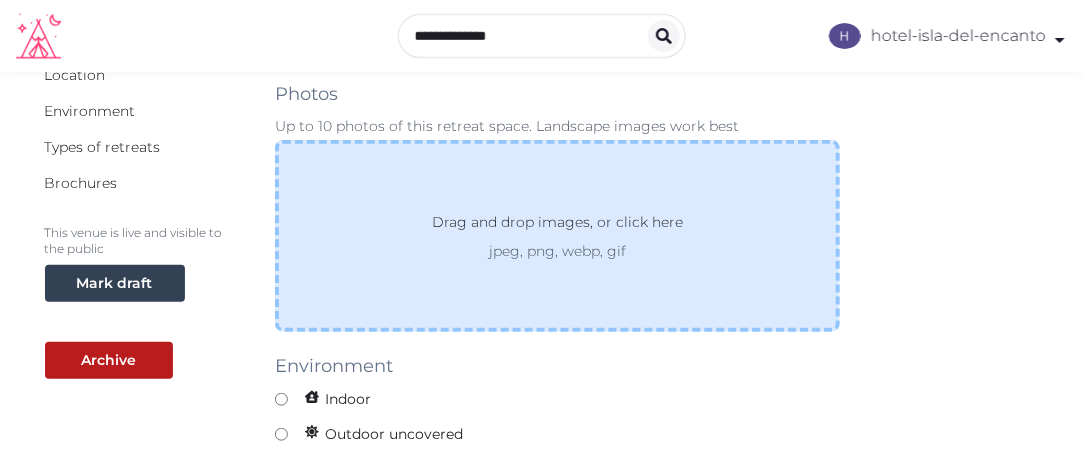 click on "Drag and drop images, or click here" at bounding box center [557, 226] 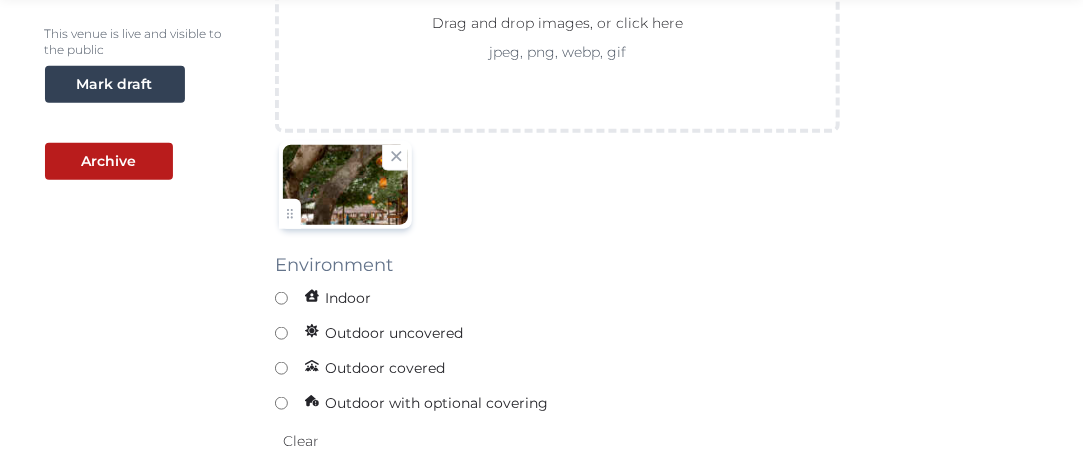 scroll, scrollTop: 600, scrollLeft: 0, axis: vertical 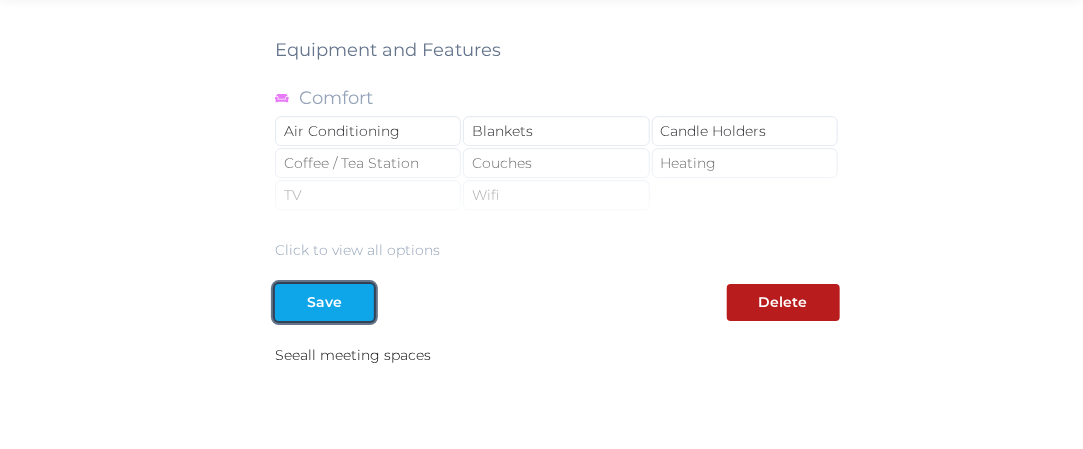 click on "Save" at bounding box center (324, 302) 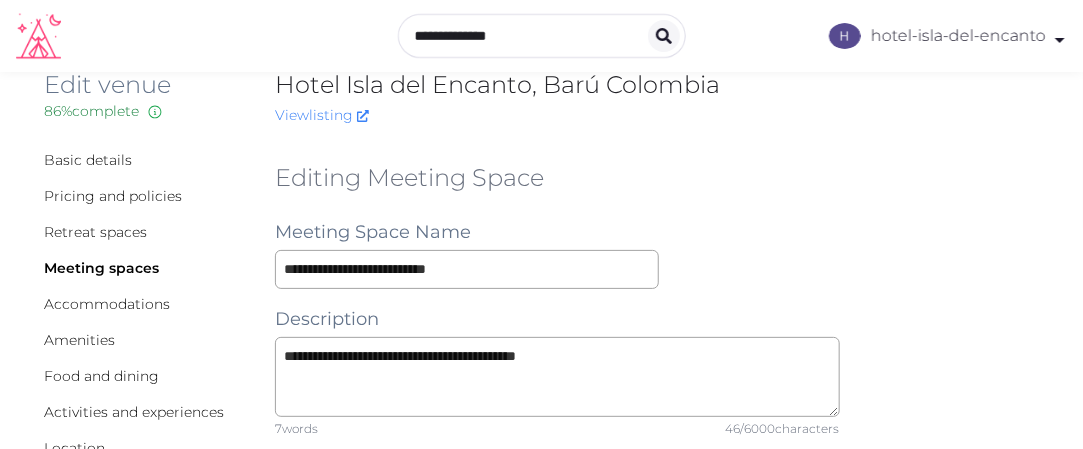 scroll, scrollTop: 0, scrollLeft: 0, axis: both 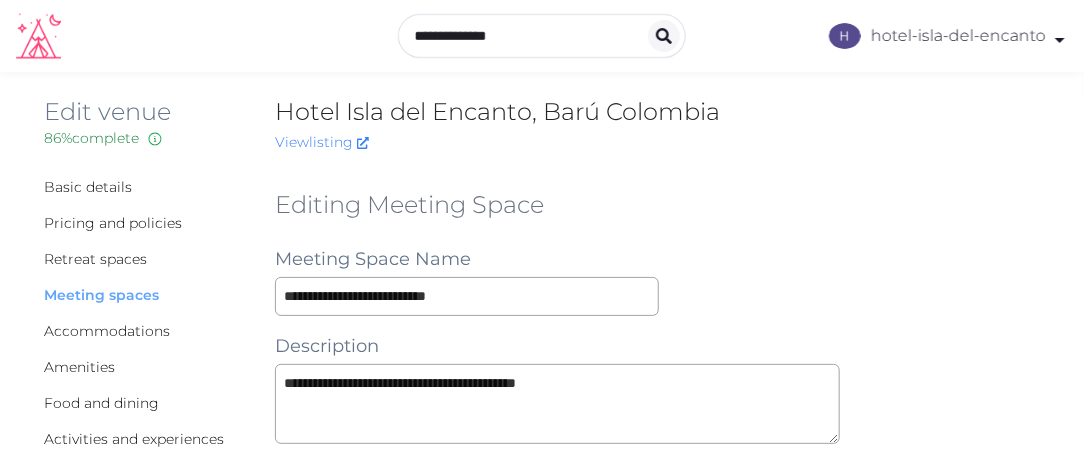 click on "Meeting spaces" at bounding box center [102, 295] 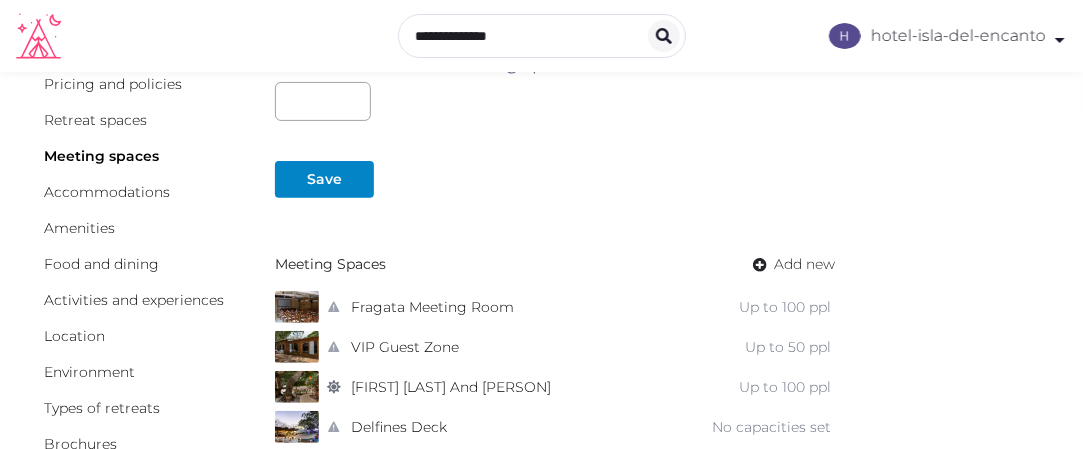 scroll, scrollTop: 200, scrollLeft: 0, axis: vertical 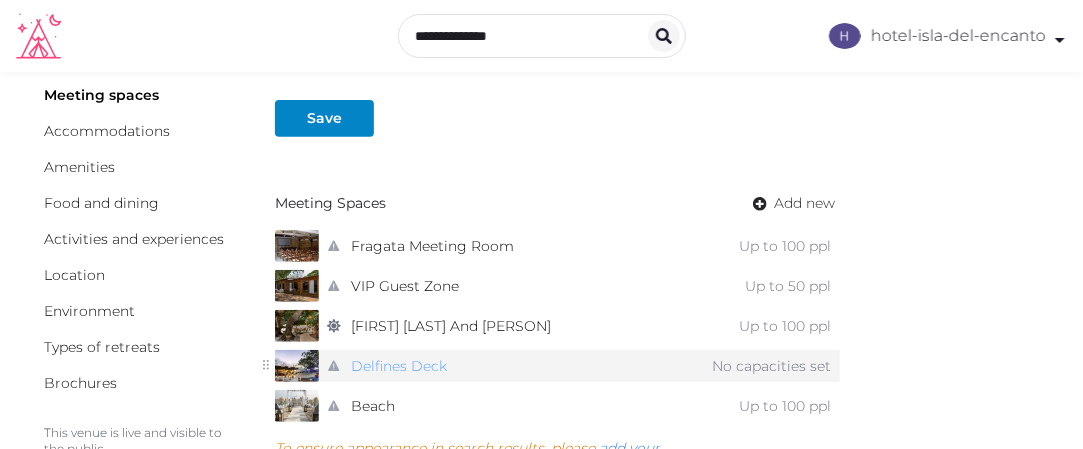 click on "Delfines Deck" at bounding box center [399, 366] 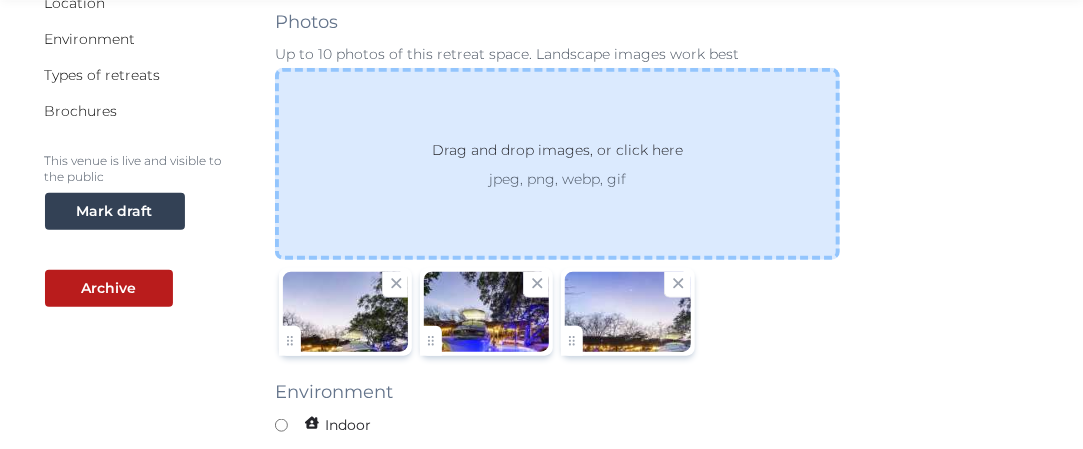 scroll, scrollTop: 500, scrollLeft: 0, axis: vertical 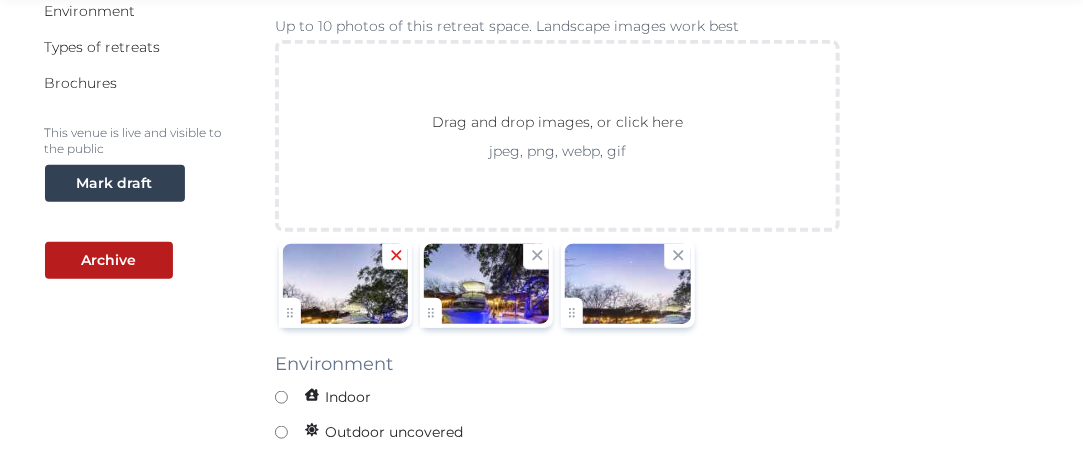 click 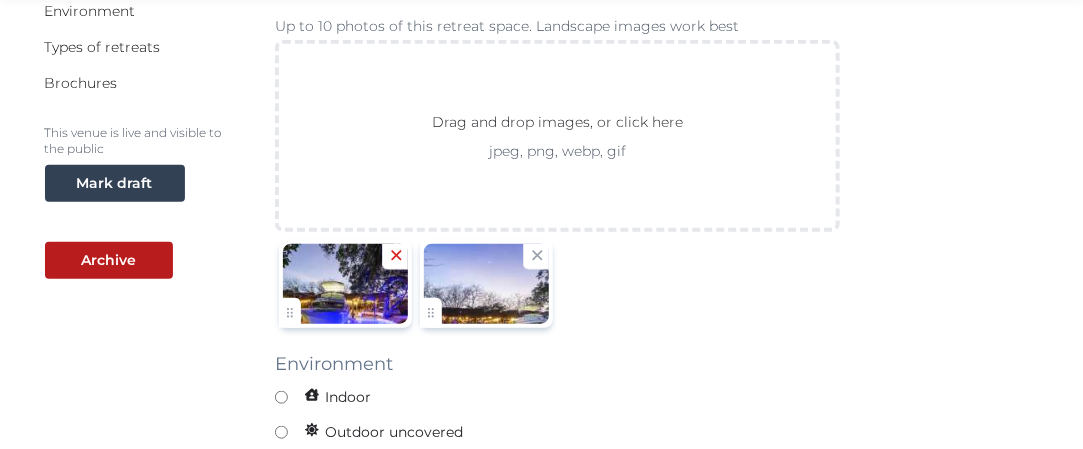 click 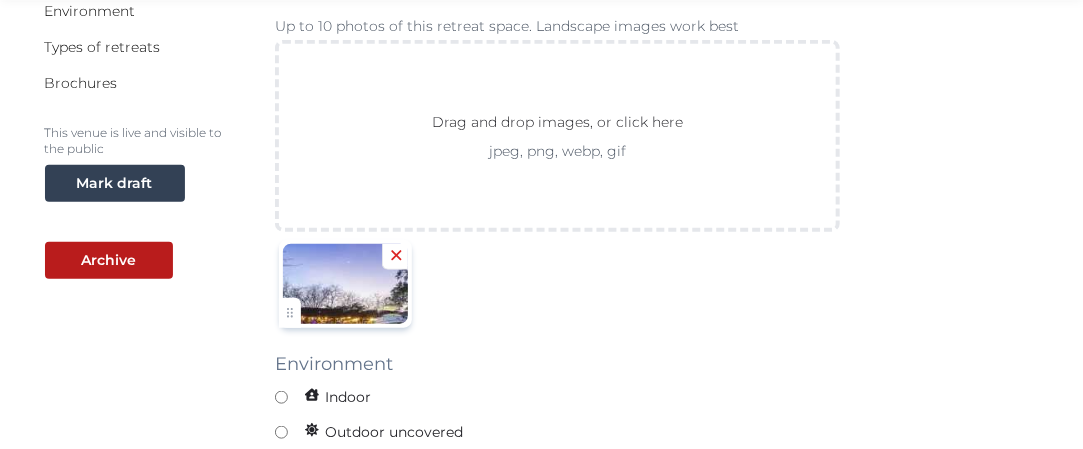 click 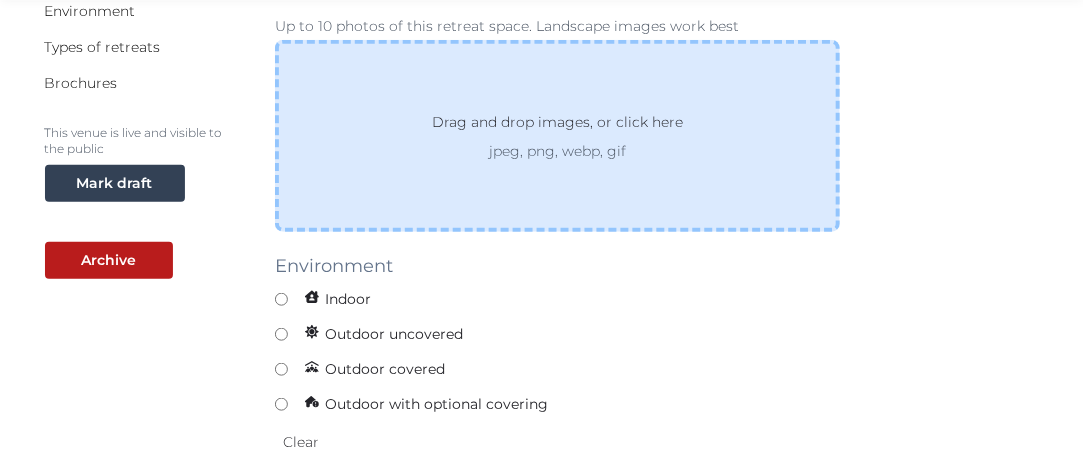 click on "jpeg, png, webp, gif" at bounding box center [557, 151] 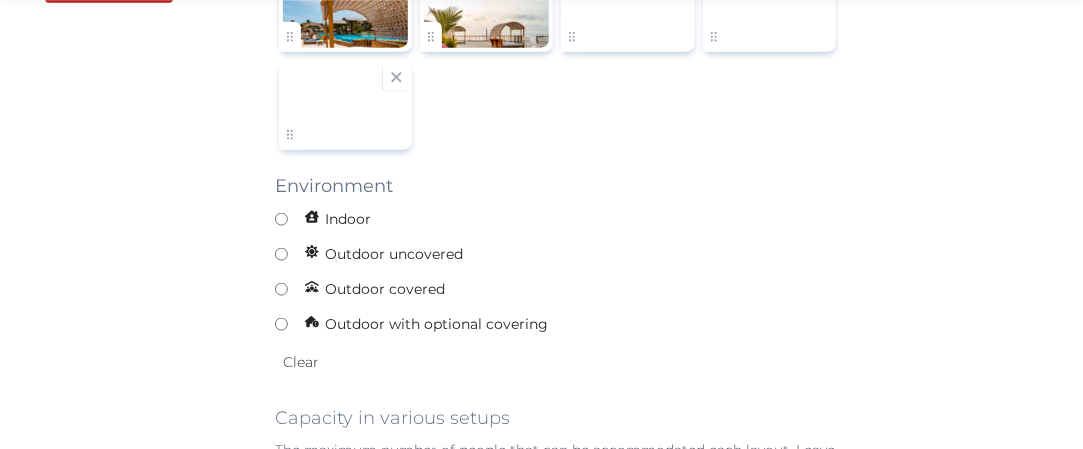 scroll, scrollTop: 800, scrollLeft: 0, axis: vertical 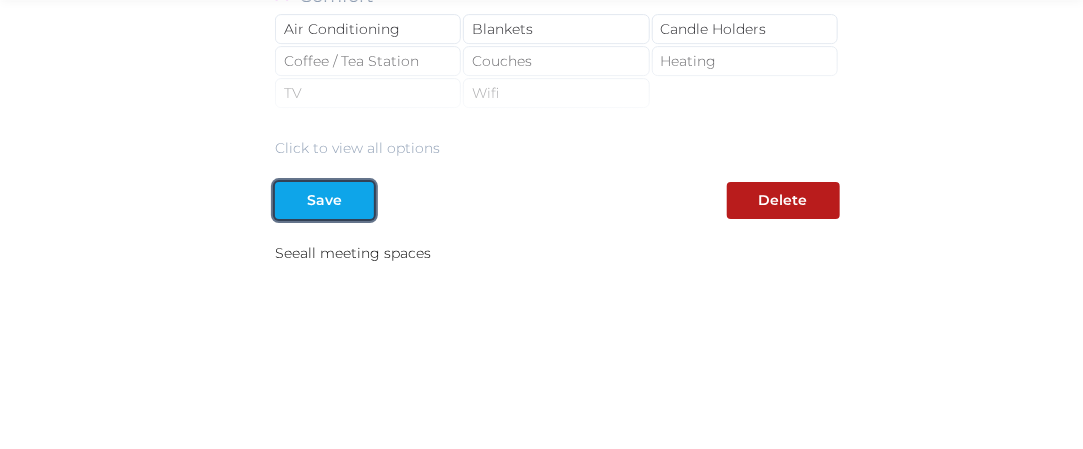click at bounding box center [358, 200] 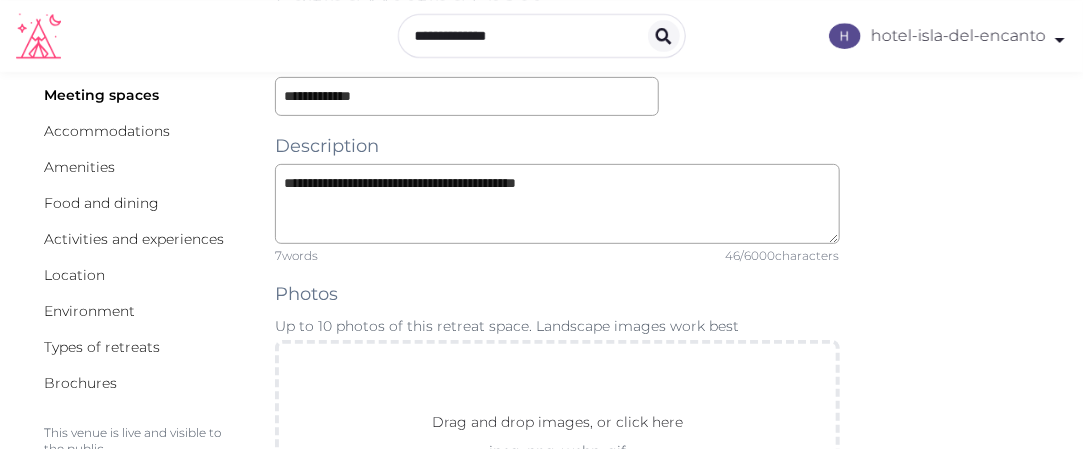 scroll, scrollTop: 100, scrollLeft: 0, axis: vertical 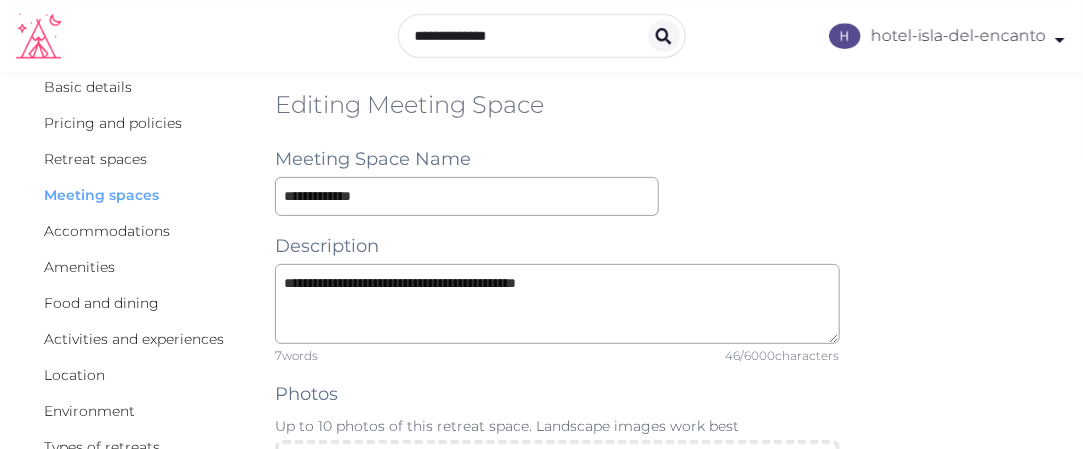 click on "Meeting spaces" at bounding box center (102, 195) 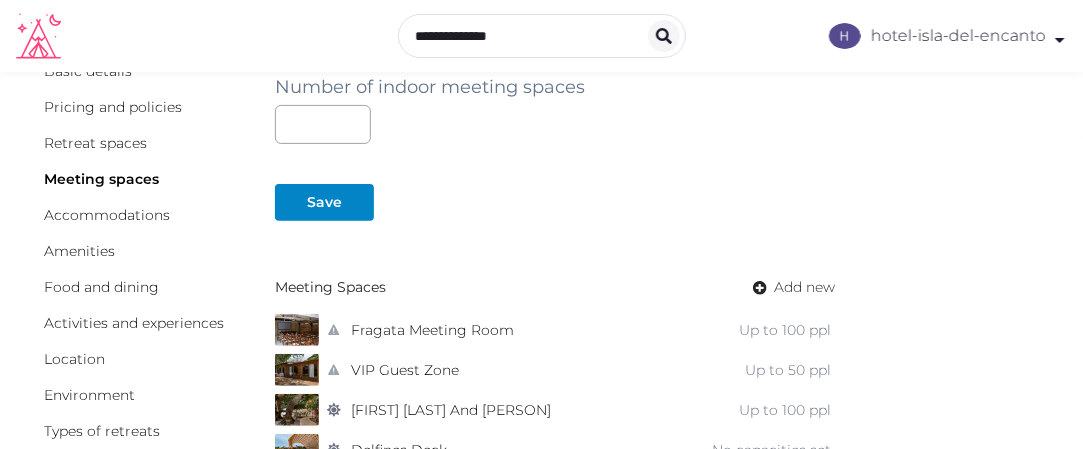 scroll, scrollTop: 300, scrollLeft: 0, axis: vertical 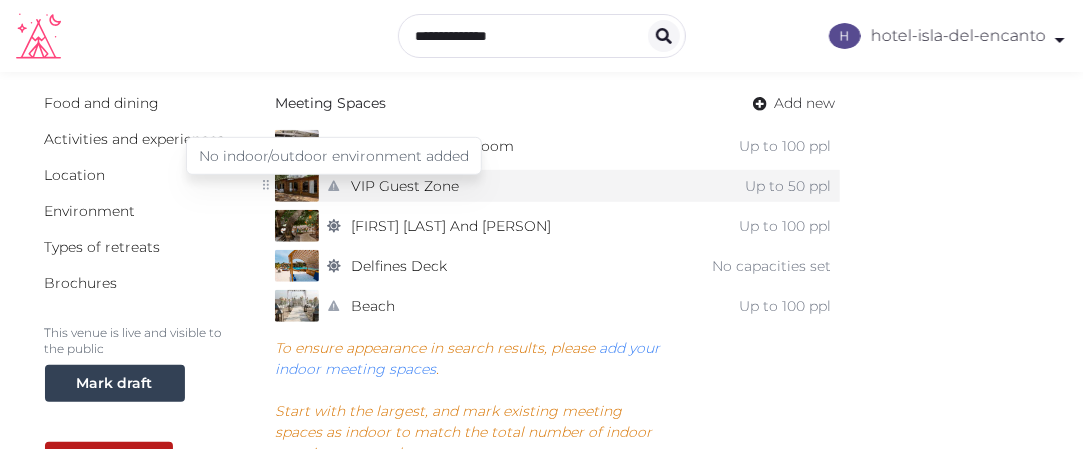 click 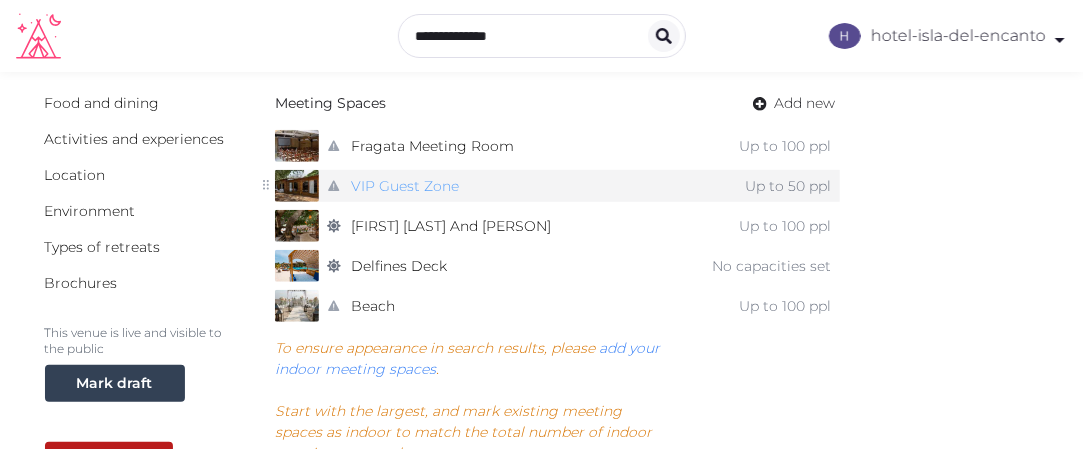 click on "VIP Guest Zone" at bounding box center [405, 186] 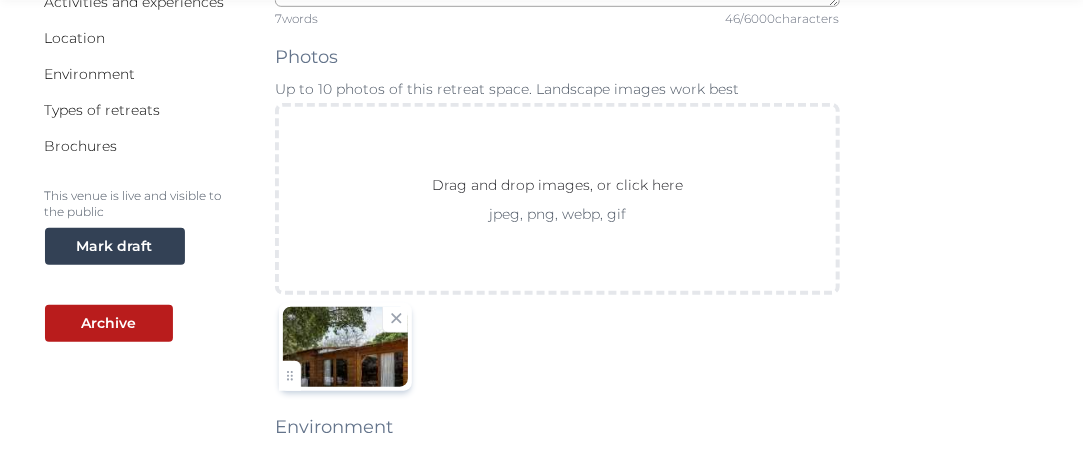 scroll, scrollTop: 500, scrollLeft: 0, axis: vertical 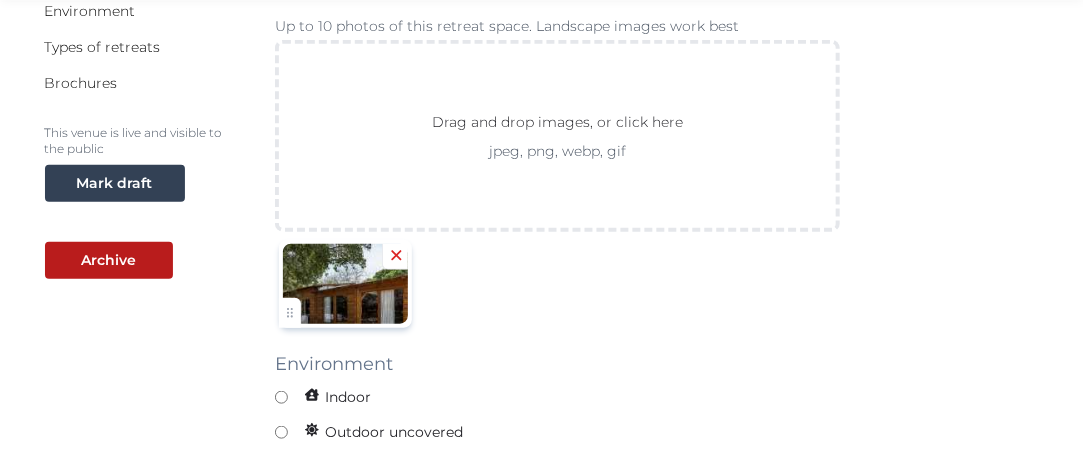 click 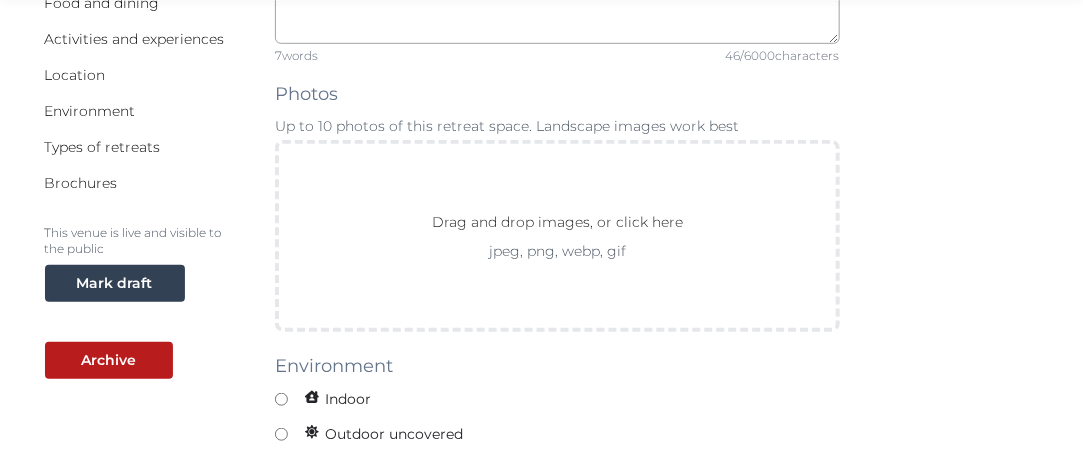 scroll, scrollTop: 500, scrollLeft: 0, axis: vertical 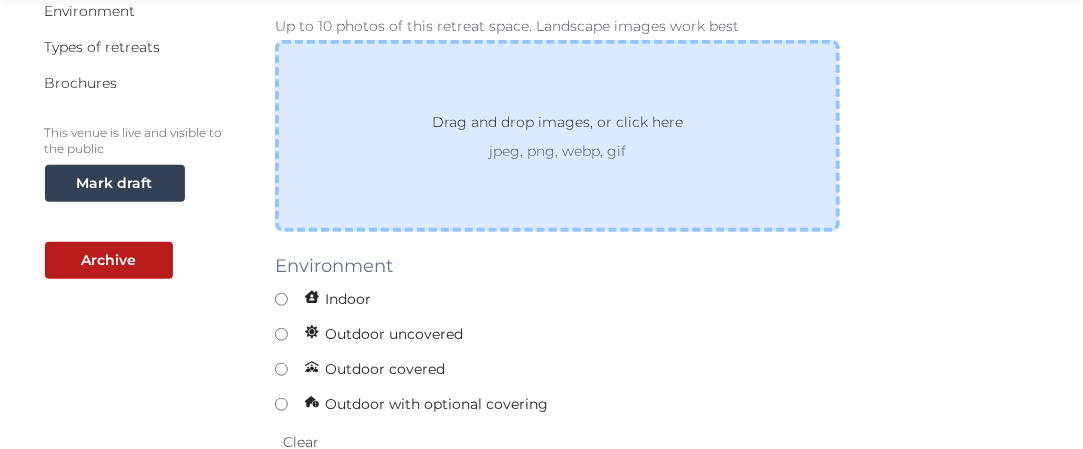 click on "Drag and drop images, or click here" at bounding box center (557, 126) 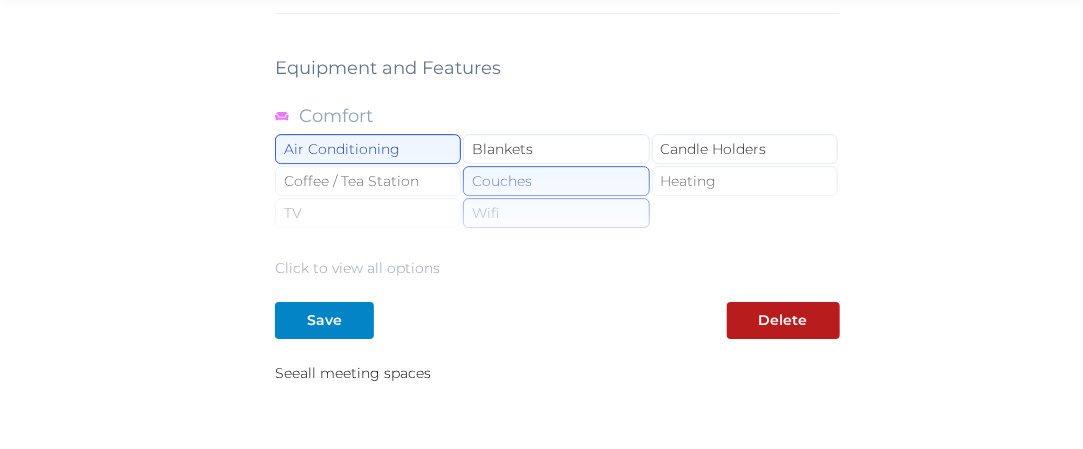 scroll, scrollTop: 2000, scrollLeft: 0, axis: vertical 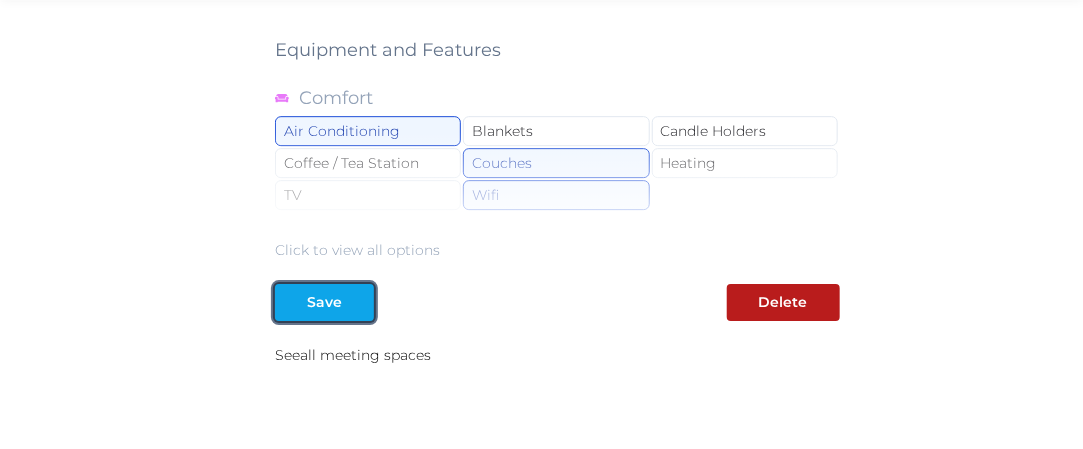 click on "Save" at bounding box center [324, 302] 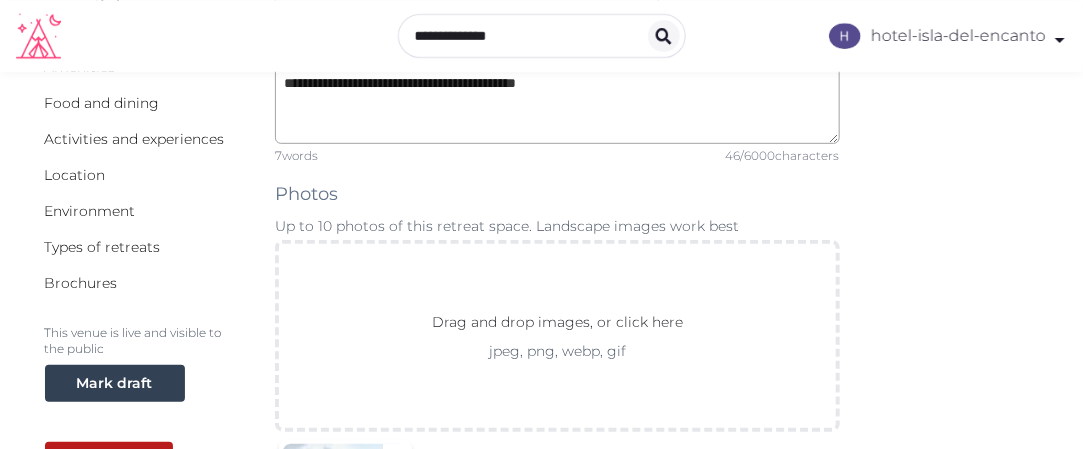scroll, scrollTop: 200, scrollLeft: 0, axis: vertical 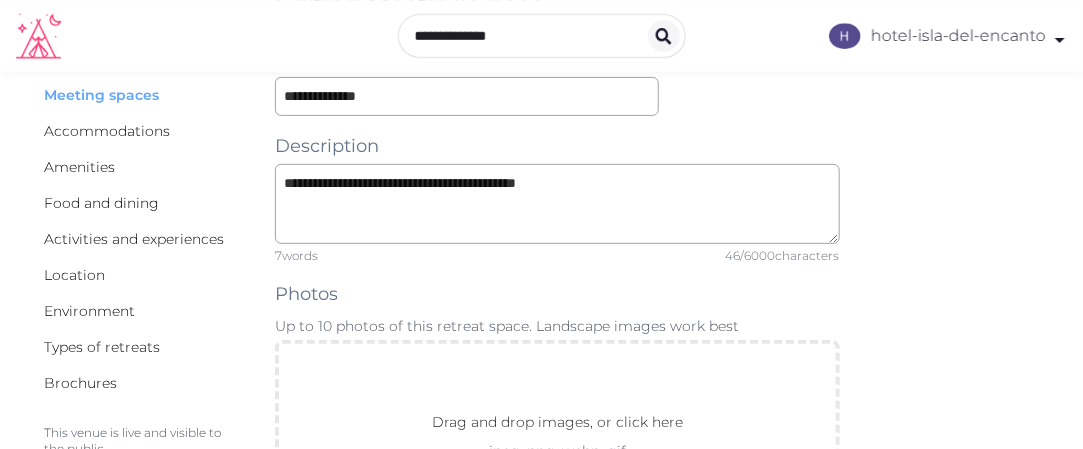click on "Meeting spaces" at bounding box center [102, 95] 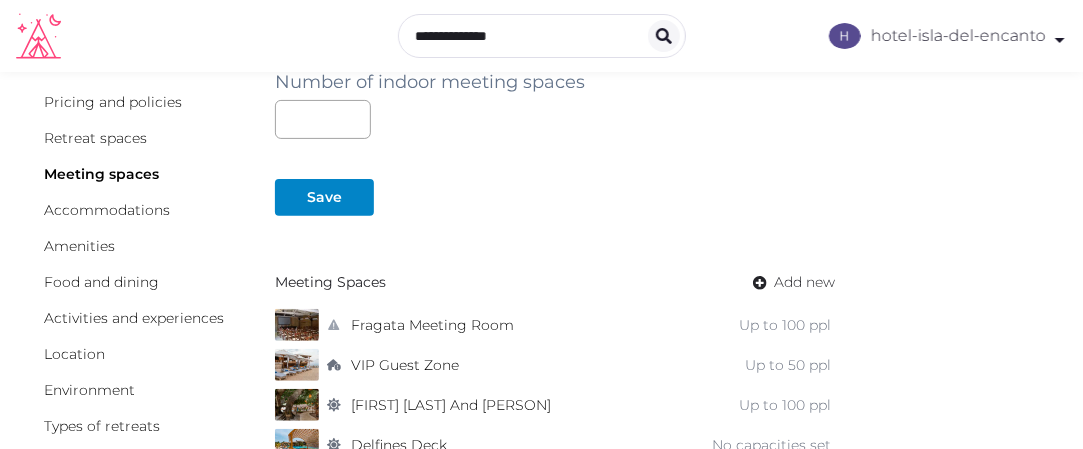 scroll, scrollTop: 200, scrollLeft: 0, axis: vertical 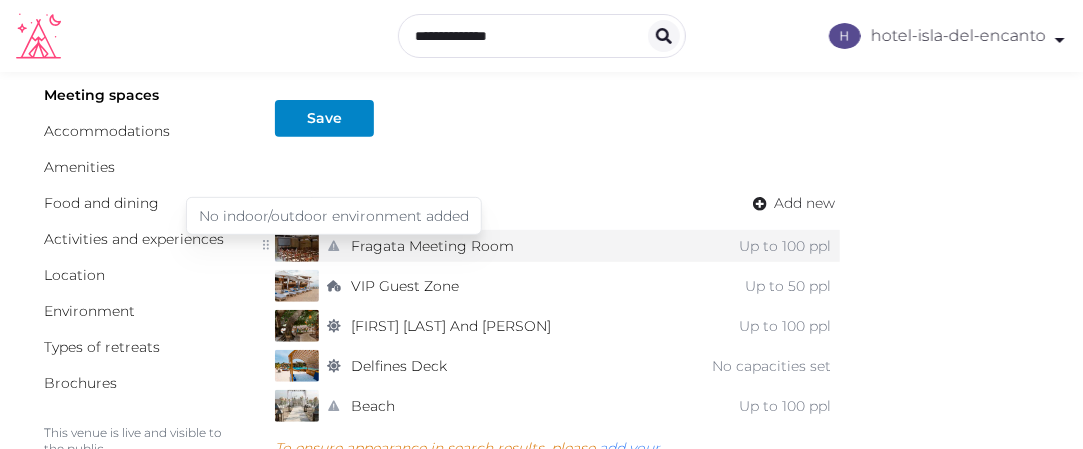 click 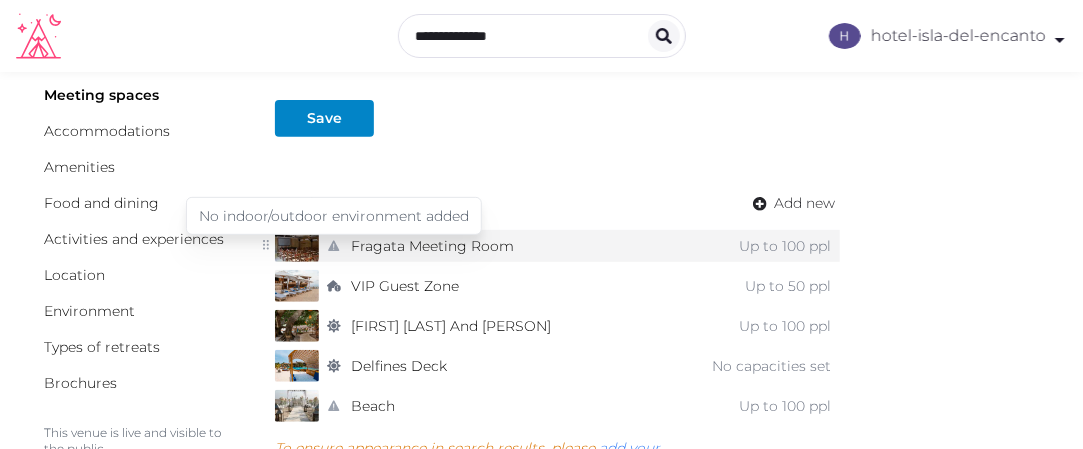 click 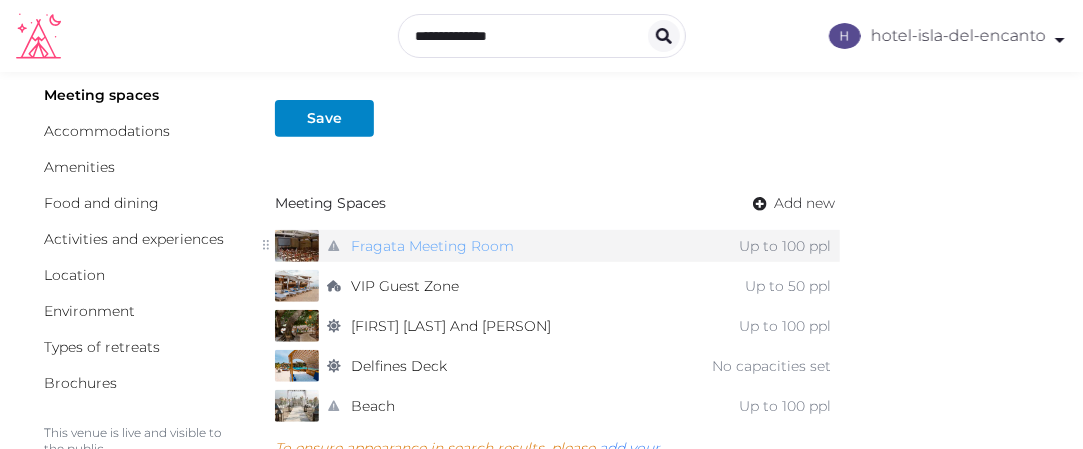 click on "Fragata Meeting Room" at bounding box center [432, 246] 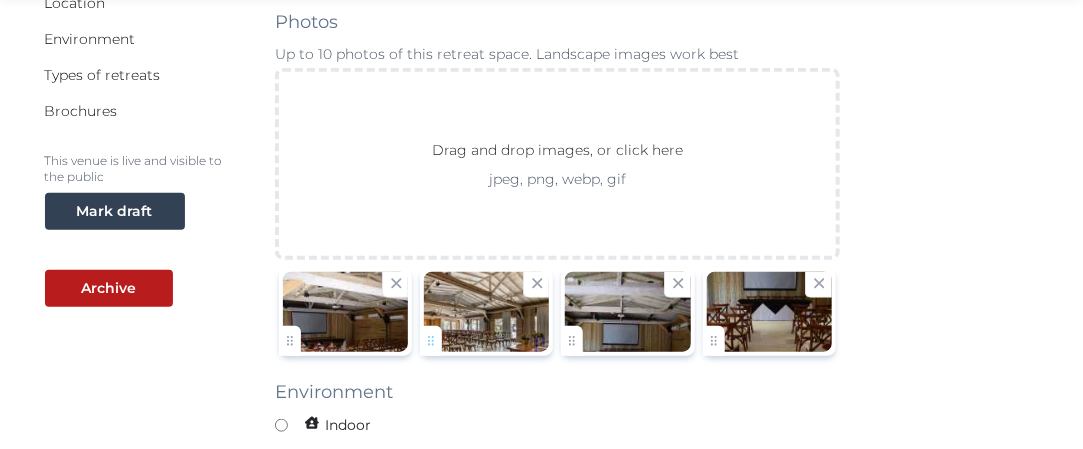 scroll, scrollTop: 500, scrollLeft: 0, axis: vertical 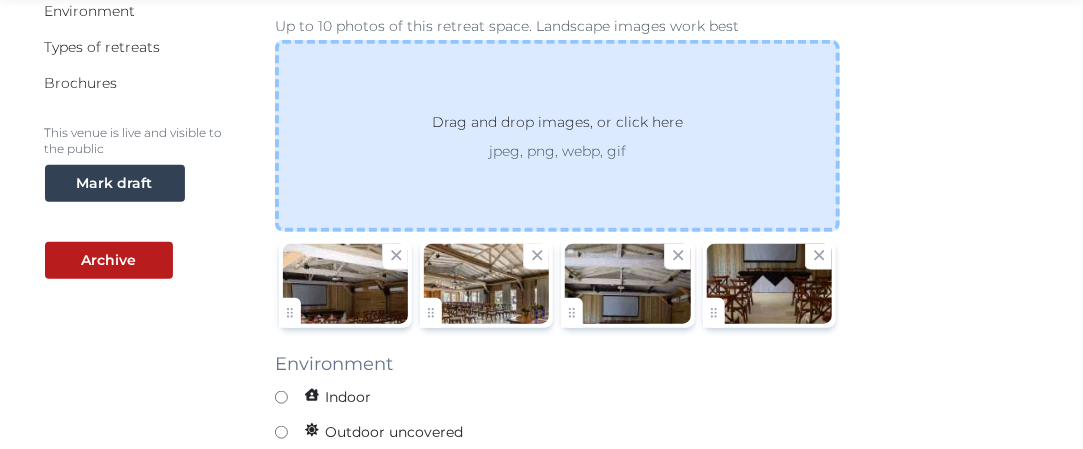 click on "jpeg, png, webp, gif" at bounding box center (557, 151) 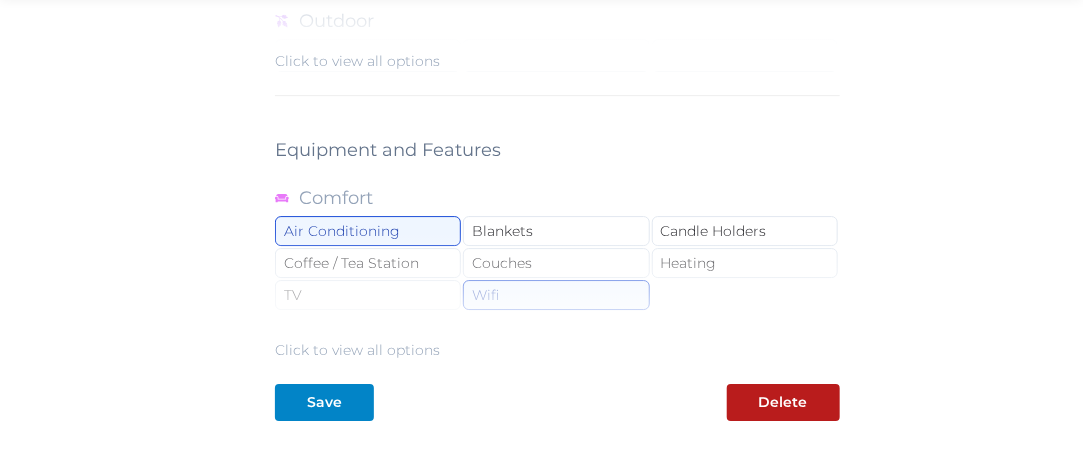 scroll, scrollTop: 2168, scrollLeft: 0, axis: vertical 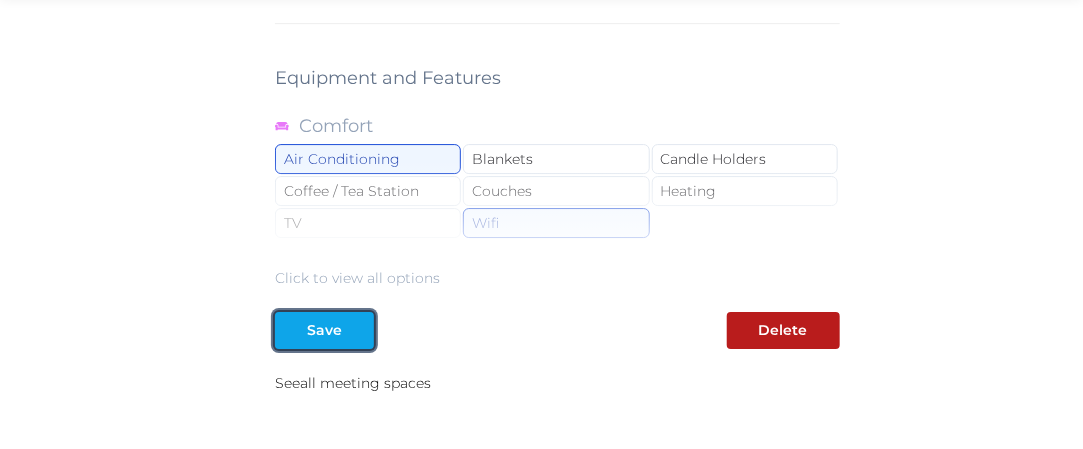 click on "Save" at bounding box center [324, 330] 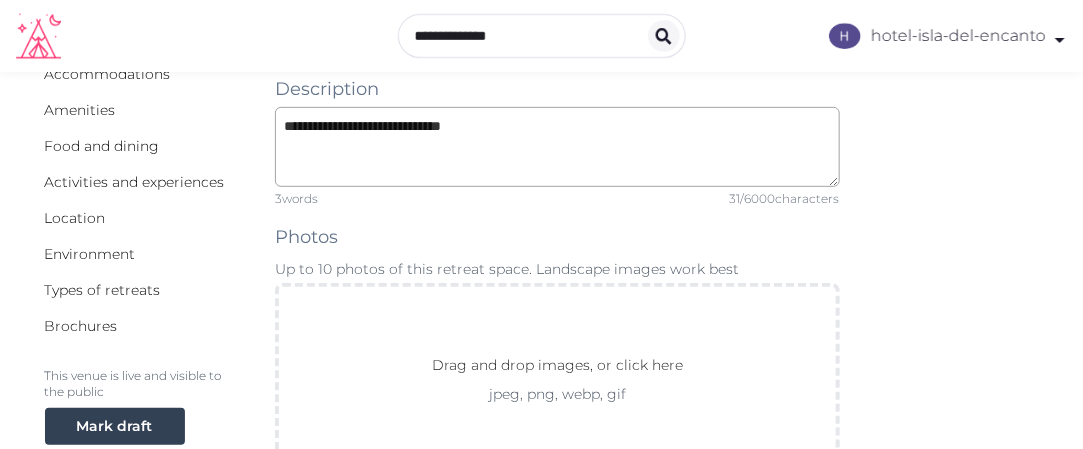 scroll, scrollTop: 168, scrollLeft: 0, axis: vertical 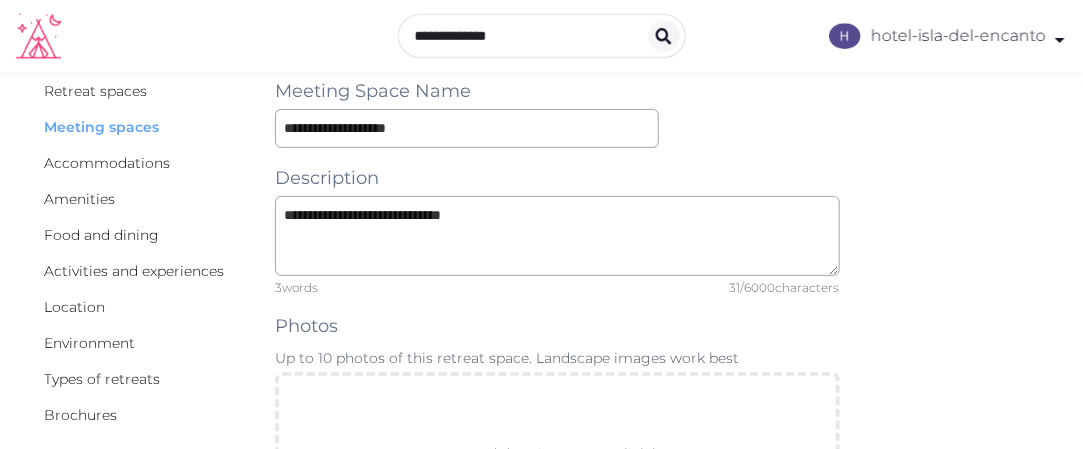 click on "Meeting spaces" at bounding box center (102, 127) 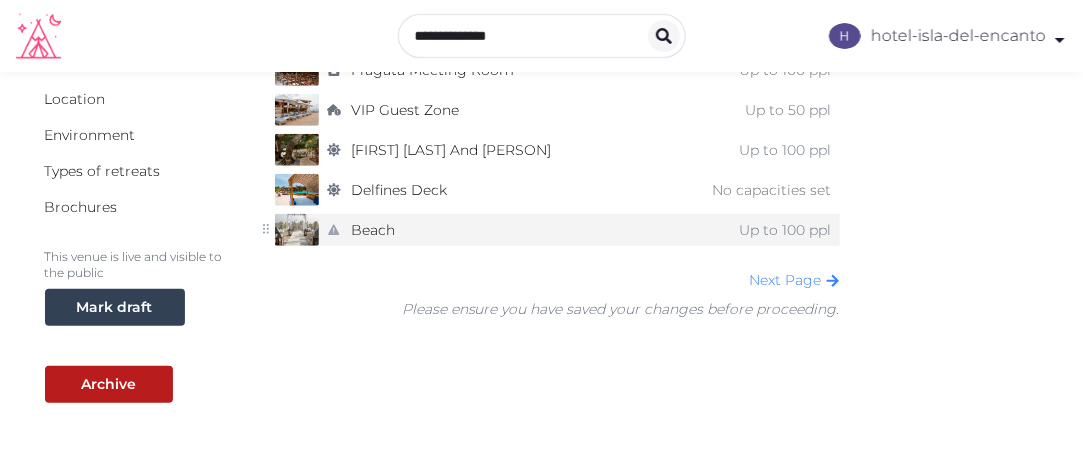 scroll, scrollTop: 400, scrollLeft: 0, axis: vertical 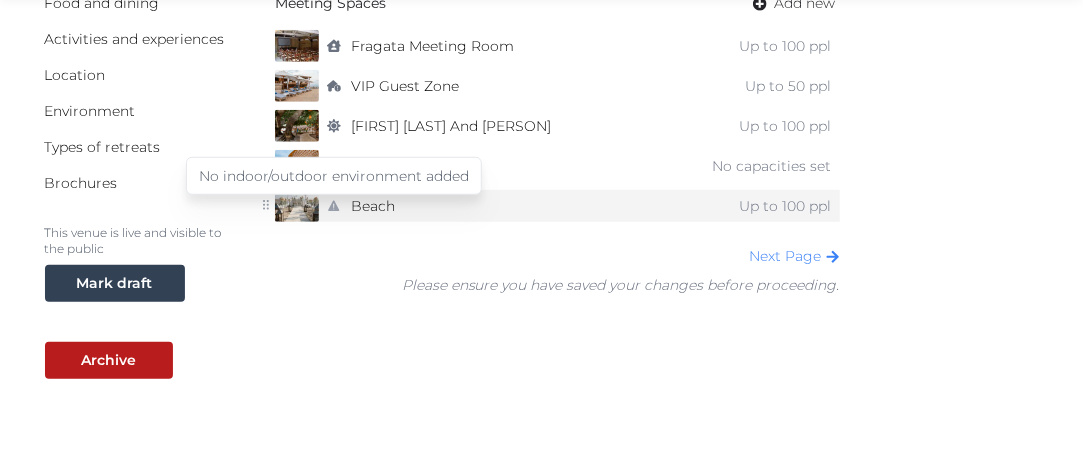 click 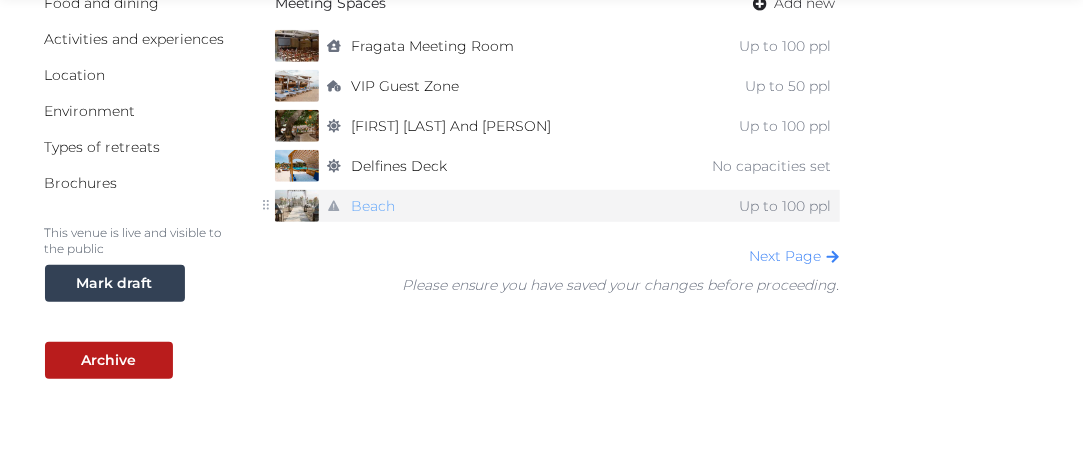 click on "Beach" at bounding box center (373, 206) 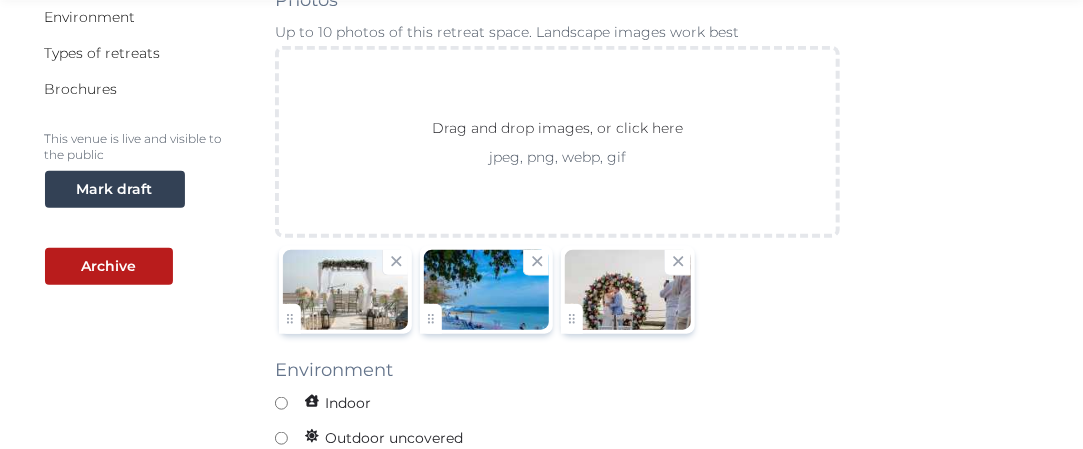 scroll, scrollTop: 500, scrollLeft: 0, axis: vertical 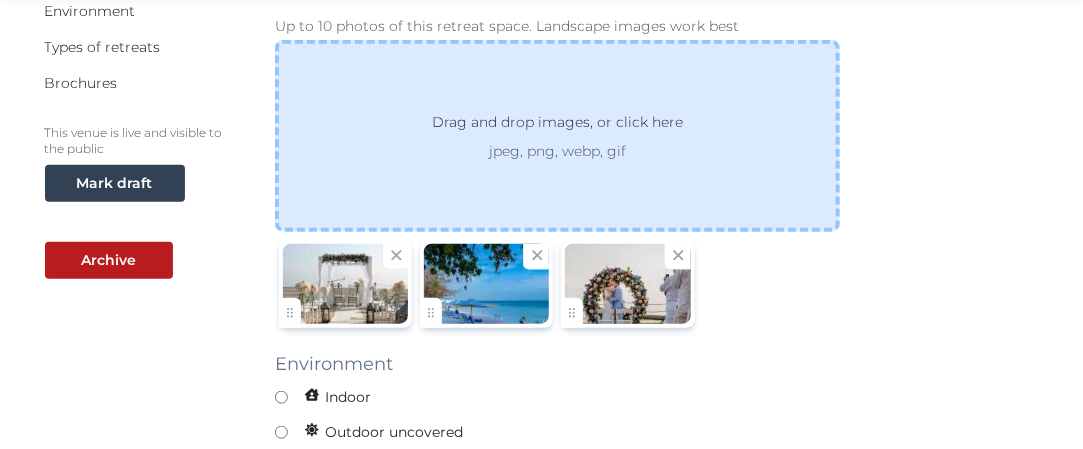 click on "jpeg, png, webp, gif" at bounding box center [557, 151] 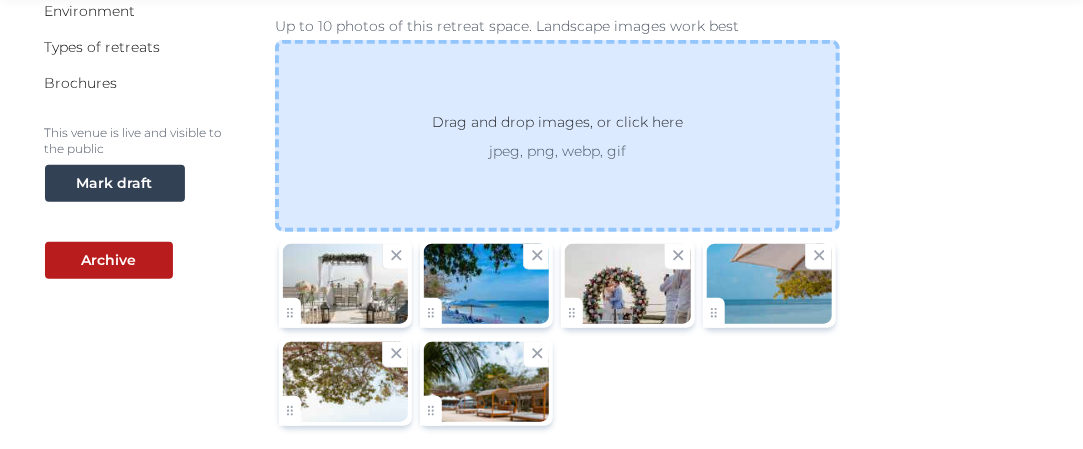 click on "Drag and drop images, or click here" at bounding box center (557, 126) 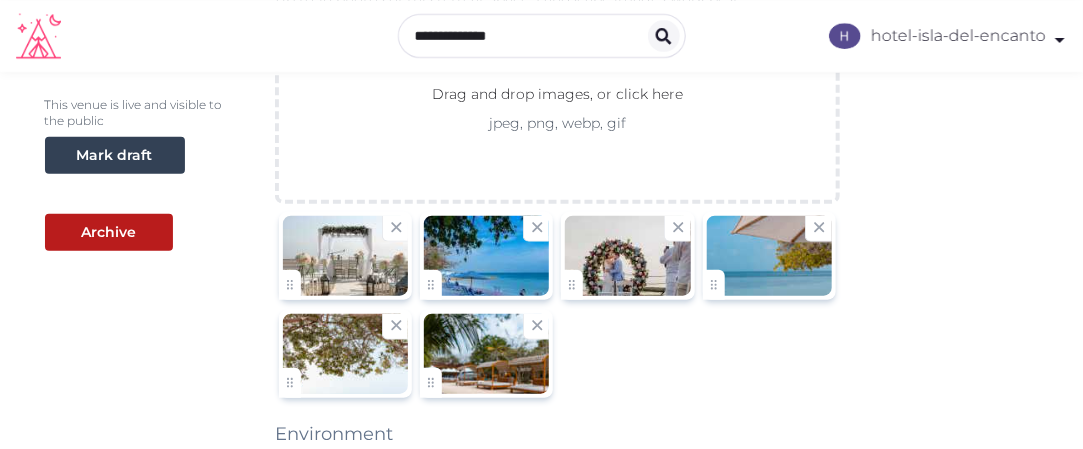 scroll, scrollTop: 500, scrollLeft: 0, axis: vertical 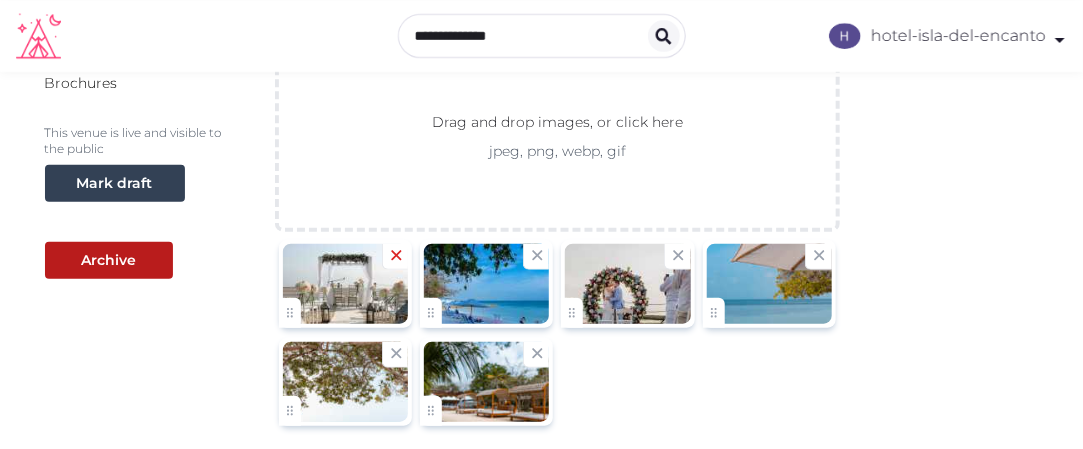 click 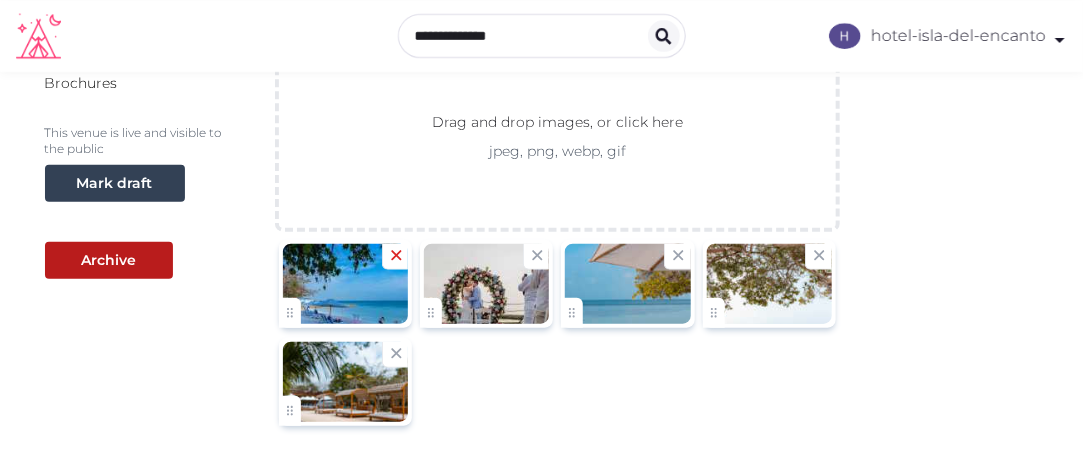 click 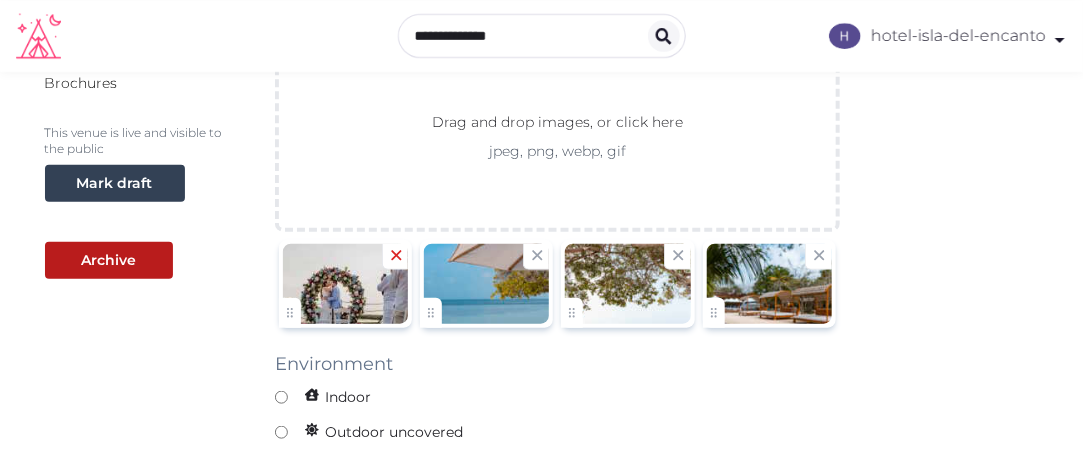 click 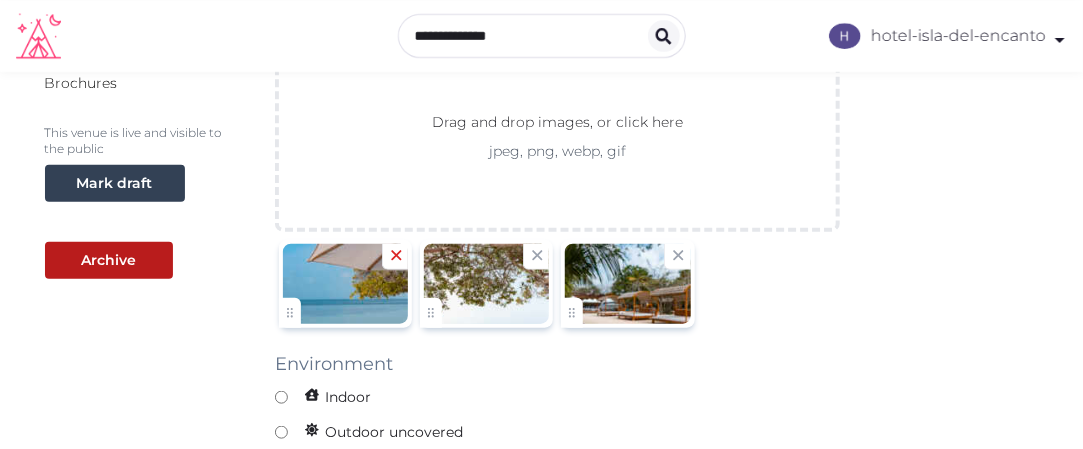 click 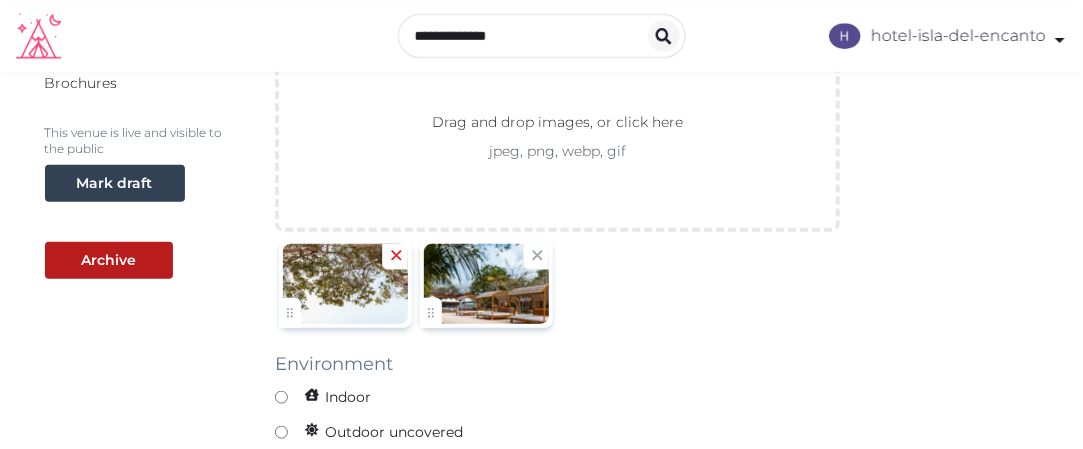 click 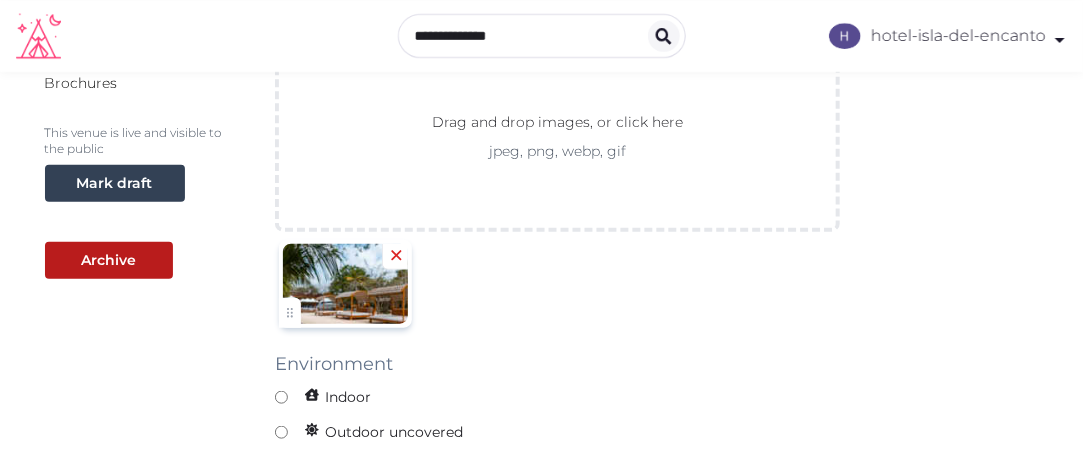 click 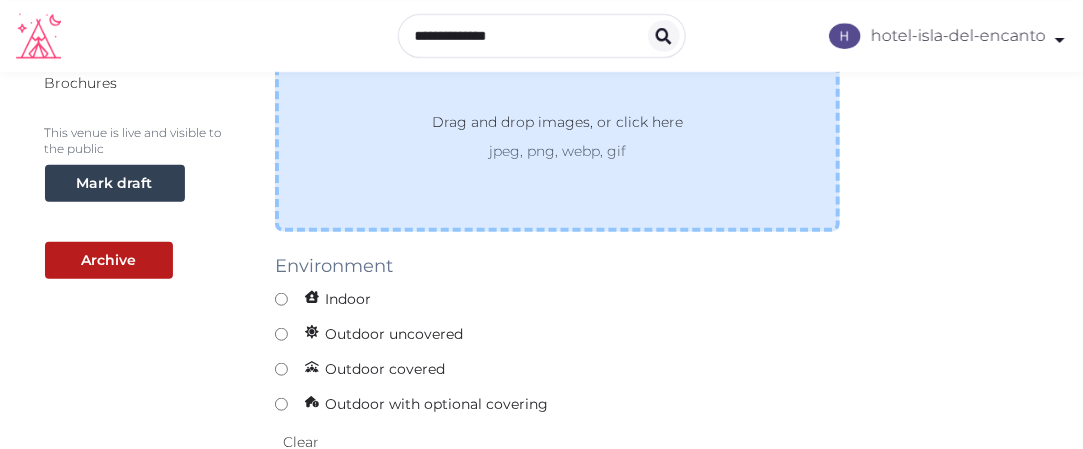 click on "Drag and drop images, or click here jpeg, png, webp, gif" at bounding box center (557, 136) 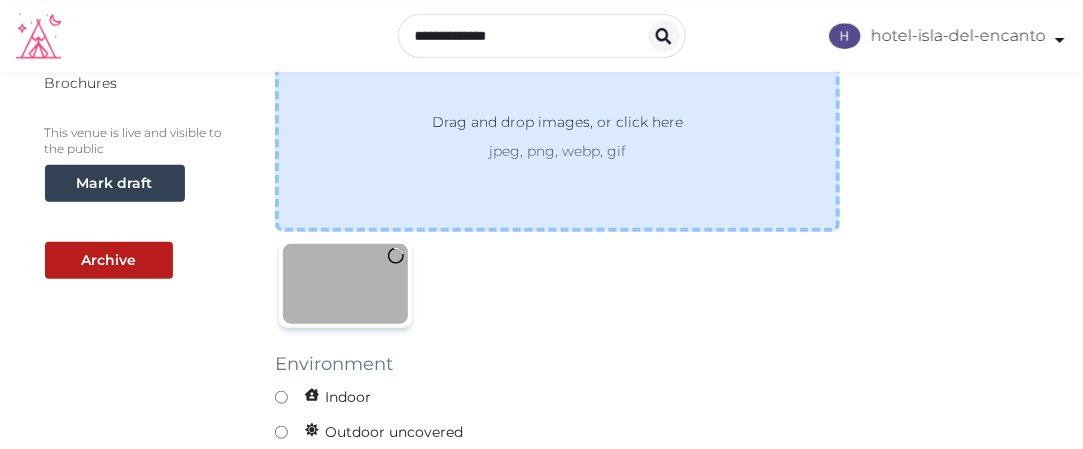 click on "Drag and drop images, or click here" at bounding box center (557, 126) 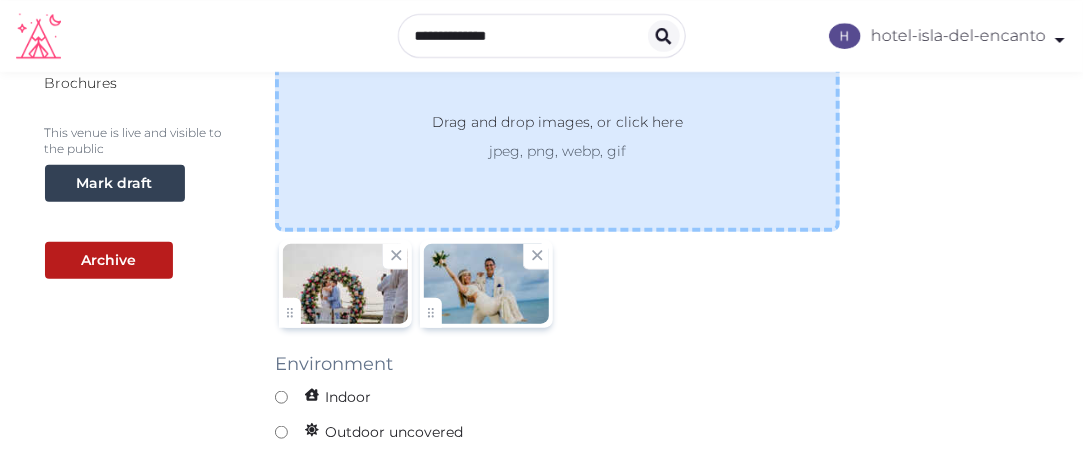 click on "Drag and drop images, or click here" at bounding box center [557, 126] 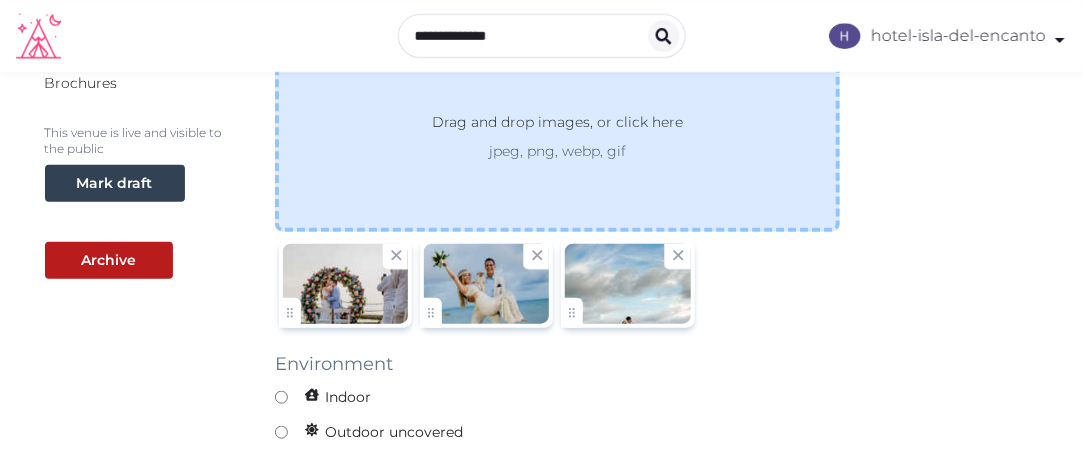 click on "Drag and drop images, or click here" at bounding box center [557, 126] 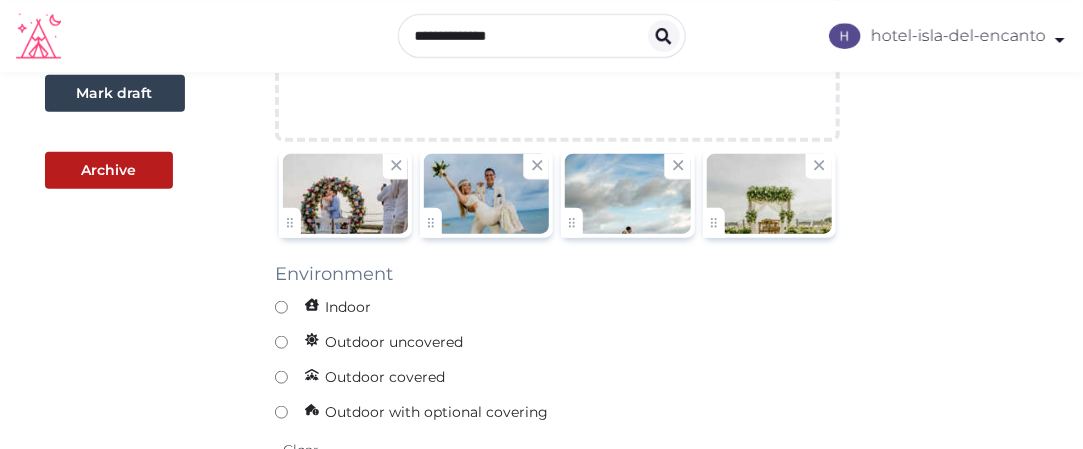 scroll, scrollTop: 506, scrollLeft: 0, axis: vertical 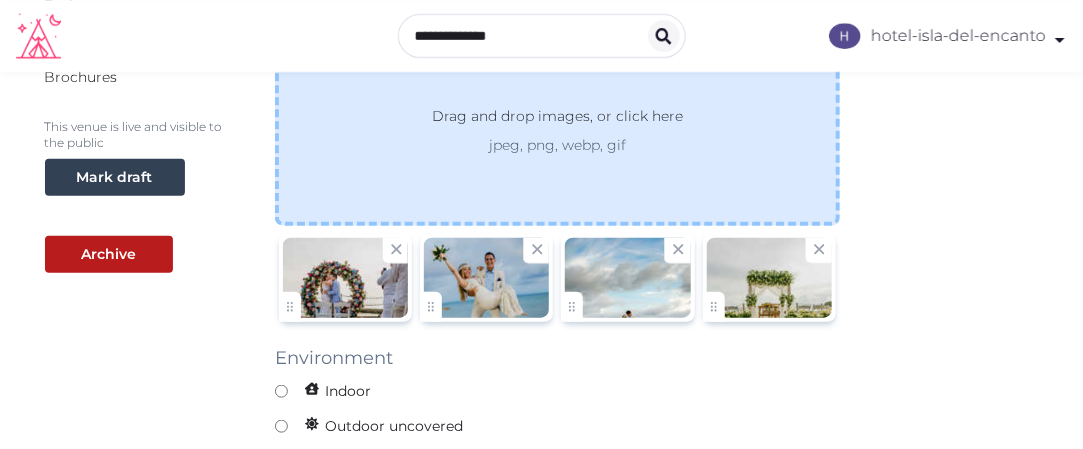 click on "Drag and drop images, or click here jpeg, png, webp, gif" at bounding box center [557, 130] 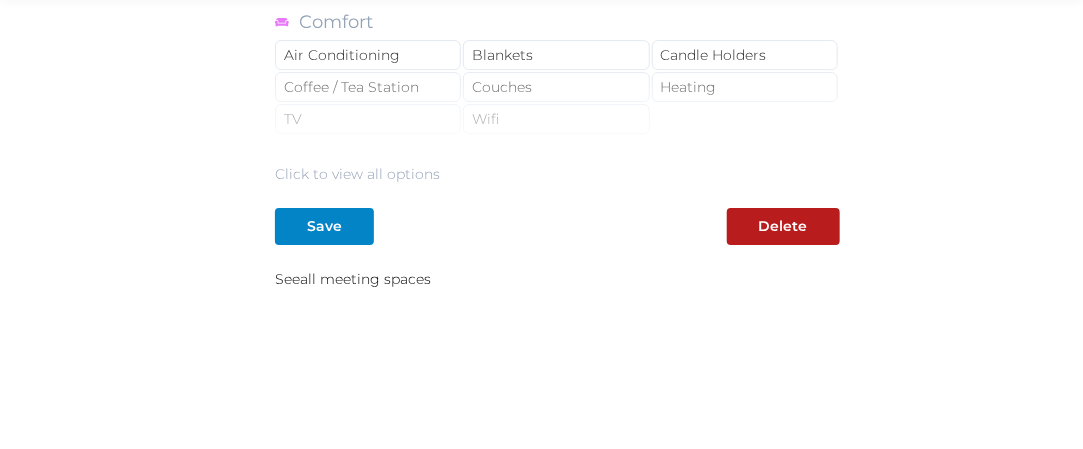 scroll, scrollTop: 2200, scrollLeft: 0, axis: vertical 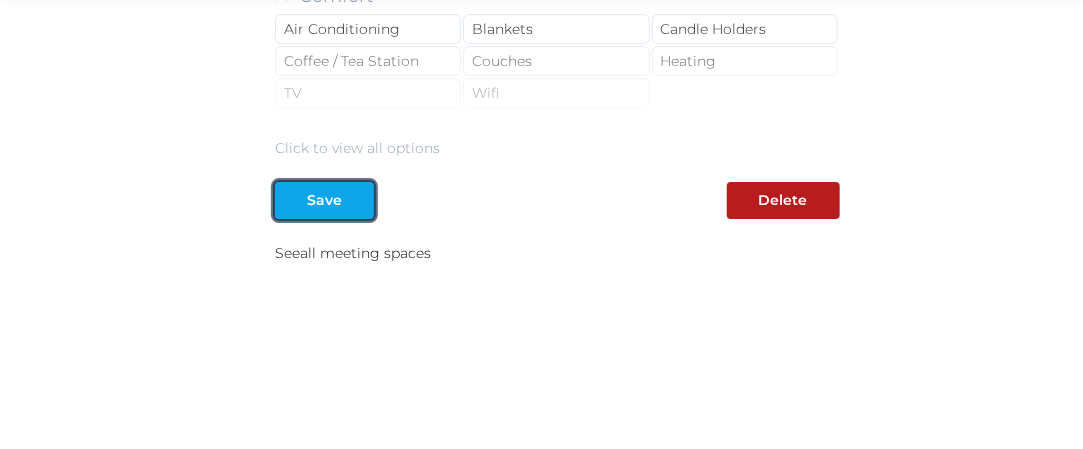 click on "Save" at bounding box center [324, 200] 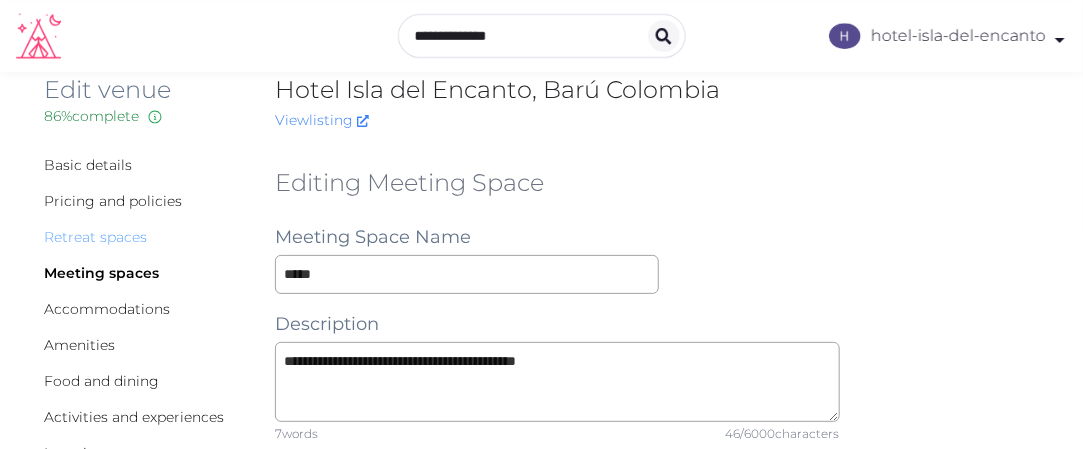 scroll, scrollTop: 0, scrollLeft: 0, axis: both 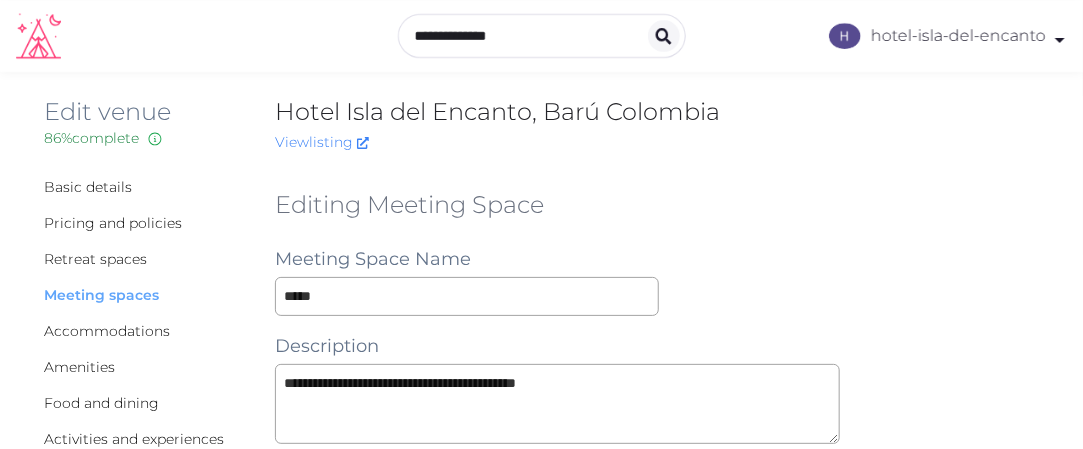 click on "Meeting spaces" at bounding box center [102, 295] 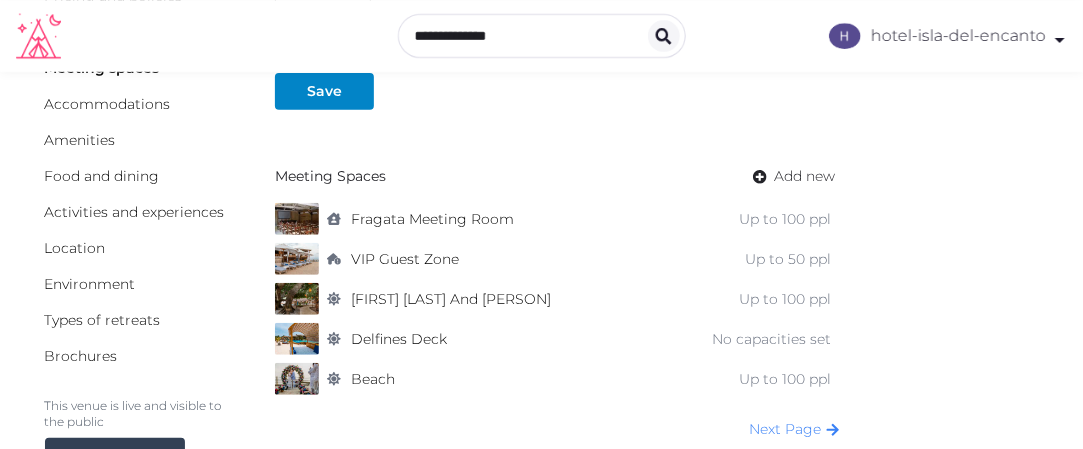 scroll, scrollTop: 200, scrollLeft: 0, axis: vertical 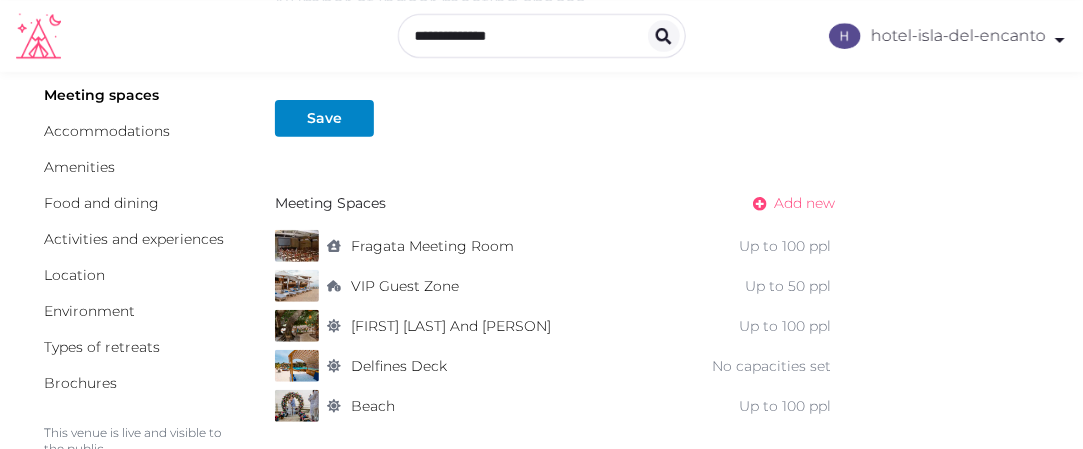 click on "Add new" at bounding box center [805, 203] 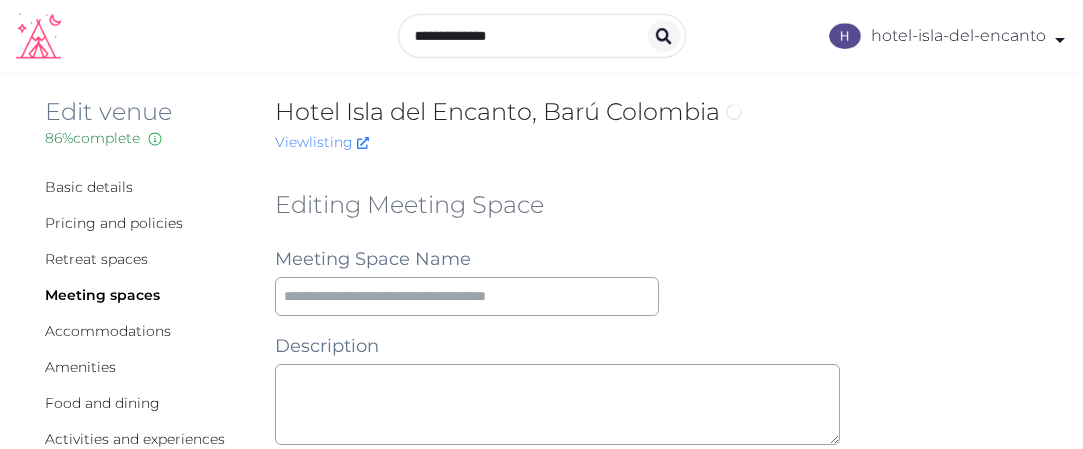 scroll, scrollTop: 0, scrollLeft: 0, axis: both 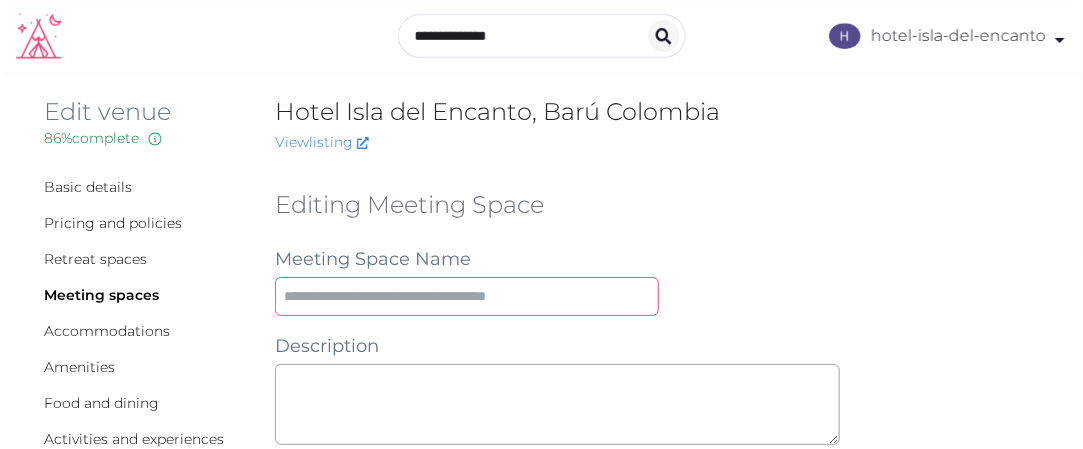 click at bounding box center [467, 296] 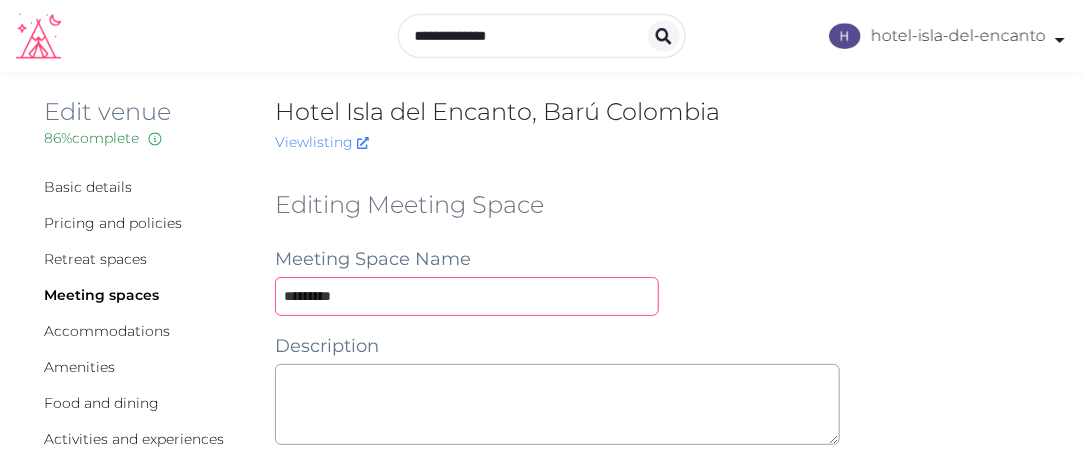 type on "*********" 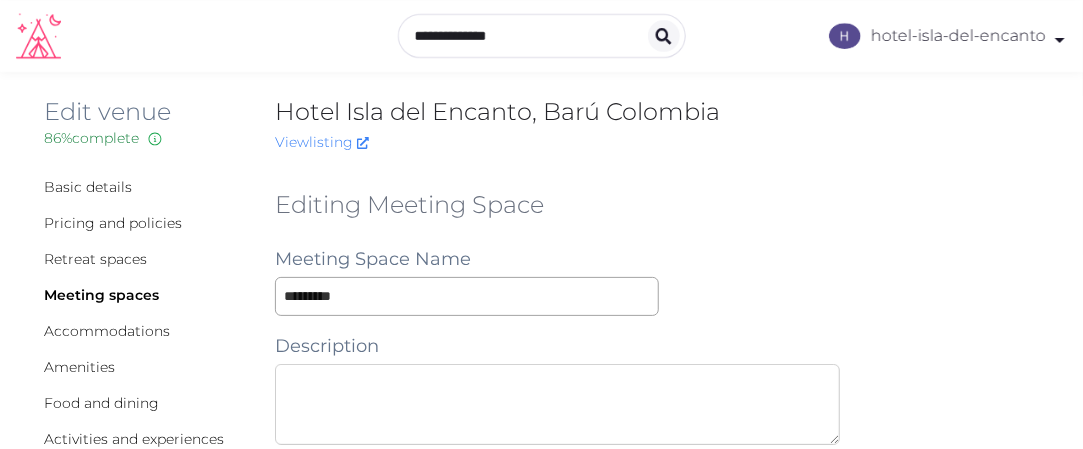 click at bounding box center [557, 404] 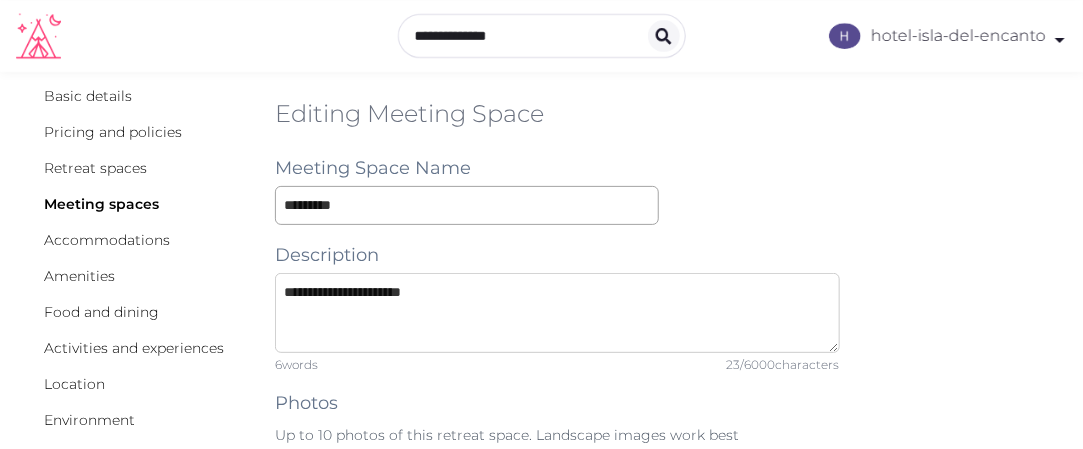 scroll, scrollTop: 200, scrollLeft: 0, axis: vertical 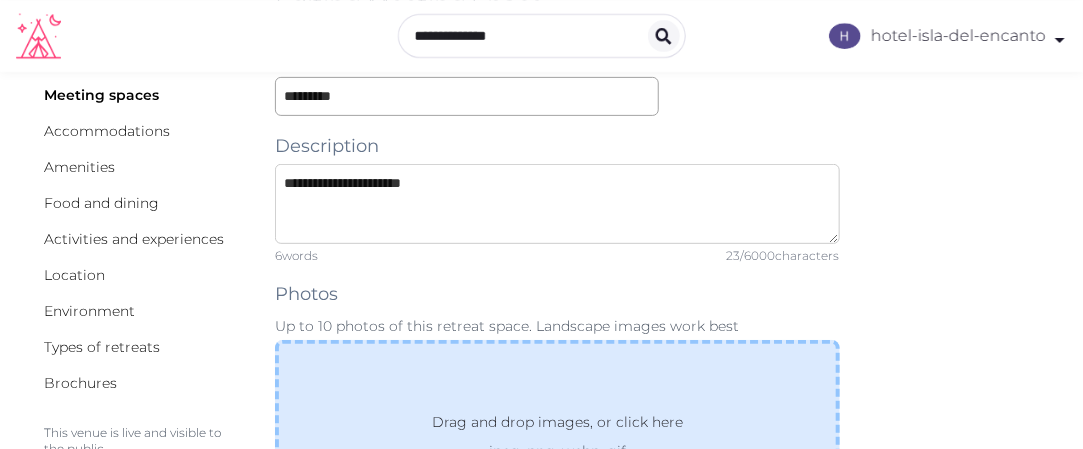 type on "**********" 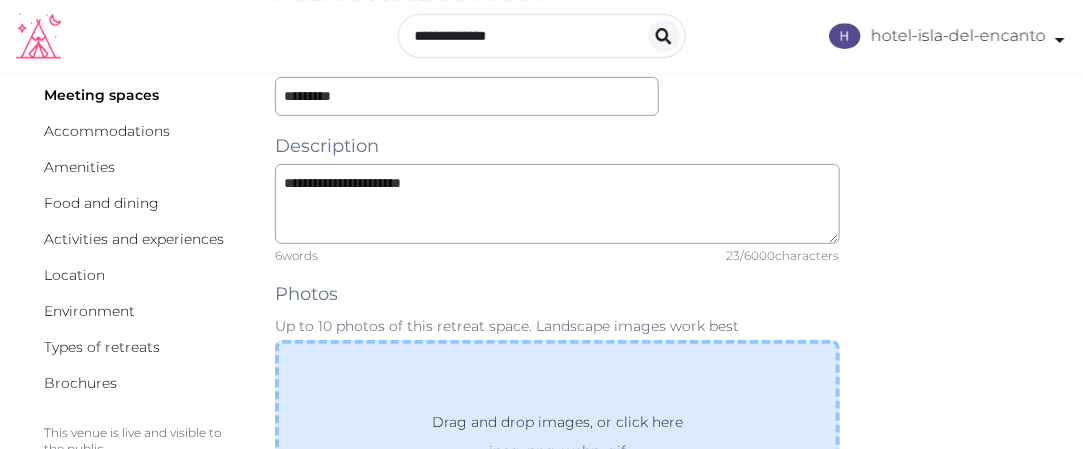 click on "Drag and drop images, or click here jpeg, png, webp, gif" at bounding box center [557, 436] 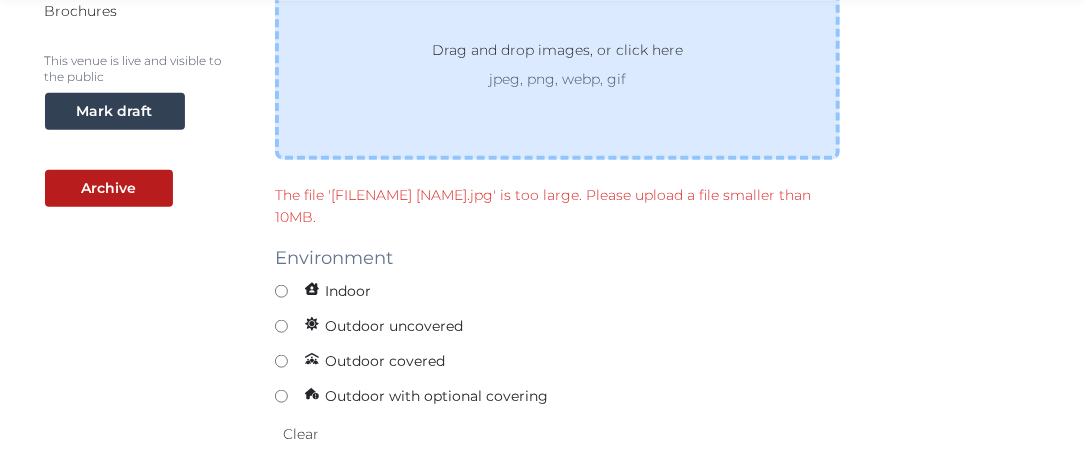 scroll, scrollTop: 600, scrollLeft: 0, axis: vertical 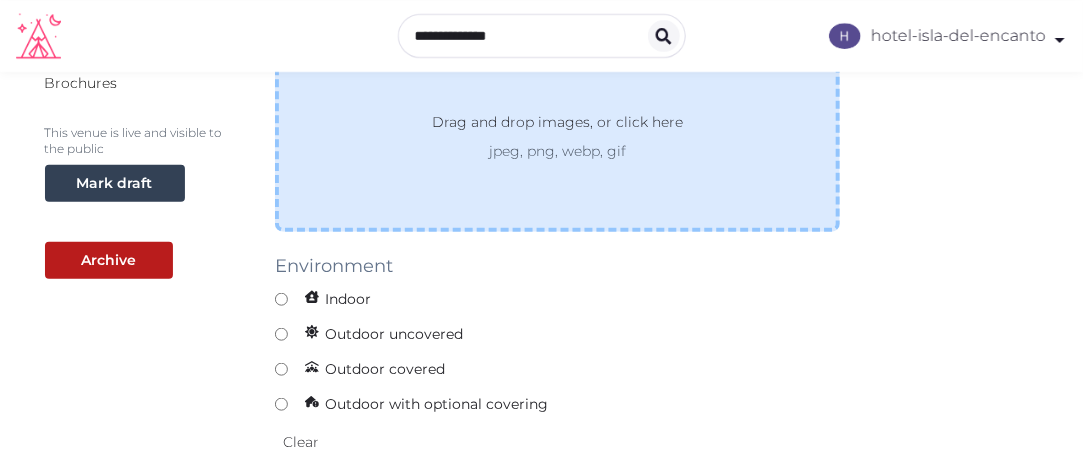 click on "jpeg, png, webp, gif" at bounding box center (557, 151) 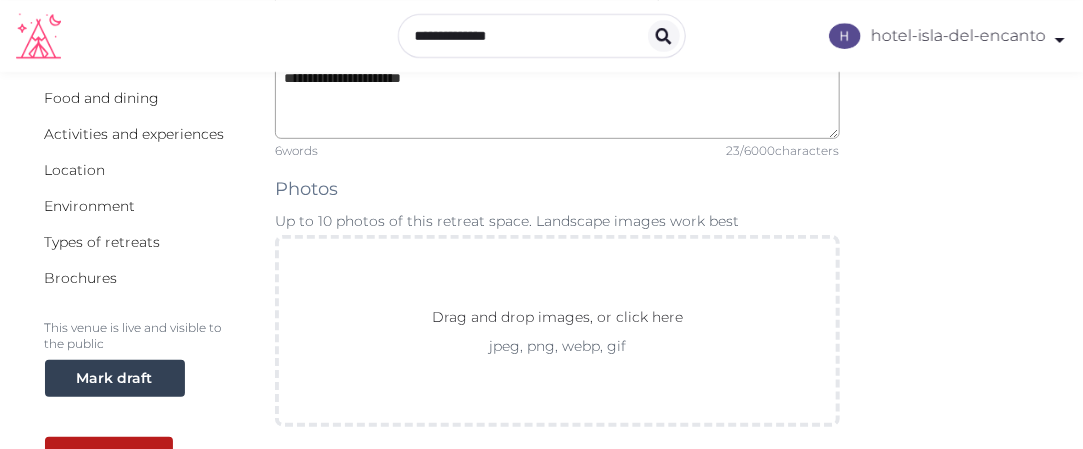 scroll, scrollTop: 300, scrollLeft: 0, axis: vertical 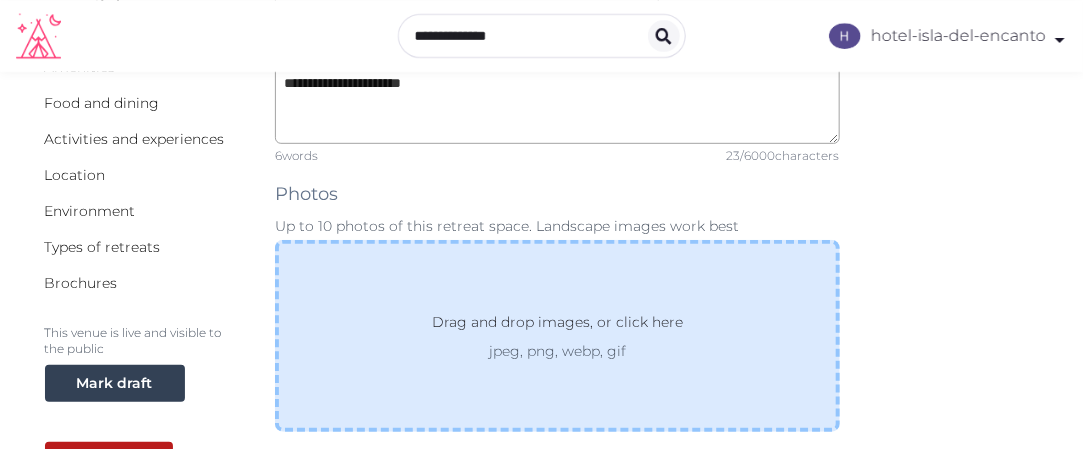 click on "Drag and drop images, or click here jpeg, png, webp, gif" at bounding box center (557, 336) 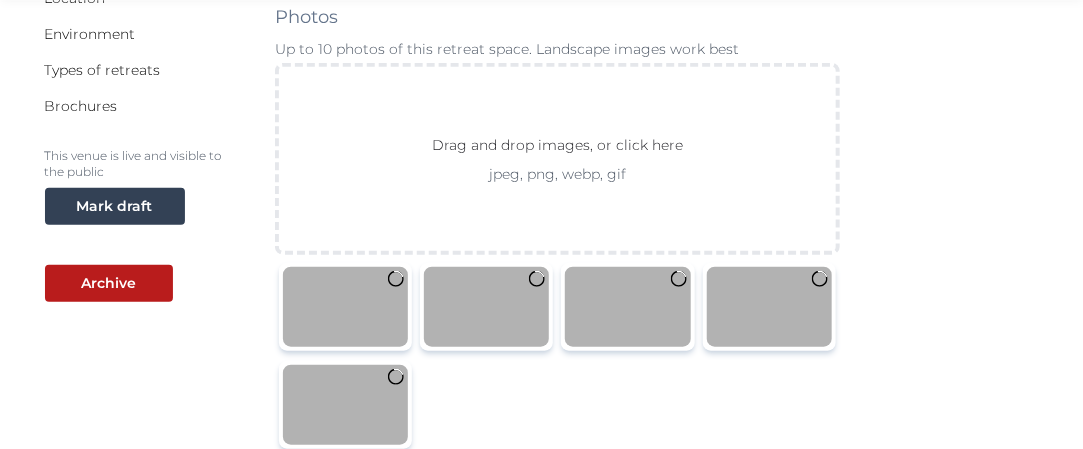 scroll, scrollTop: 500, scrollLeft: 0, axis: vertical 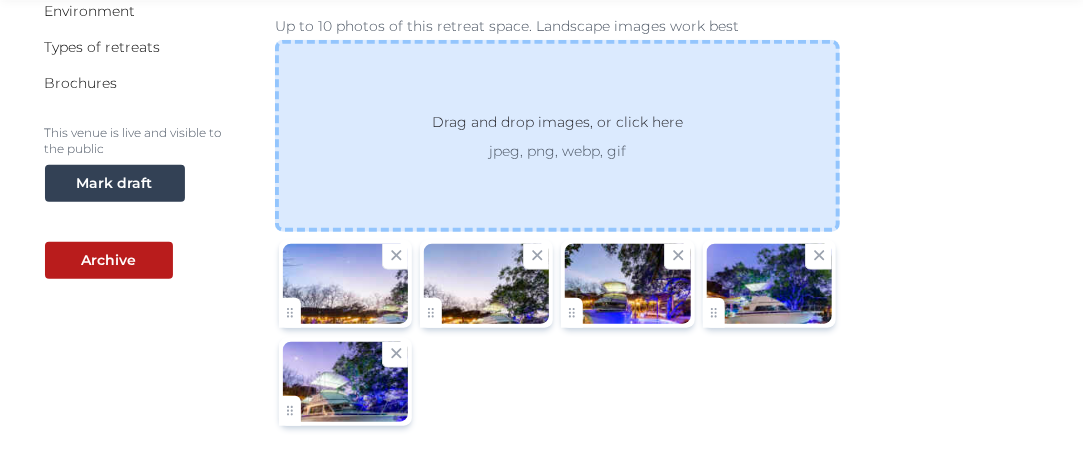 click on "jpeg, png, webp, gif" at bounding box center (557, 151) 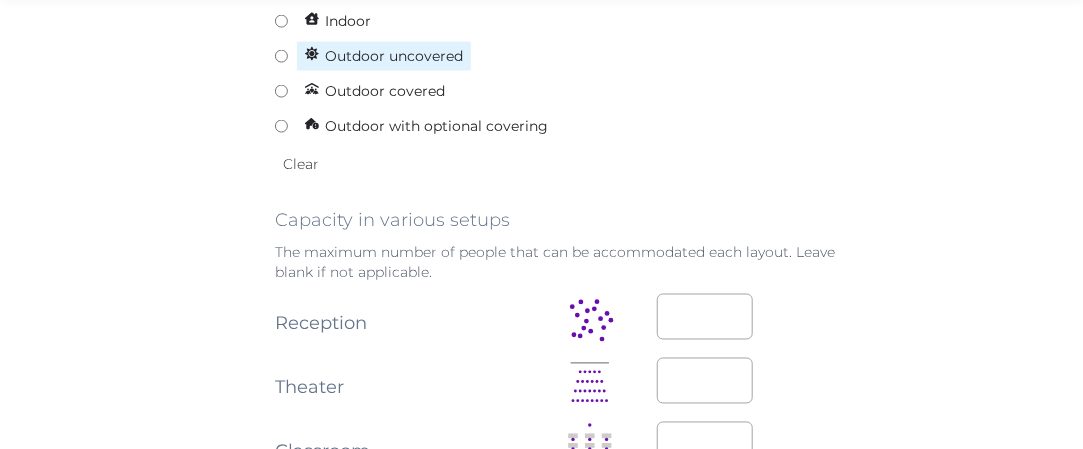 scroll, scrollTop: 1000, scrollLeft: 0, axis: vertical 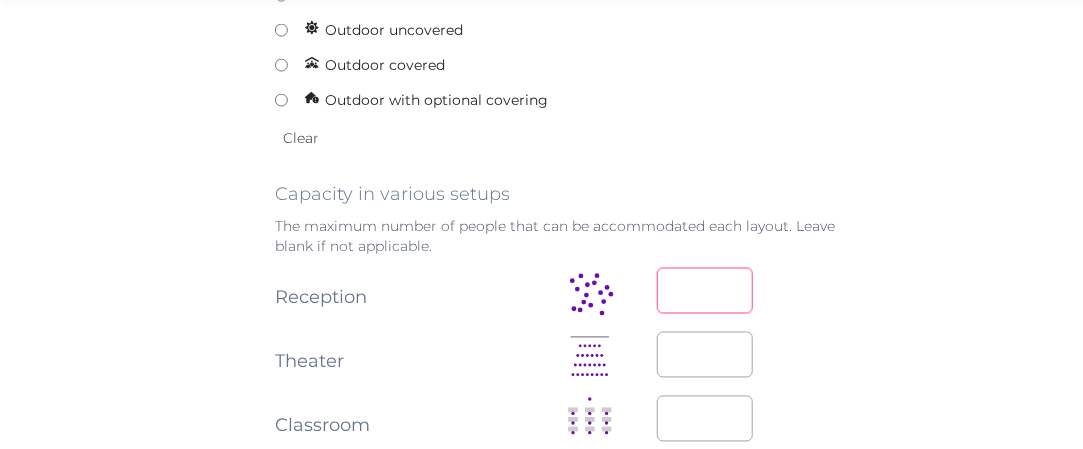 click at bounding box center (705, 291) 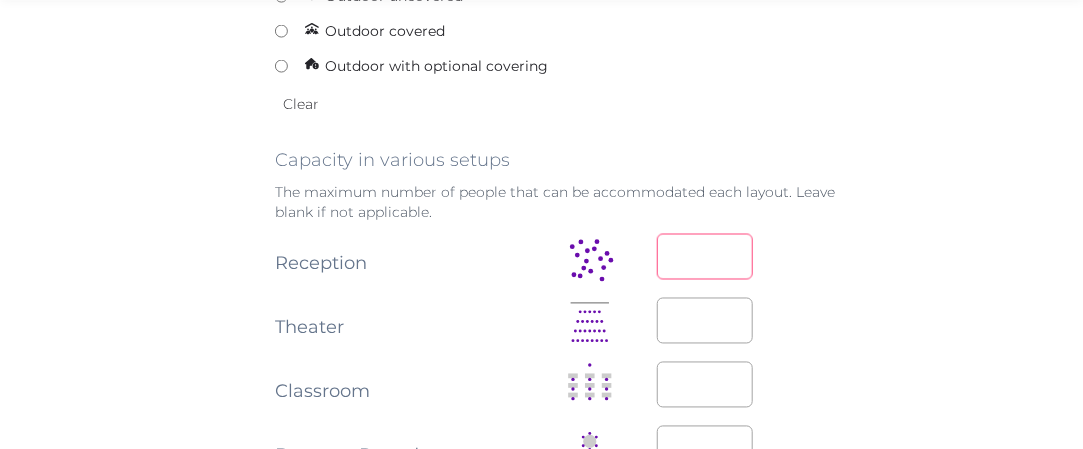 scroll, scrollTop: 1100, scrollLeft: 0, axis: vertical 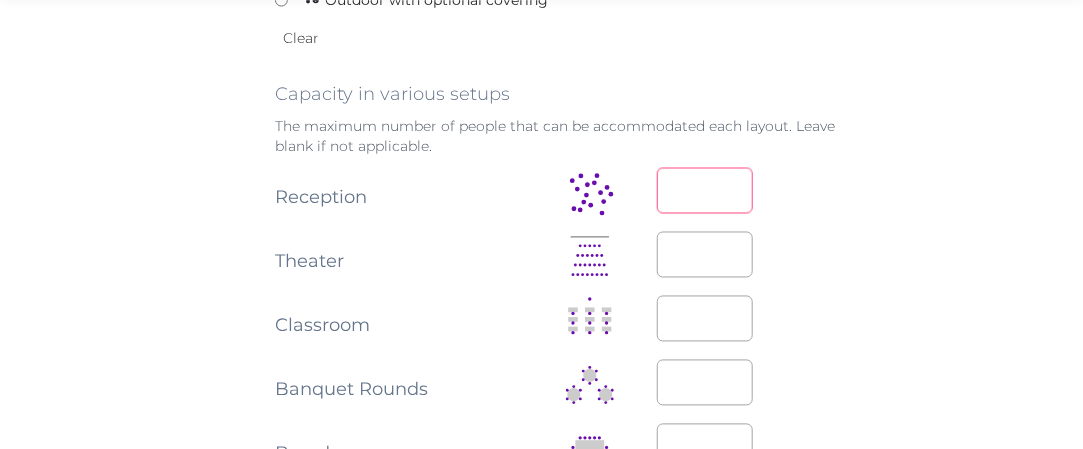 click on "*" at bounding box center [705, 191] 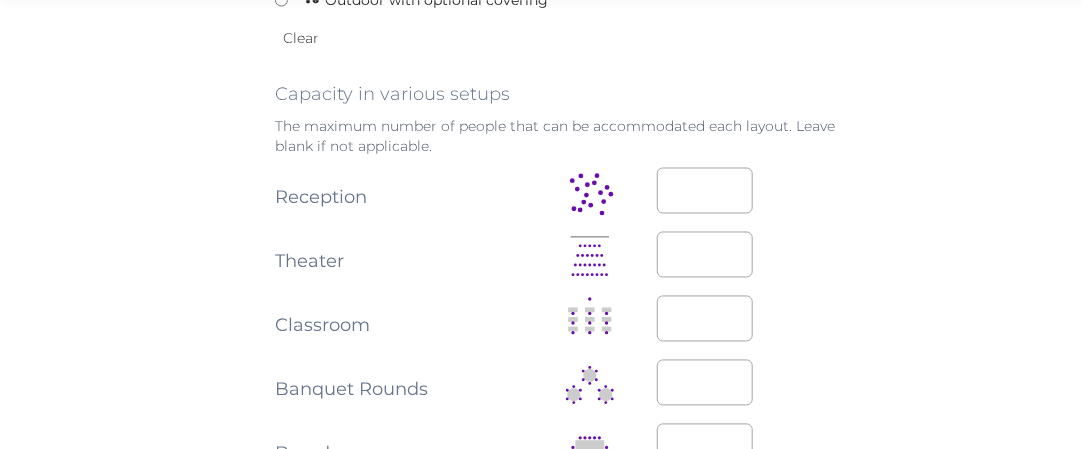 click on "**********" at bounding box center [542, 314] 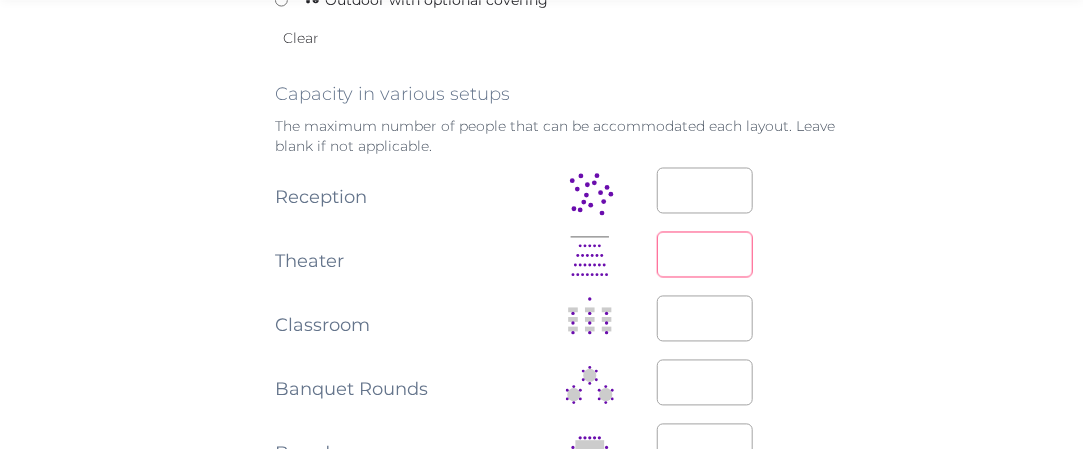 click at bounding box center (705, 255) 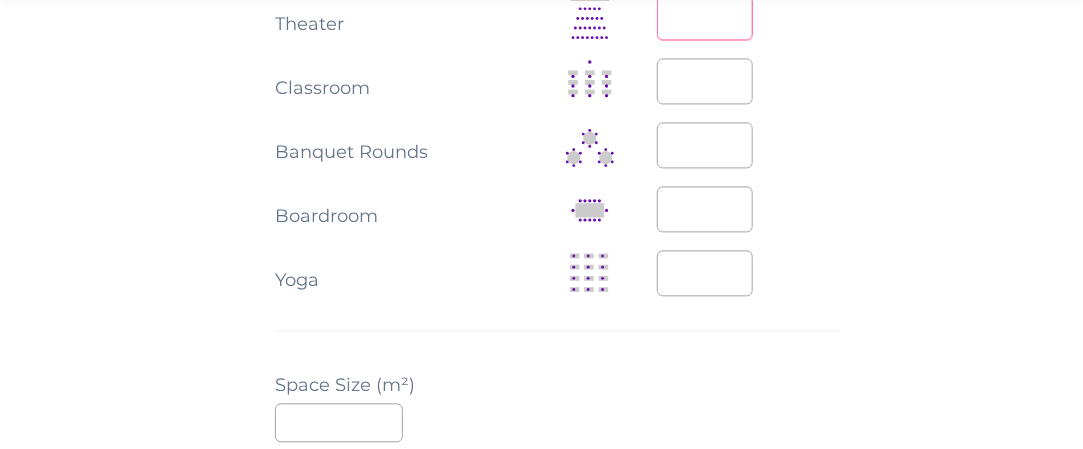 scroll, scrollTop: 1400, scrollLeft: 0, axis: vertical 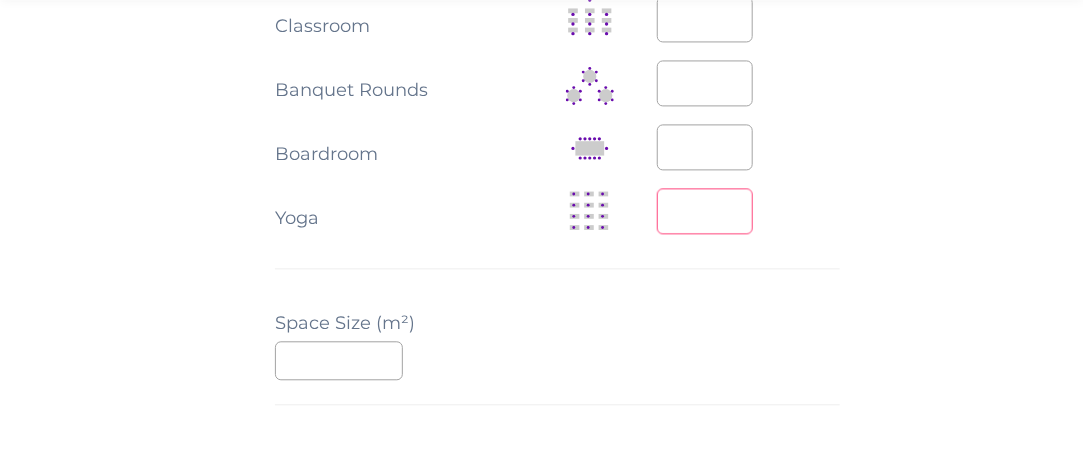 click at bounding box center (705, 211) 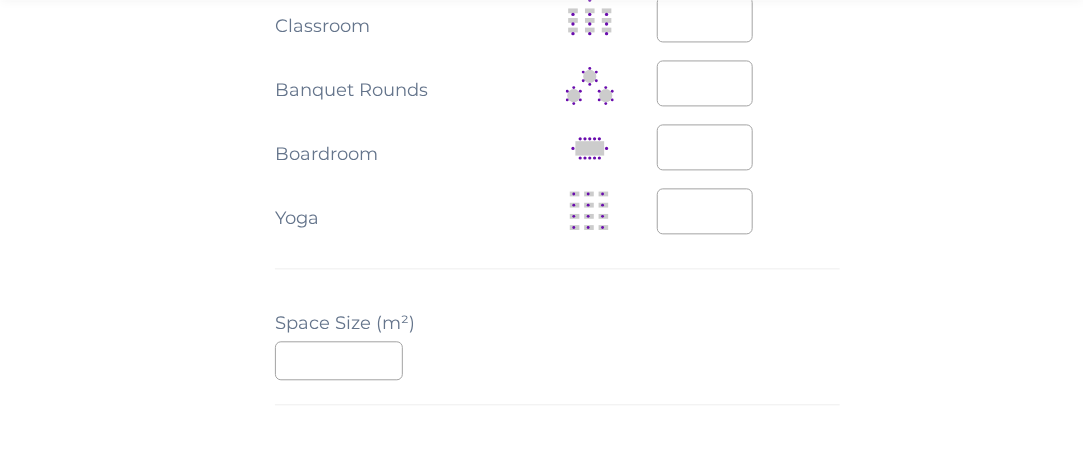 click at bounding box center [748, 147] 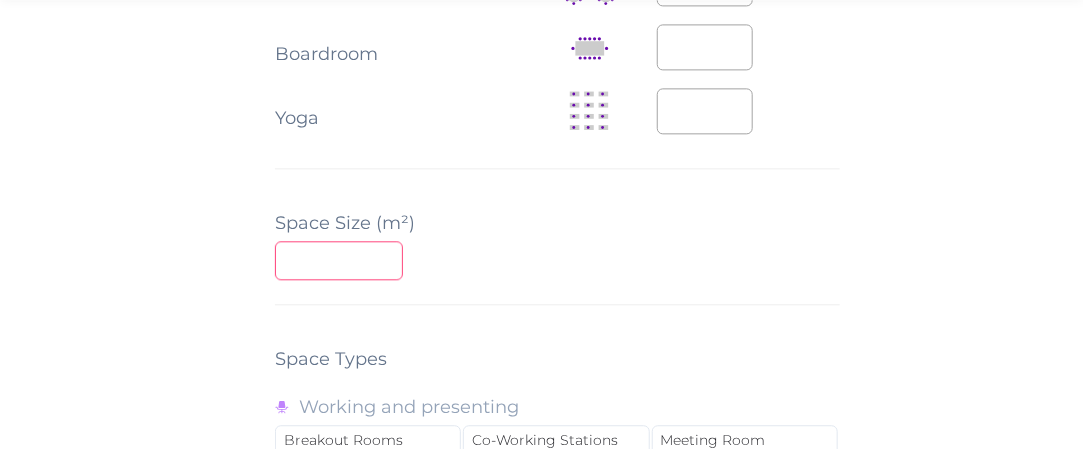 click at bounding box center [339, 260] 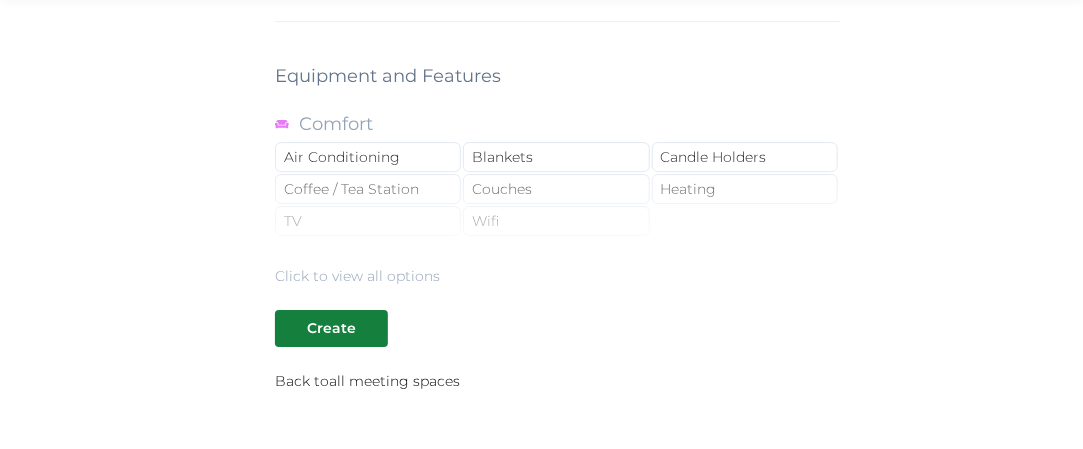 scroll, scrollTop: 2100, scrollLeft: 0, axis: vertical 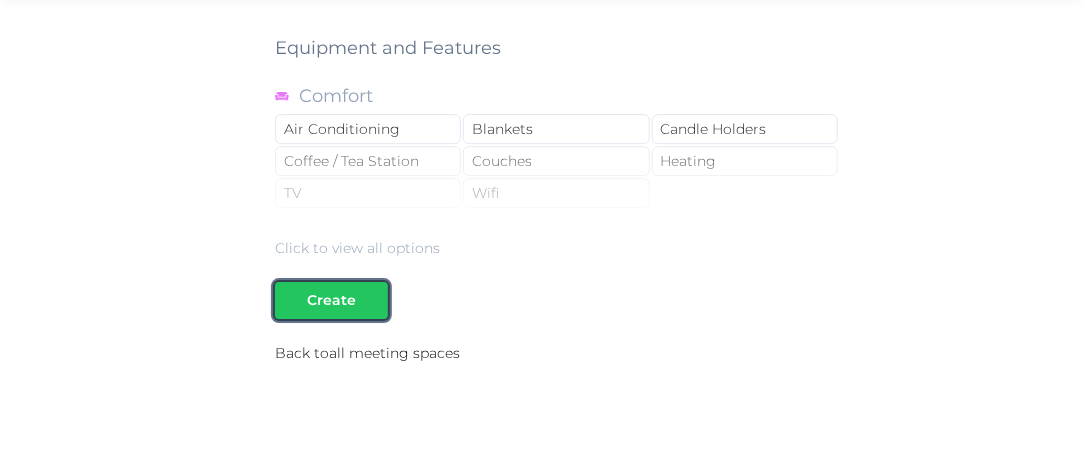 click on "Create" at bounding box center (331, 300) 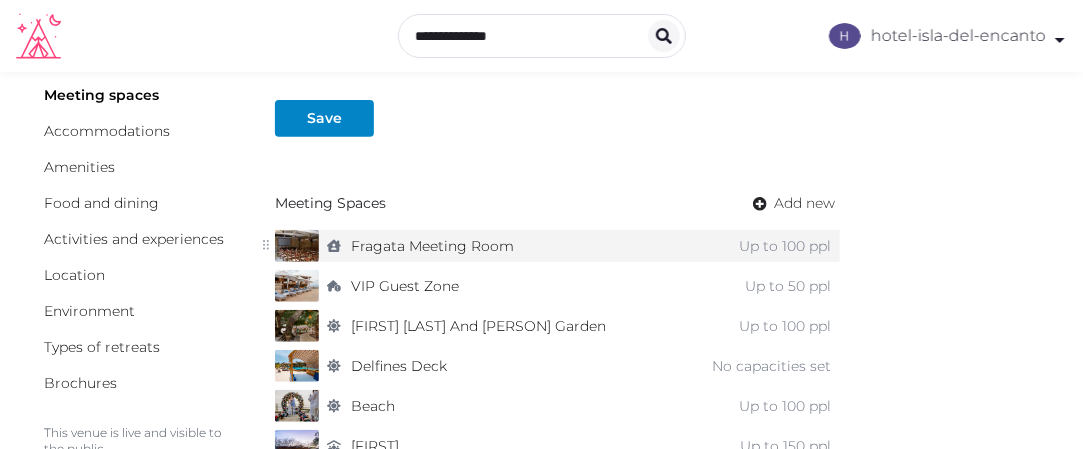 scroll, scrollTop: 300, scrollLeft: 0, axis: vertical 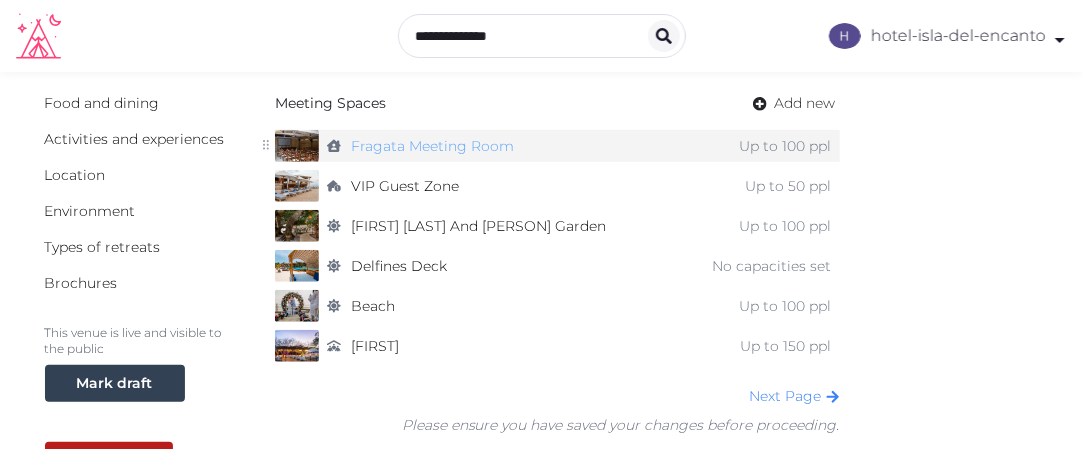 click on "Fragata Meeting Room" at bounding box center (432, 146) 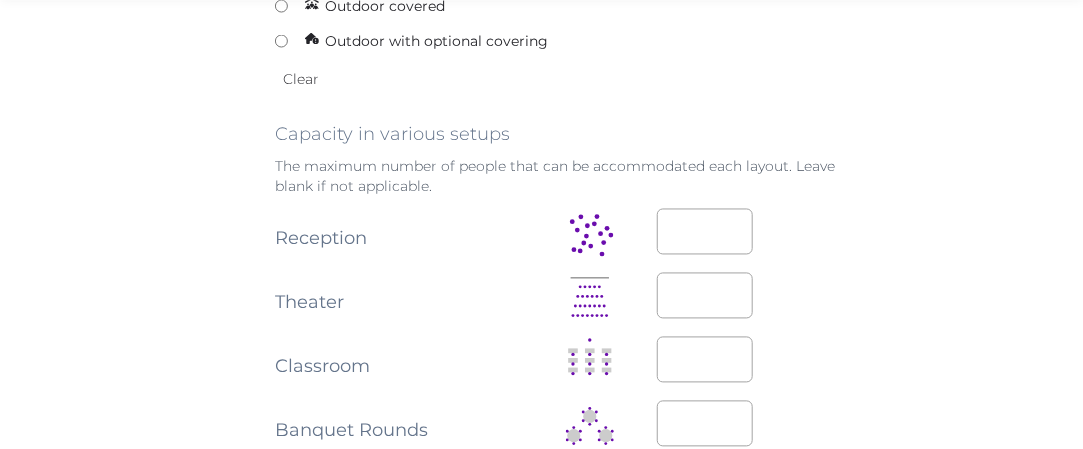scroll, scrollTop: 1200, scrollLeft: 0, axis: vertical 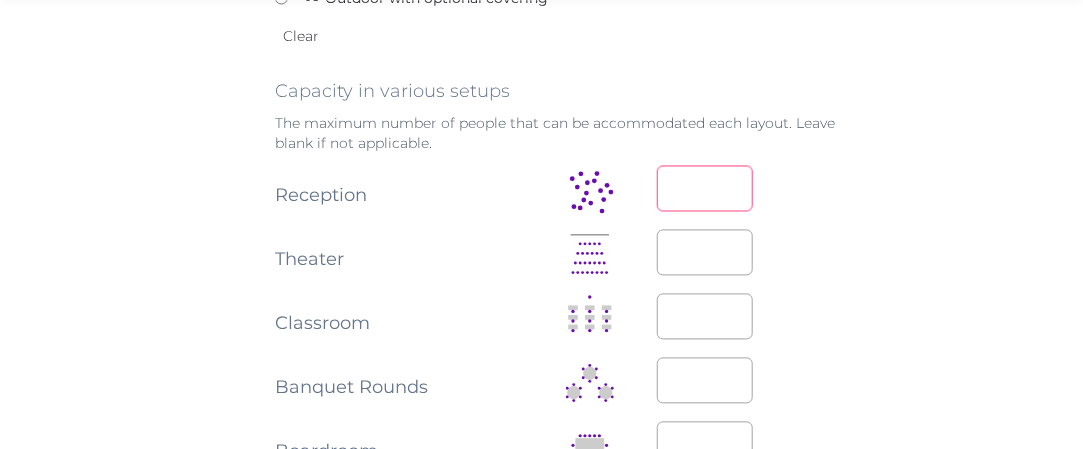 drag, startPoint x: 671, startPoint y: 183, endPoint x: 654, endPoint y: 183, distance: 17 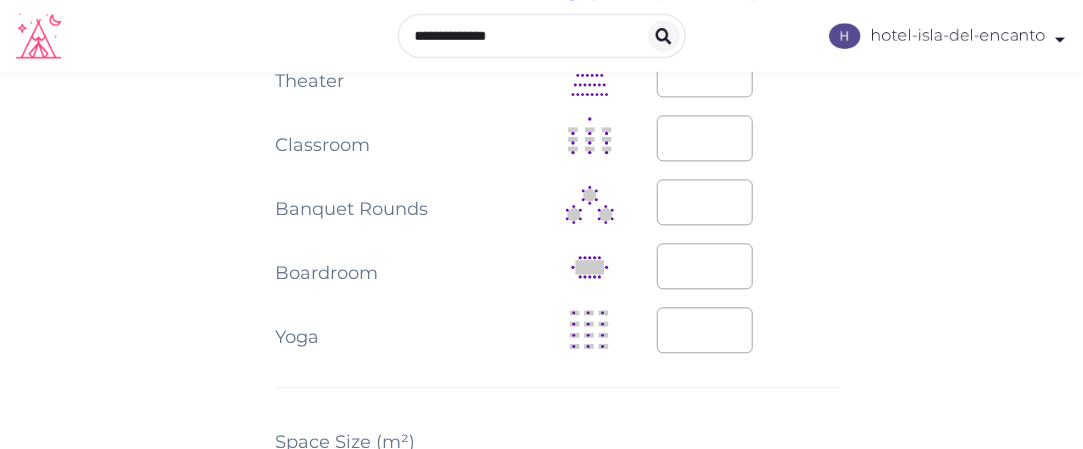 scroll, scrollTop: 1197, scrollLeft: 0, axis: vertical 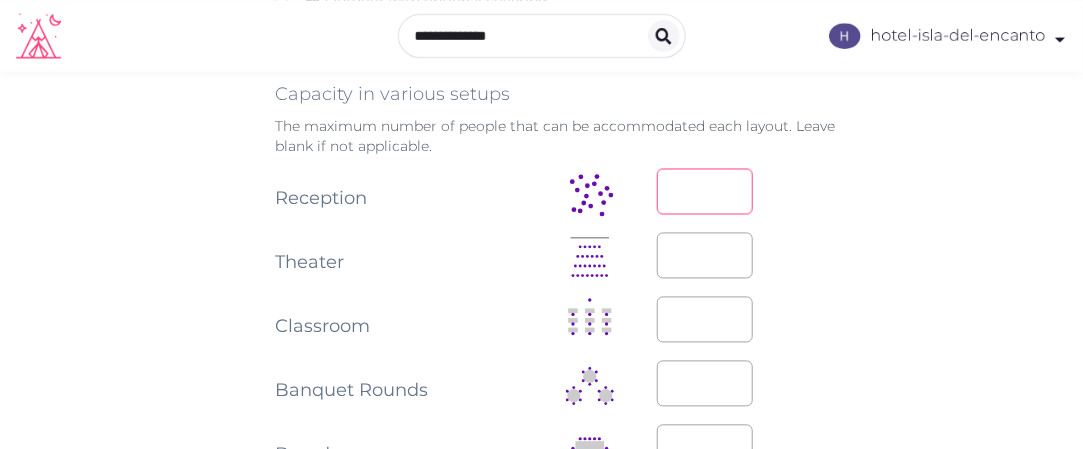 drag, startPoint x: 682, startPoint y: 181, endPoint x: 656, endPoint y: 185, distance: 26.305893 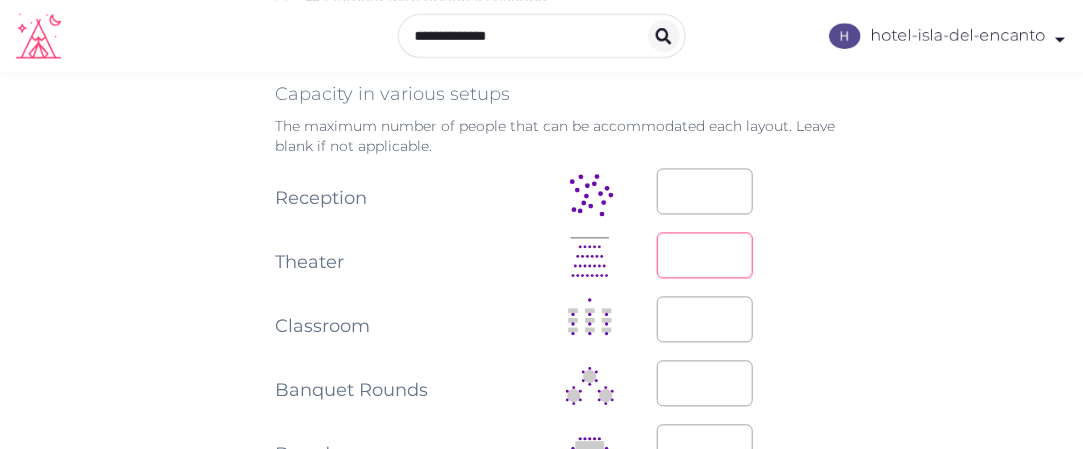 click on "***" at bounding box center (705, 256) 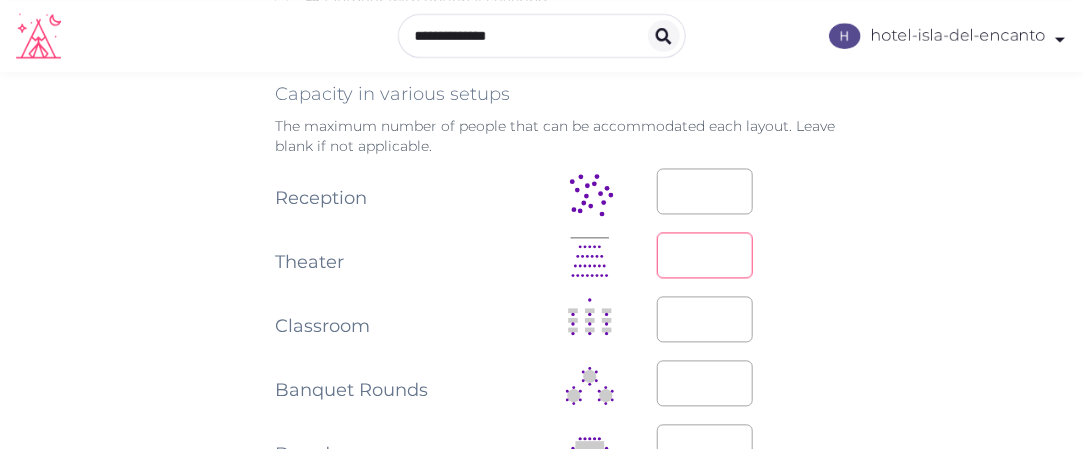 type on "**" 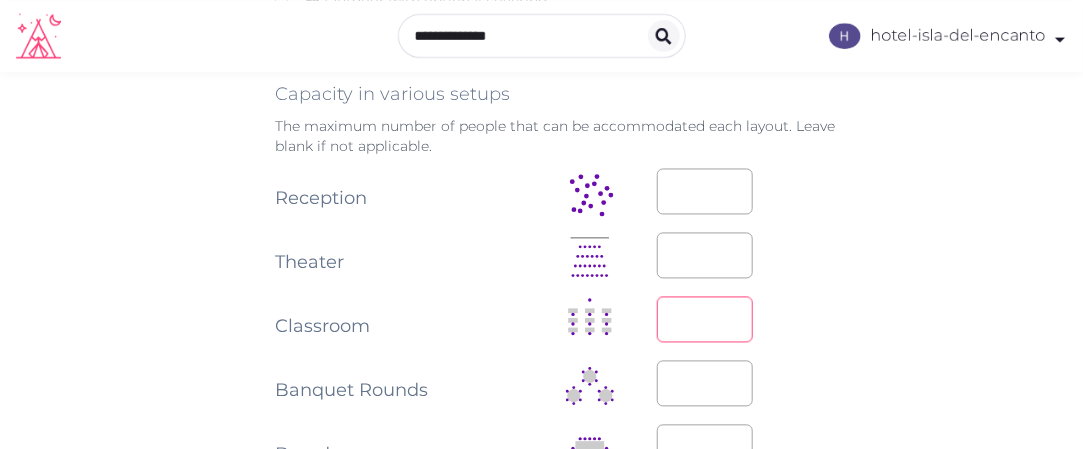 click on "*" at bounding box center (705, 320) 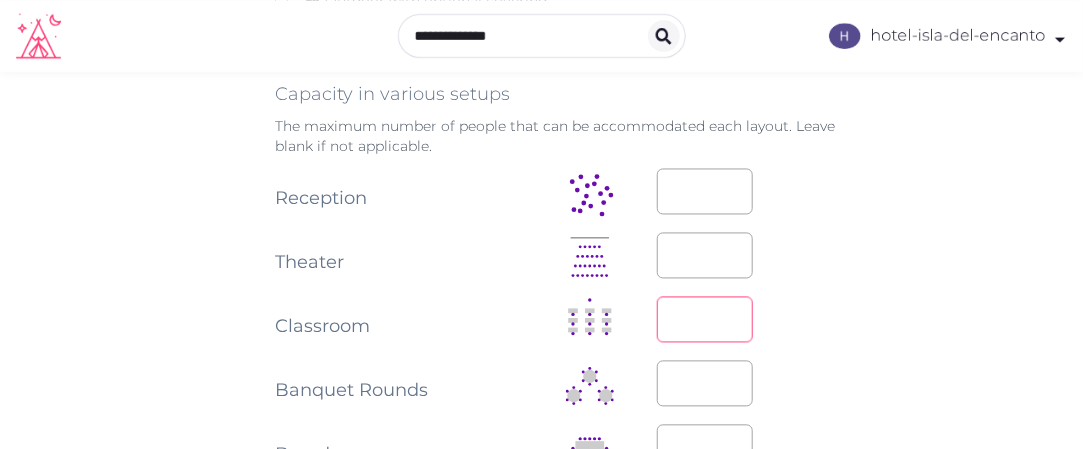 type on "**" 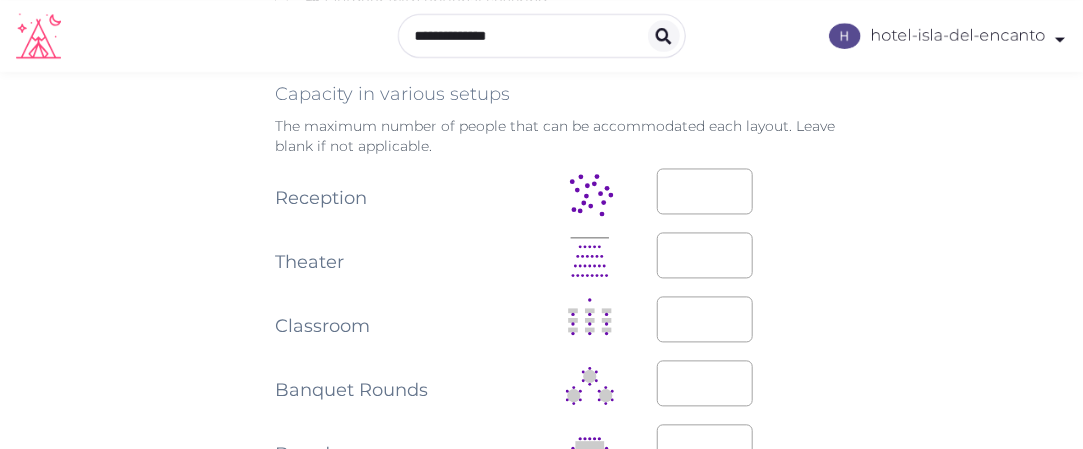 click on "**" at bounding box center [748, 320] 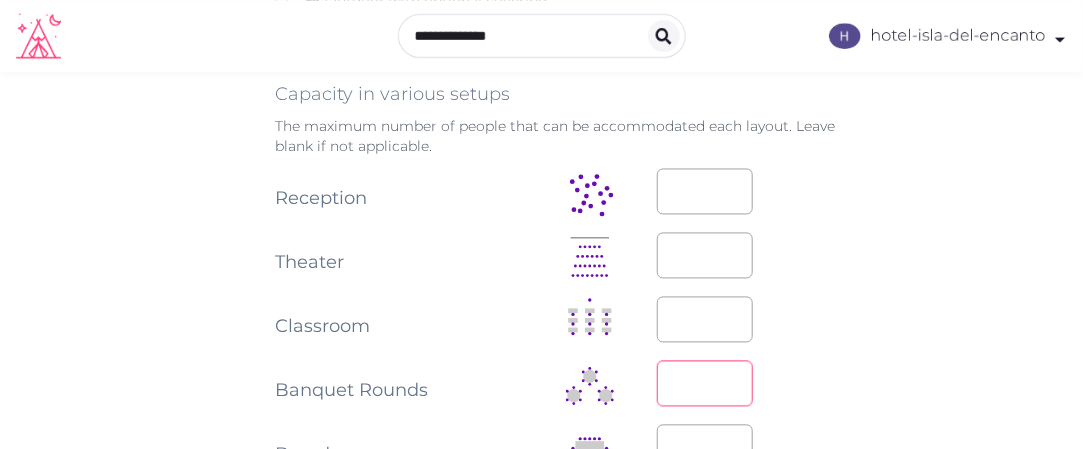 type on "*" 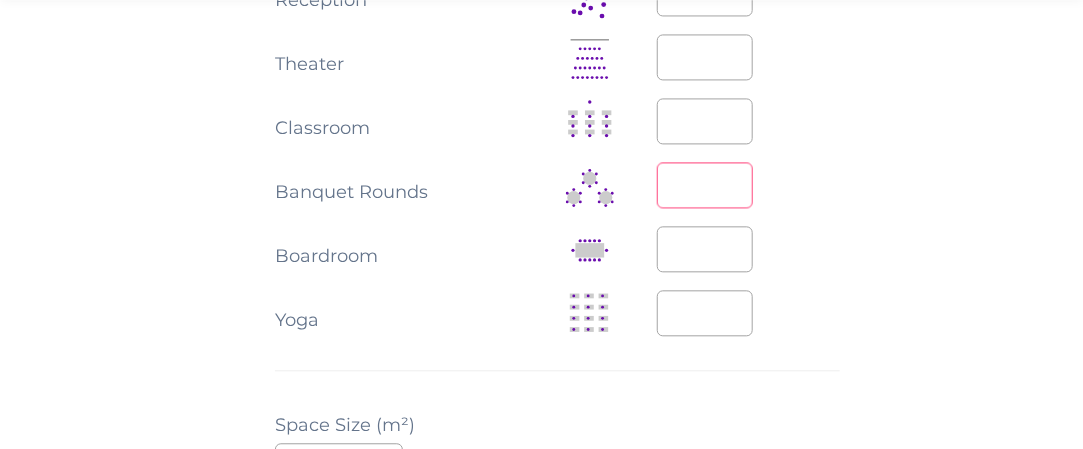 scroll, scrollTop: 1397, scrollLeft: 0, axis: vertical 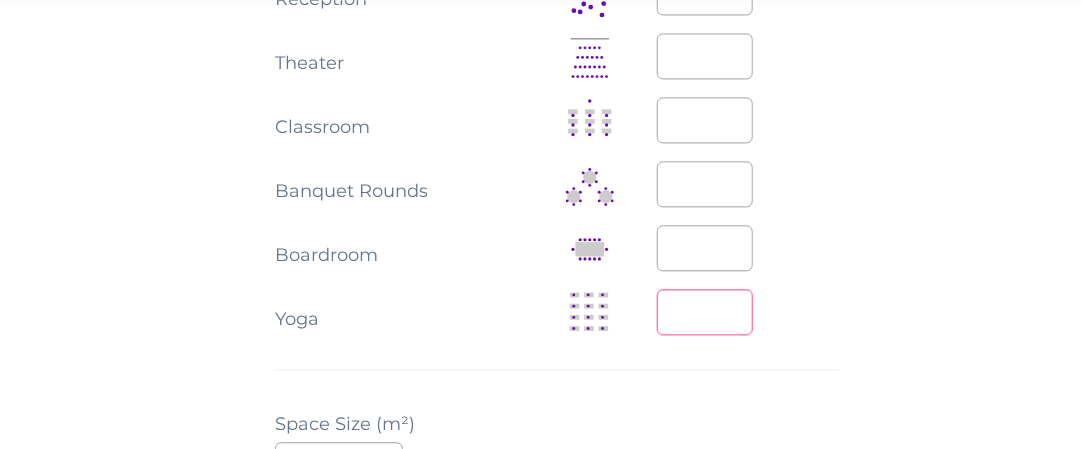 click on "*" at bounding box center (705, 312) 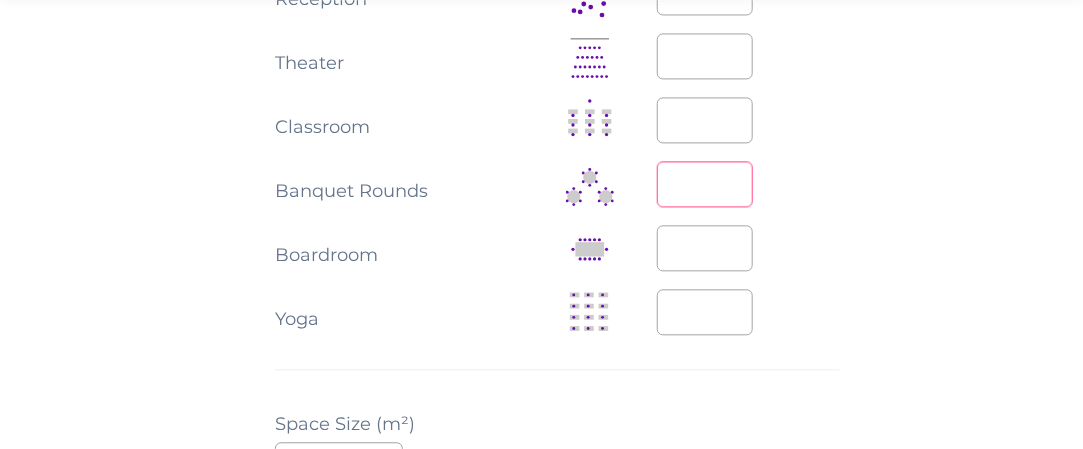 click on "**" at bounding box center (705, 184) 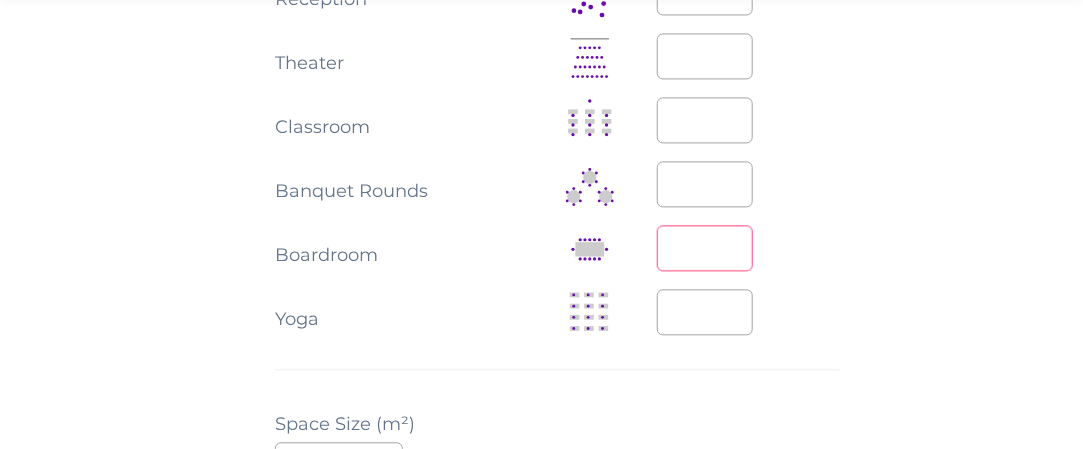 click on "*" at bounding box center [705, 248] 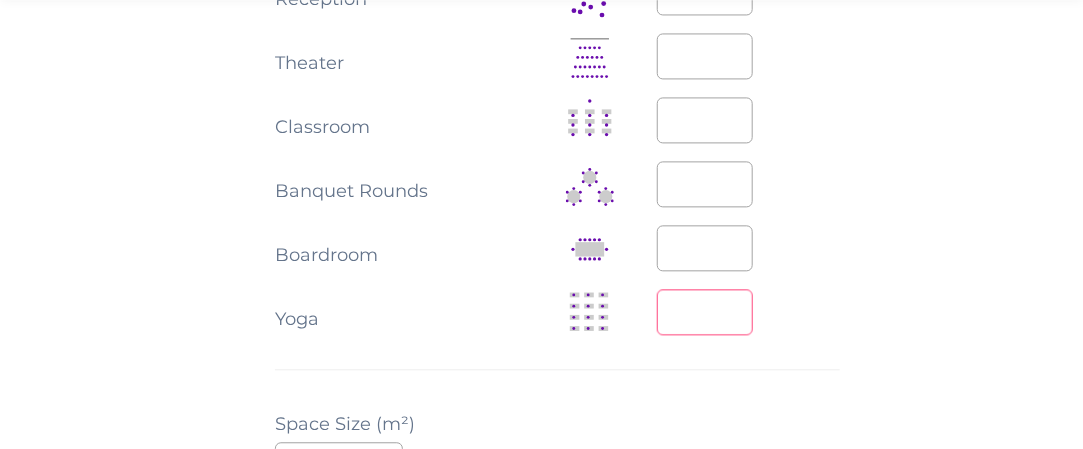 click on "*" at bounding box center [705, 312] 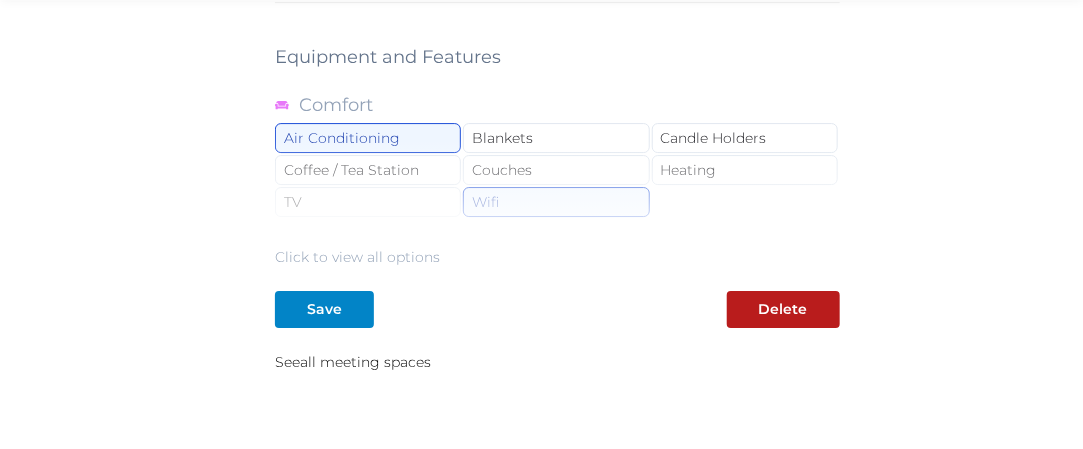 scroll, scrollTop: 2297, scrollLeft: 0, axis: vertical 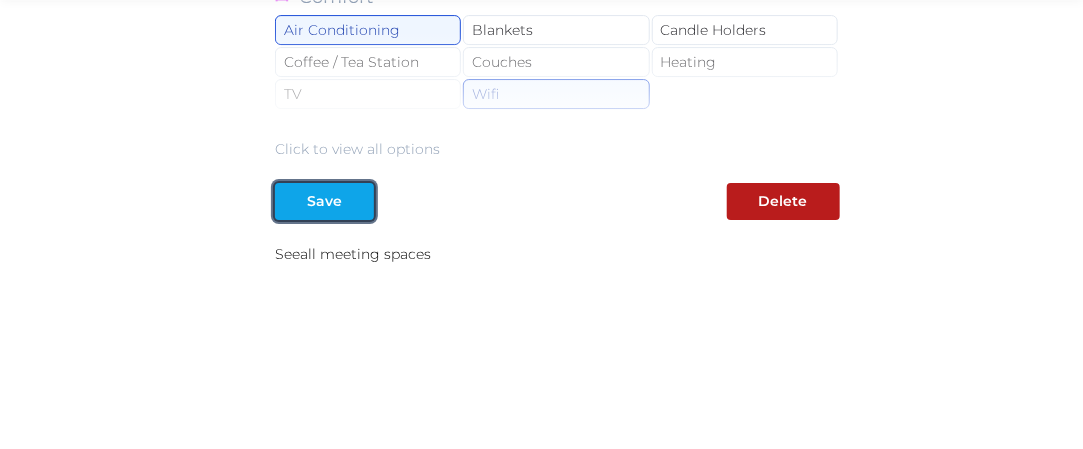 click on "Save" at bounding box center [324, 201] 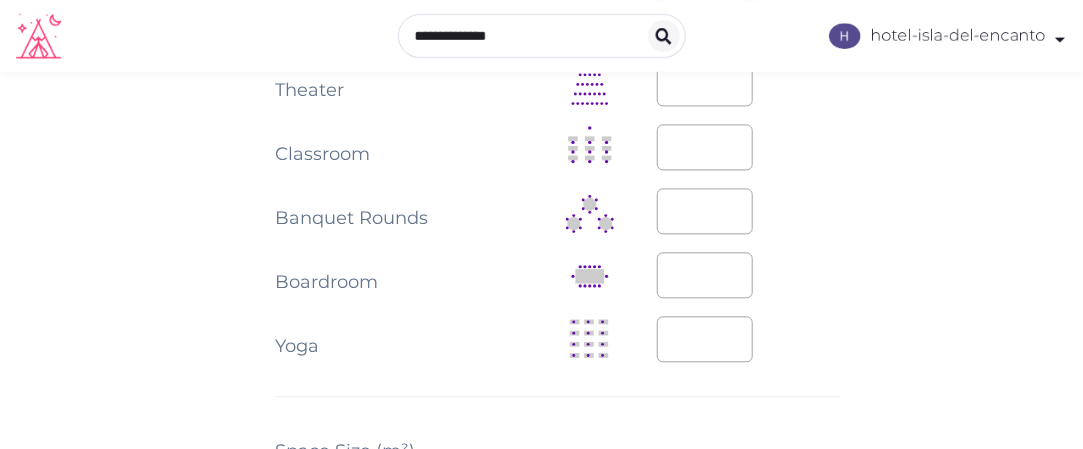 scroll, scrollTop: 1397, scrollLeft: 0, axis: vertical 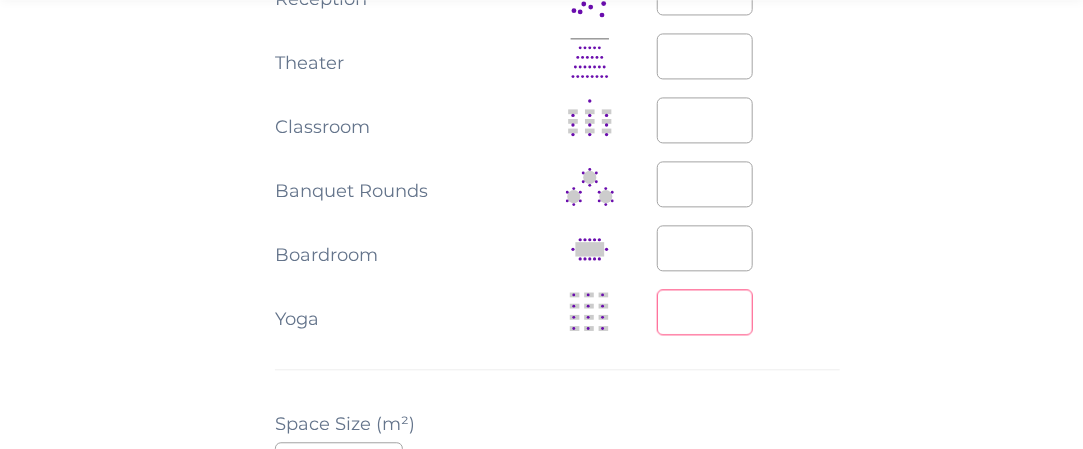 drag, startPoint x: 685, startPoint y: 304, endPoint x: 640, endPoint y: 310, distance: 45.39824 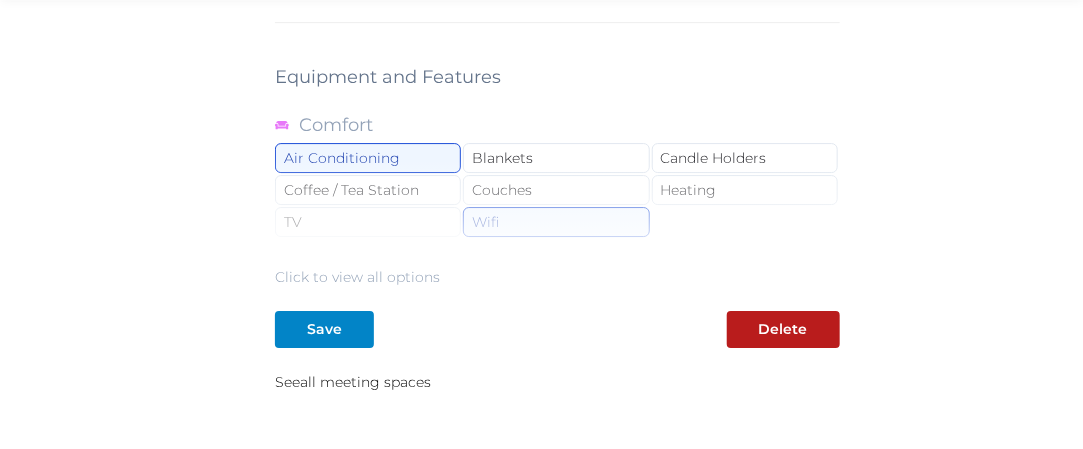 scroll, scrollTop: 2197, scrollLeft: 0, axis: vertical 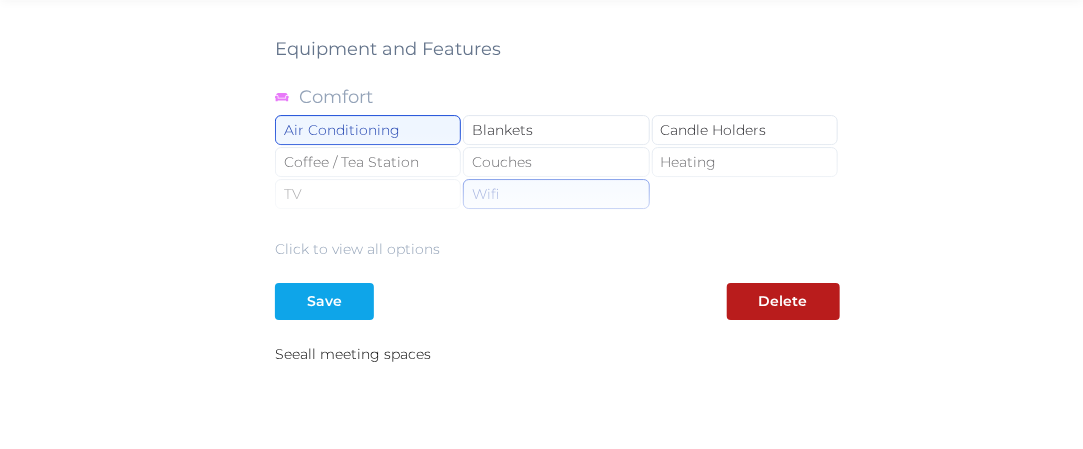 type on "**" 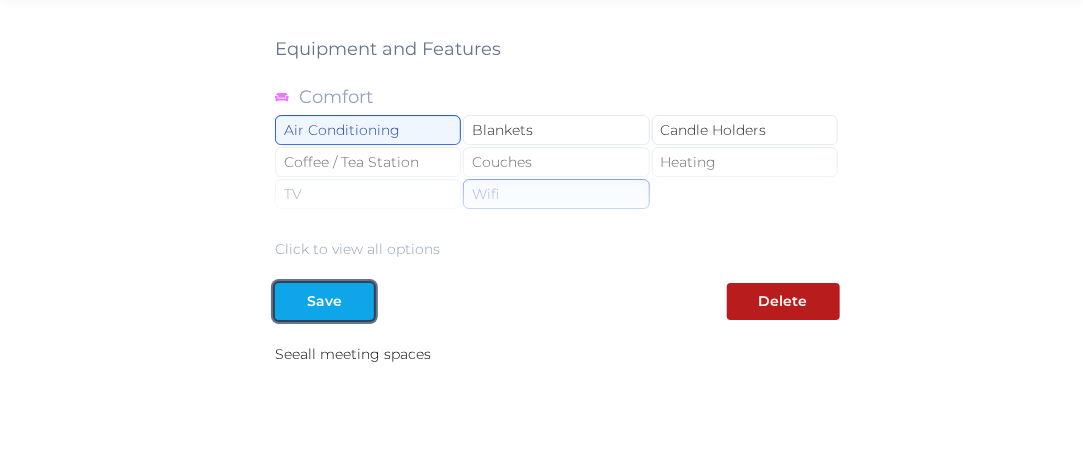 click at bounding box center (291, 301) 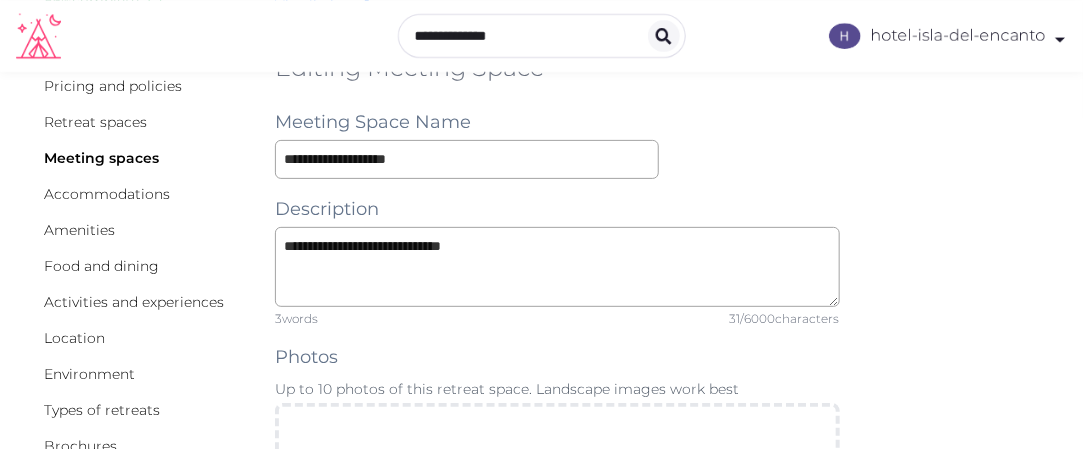 scroll, scrollTop: 97, scrollLeft: 0, axis: vertical 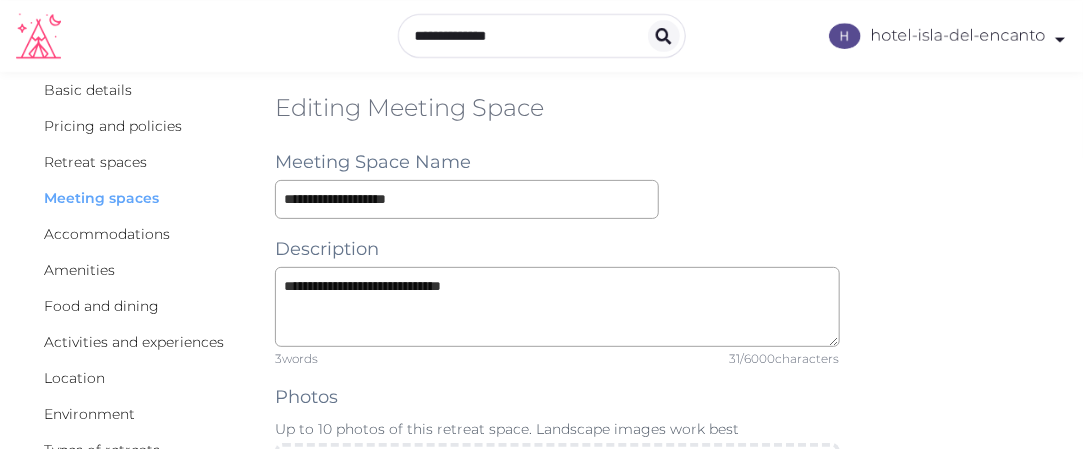 click on "Meeting spaces" at bounding box center [102, 198] 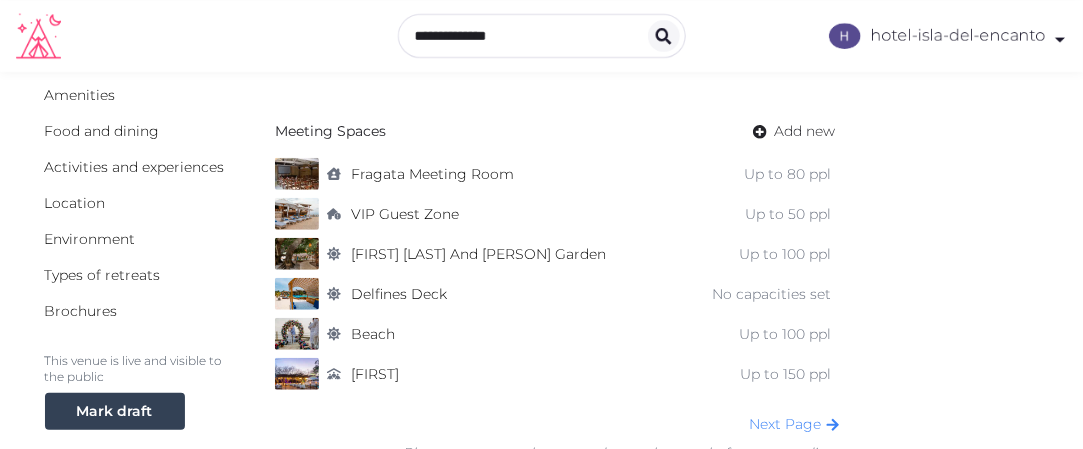 scroll, scrollTop: 300, scrollLeft: 0, axis: vertical 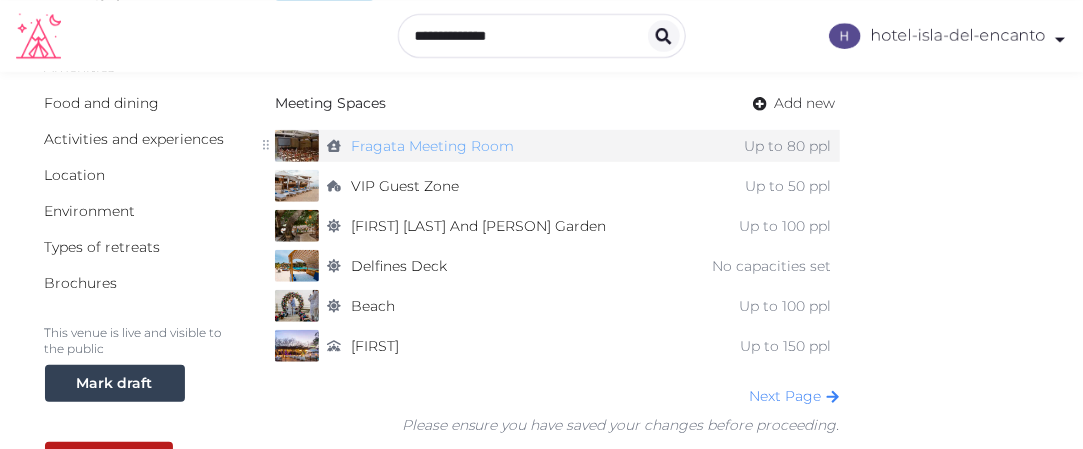 click on "Fragata Meeting Room" at bounding box center [432, 146] 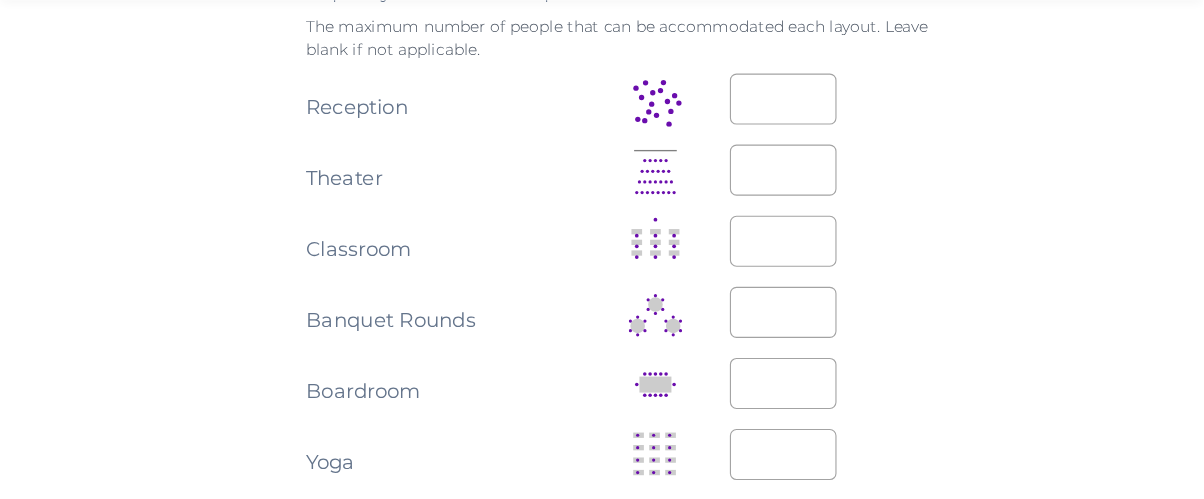 scroll, scrollTop: 1300, scrollLeft: 0, axis: vertical 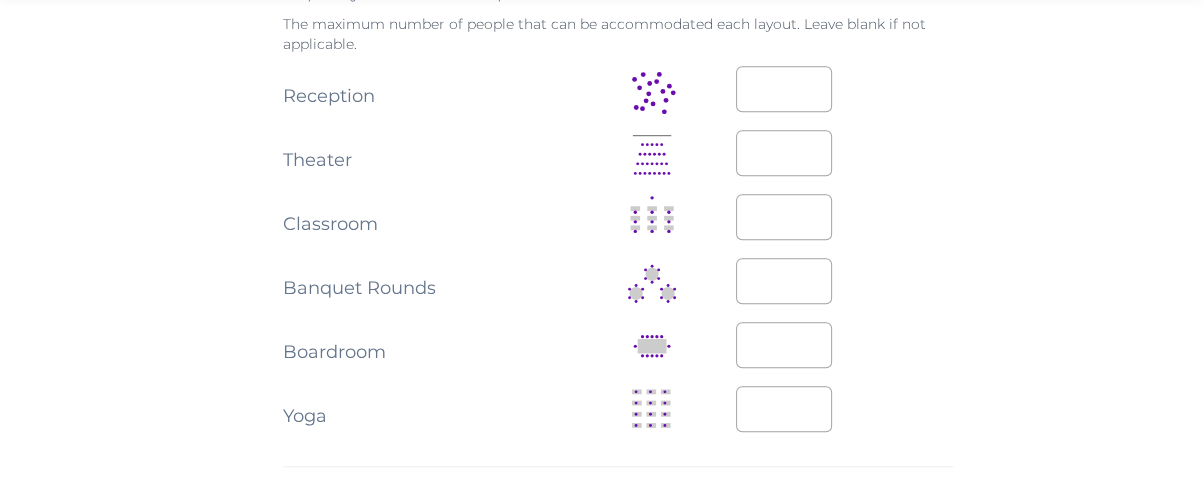 drag, startPoint x: 1039, startPoint y: 1, endPoint x: 71, endPoint y: 153, distance: 979.8612 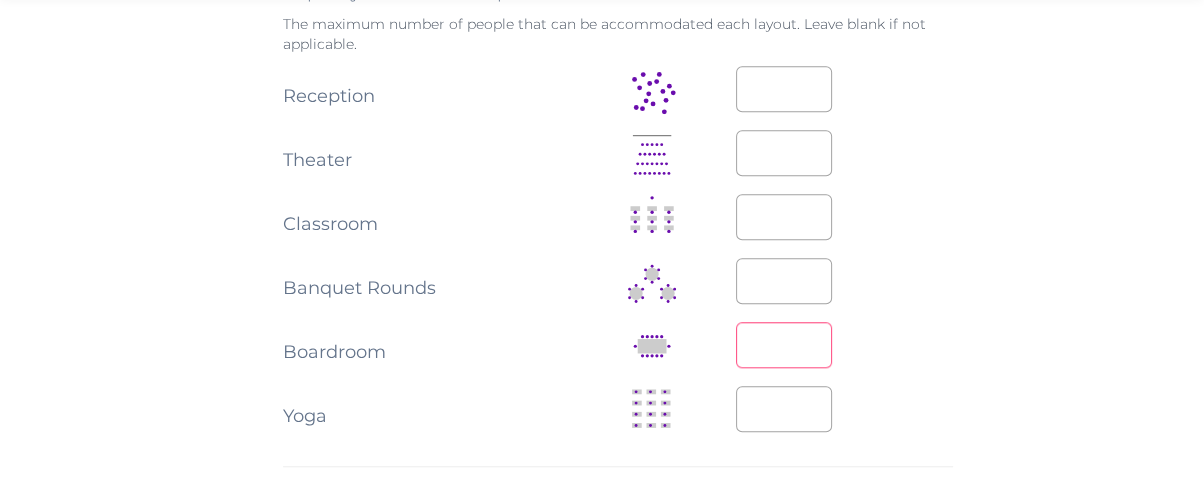 click on "*" at bounding box center [784, 345] 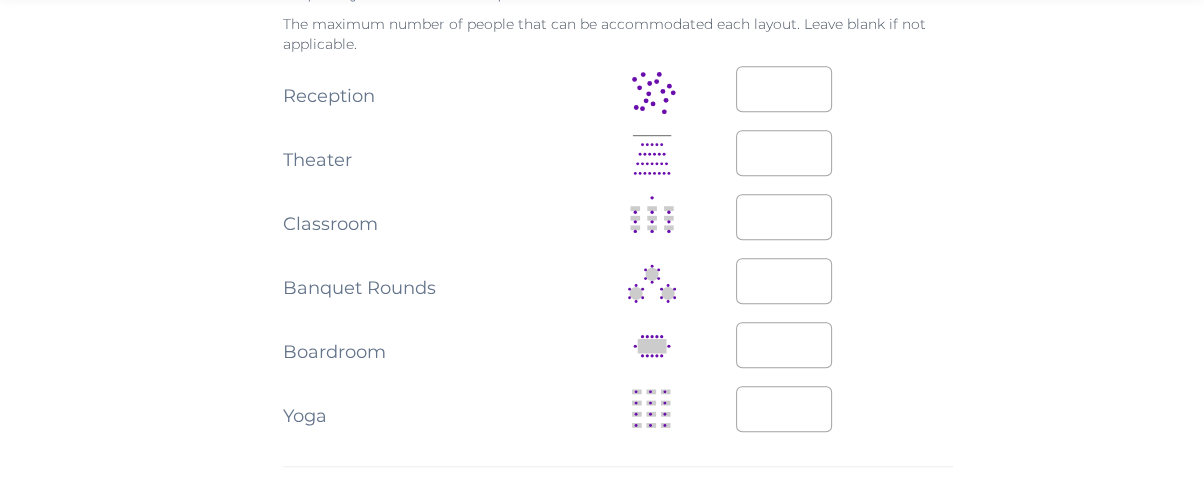 click on "**********" at bounding box center [602, 163] 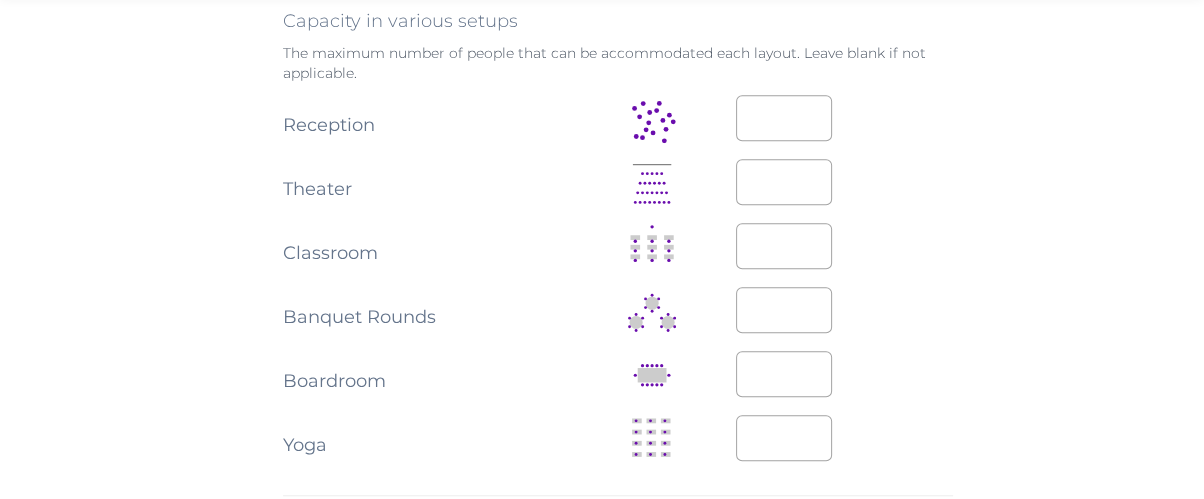 scroll, scrollTop: 1255, scrollLeft: 0, axis: vertical 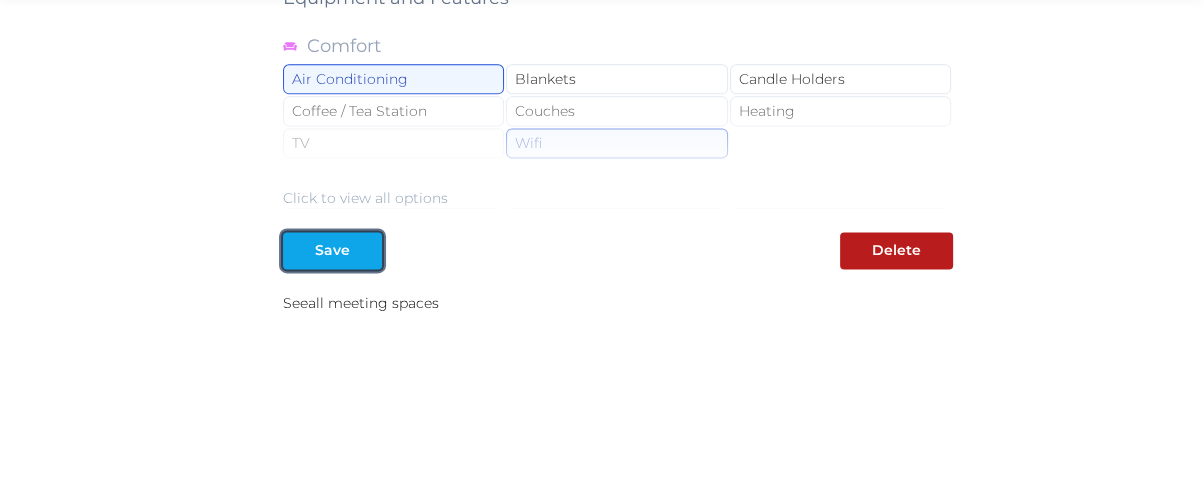 click on "Save" at bounding box center (332, 250) 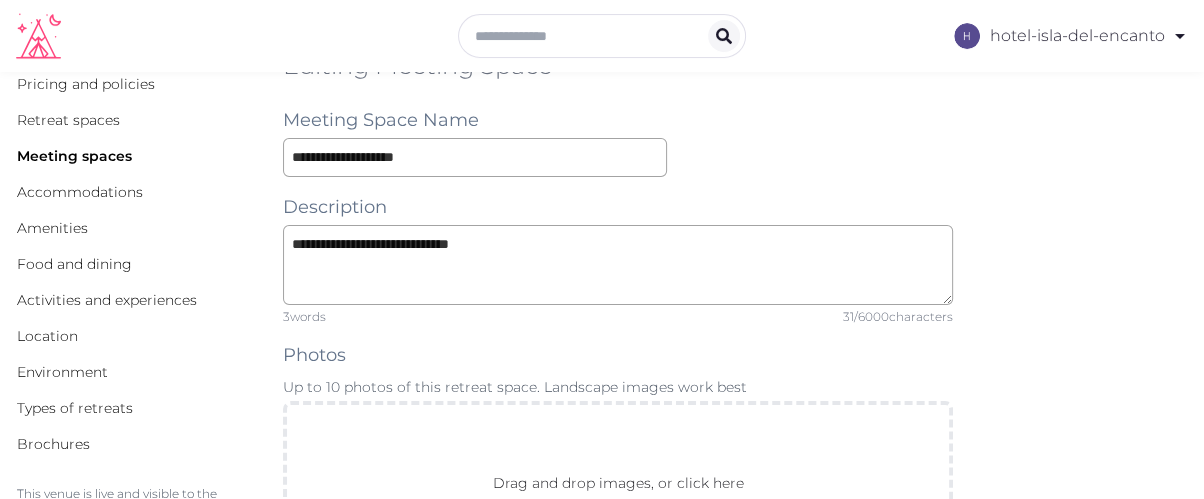 scroll, scrollTop: 26, scrollLeft: 0, axis: vertical 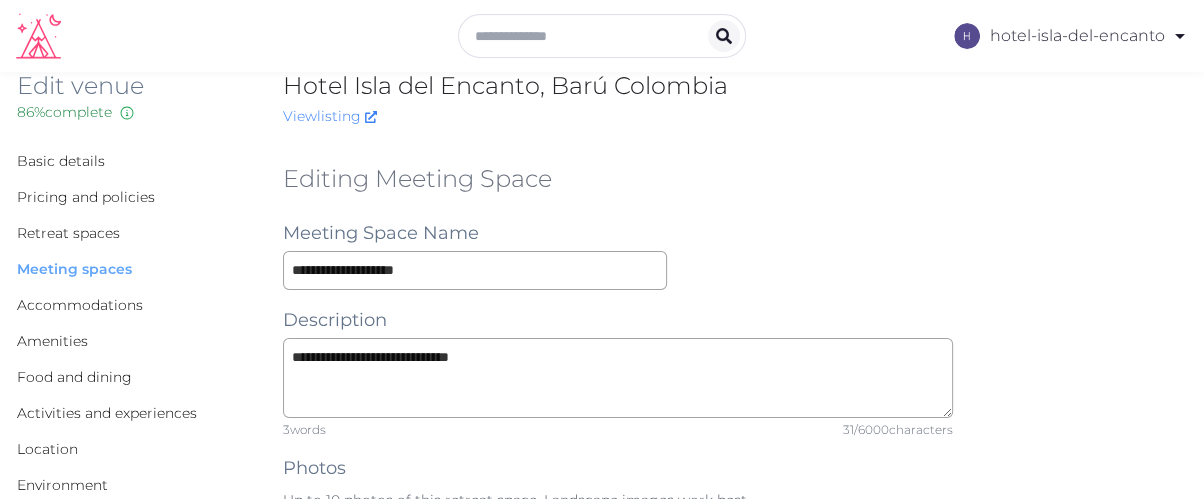 click on "Meeting spaces" at bounding box center [74, 269] 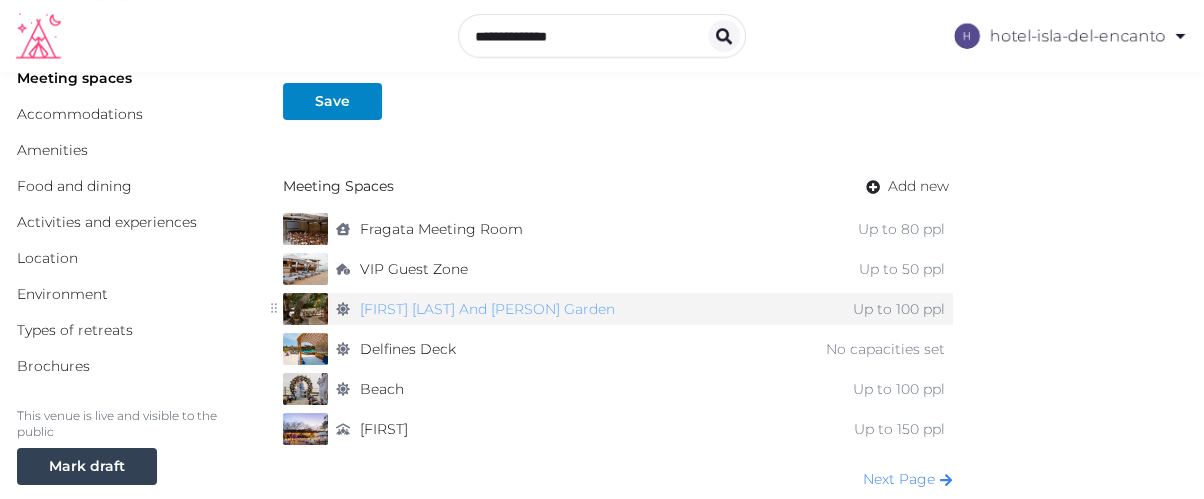scroll, scrollTop: 222, scrollLeft: 0, axis: vertical 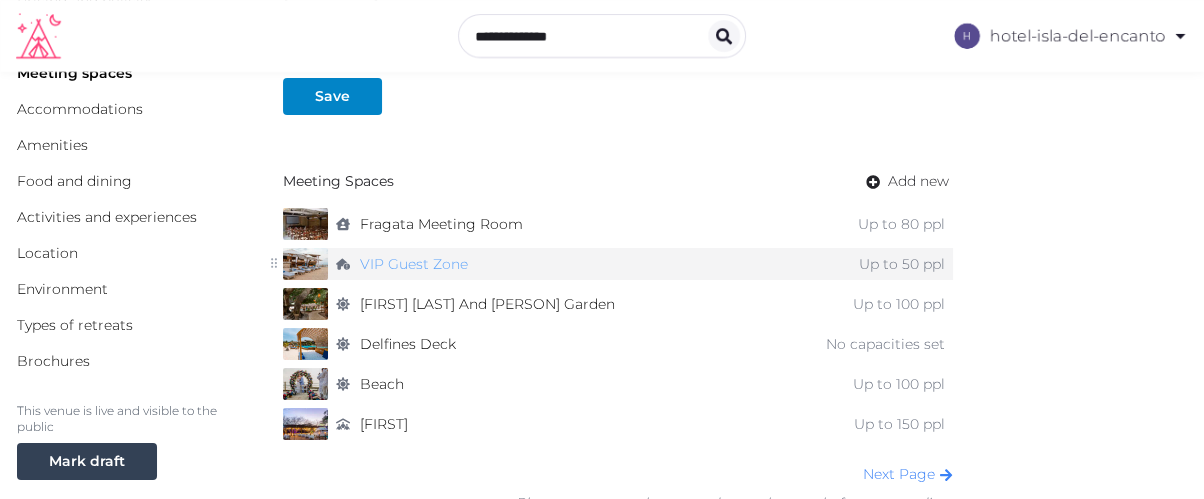 click on "VIP Guest Zone" at bounding box center [414, 264] 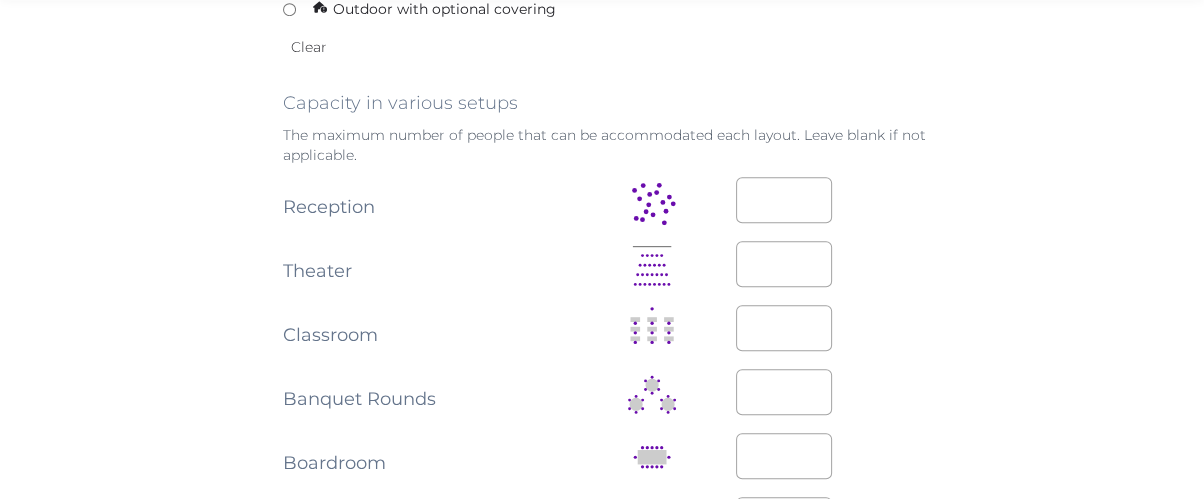 scroll, scrollTop: 1000, scrollLeft: 0, axis: vertical 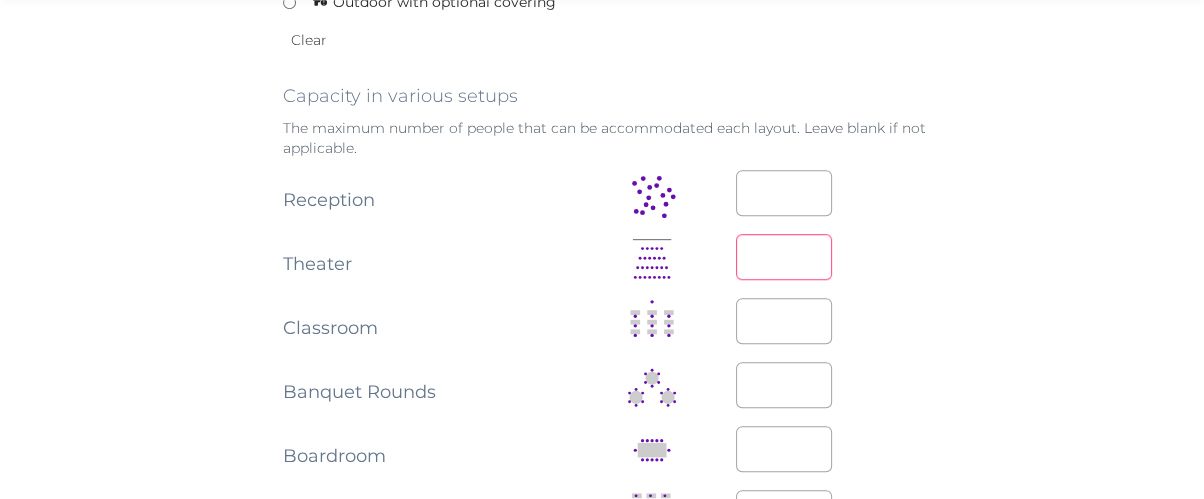 drag, startPoint x: 748, startPoint y: 257, endPoint x: 779, endPoint y: 265, distance: 32.01562 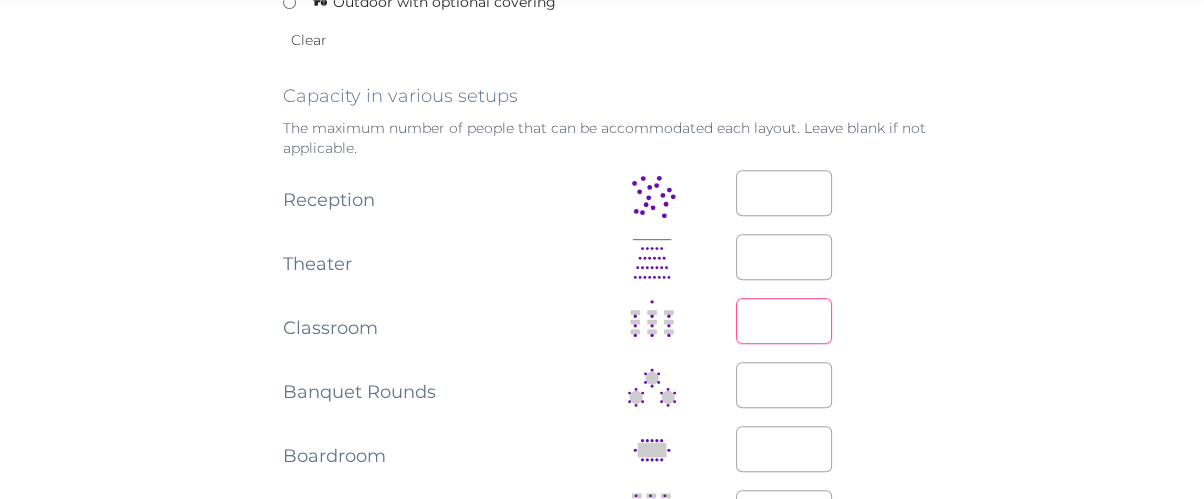 click on "*" at bounding box center [784, 321] 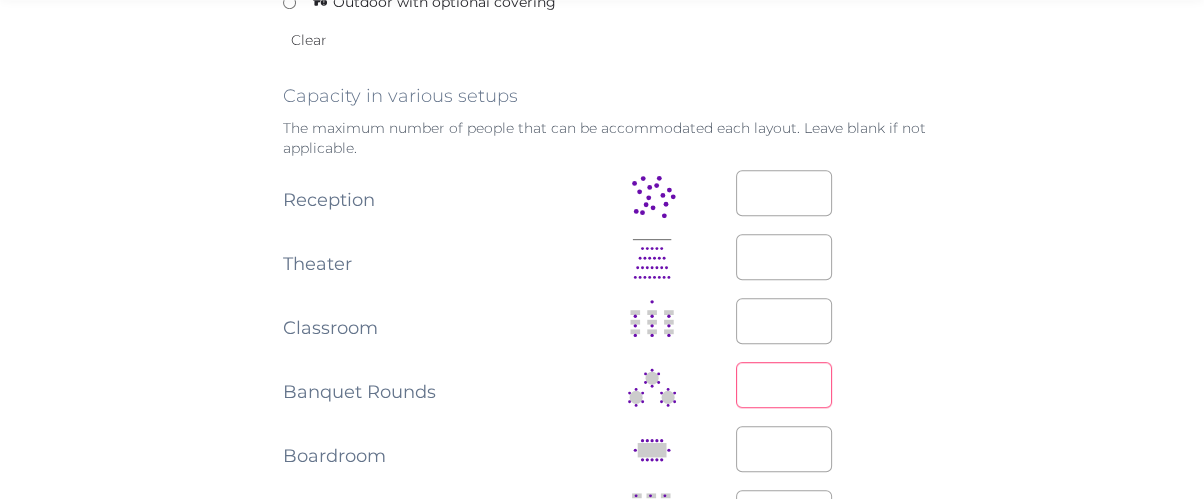 click on "*" at bounding box center [784, 385] 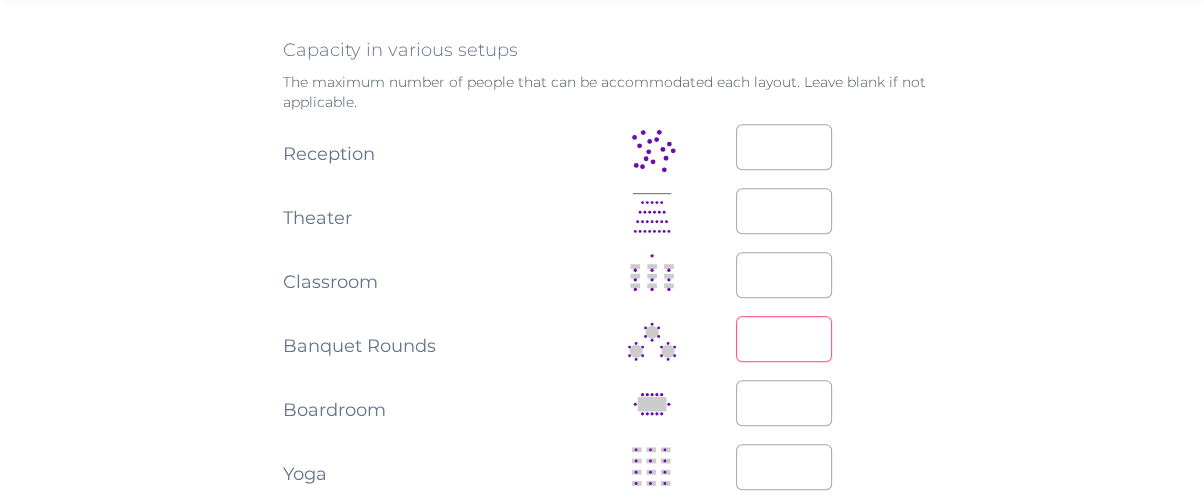 scroll, scrollTop: 1111, scrollLeft: 0, axis: vertical 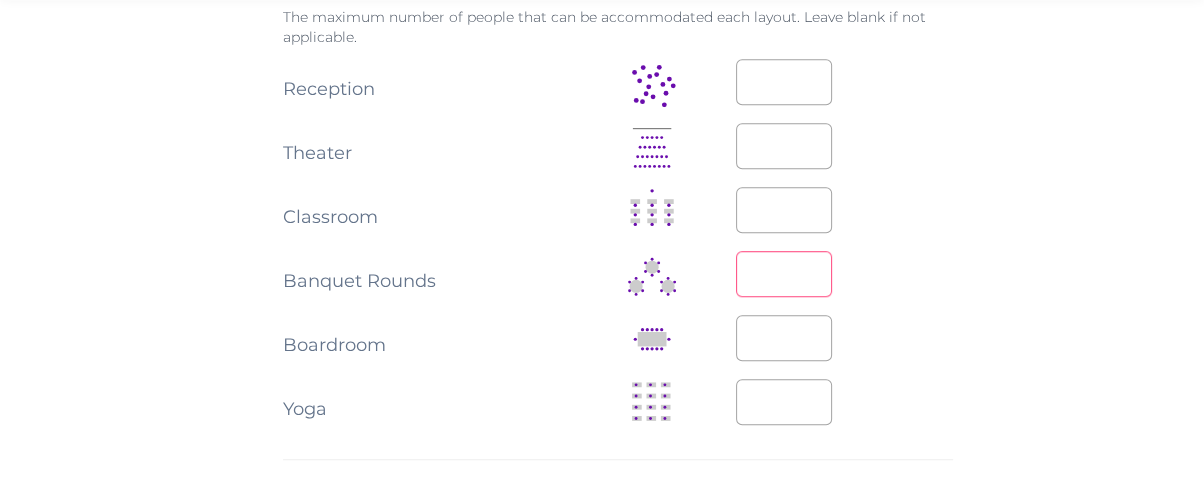 type on "**" 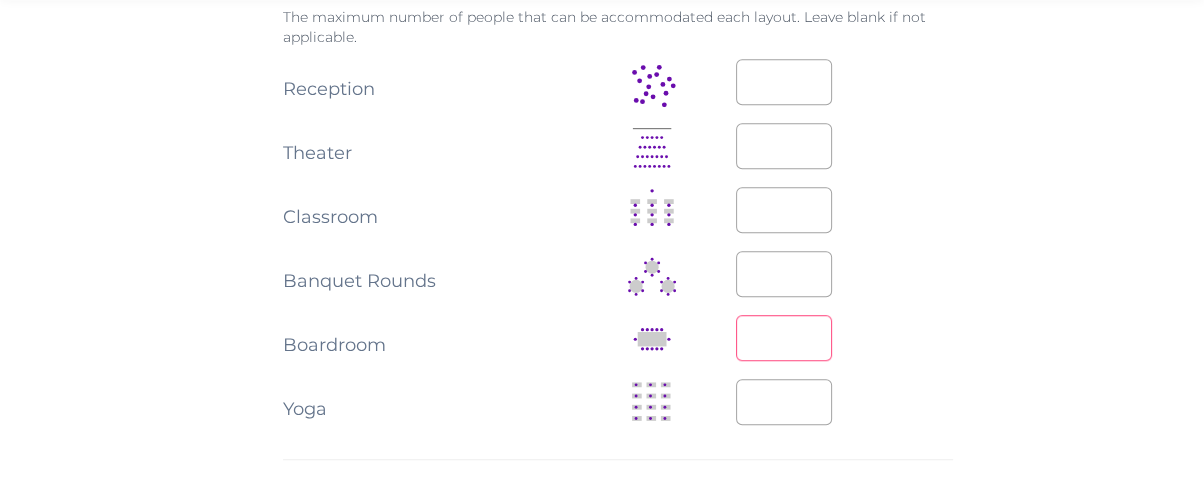 click on "*" at bounding box center [784, 338] 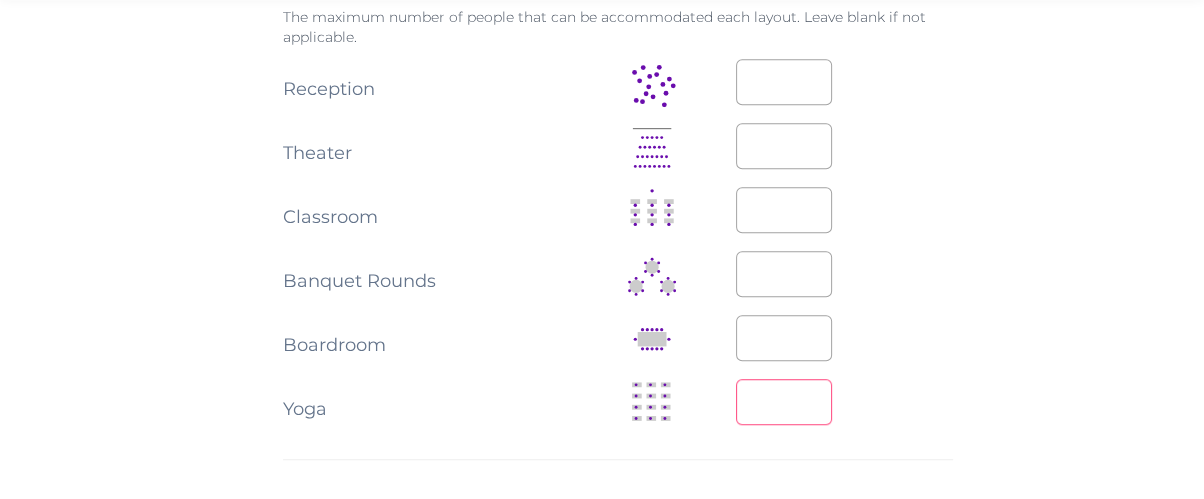 click on "*" at bounding box center (784, 402) 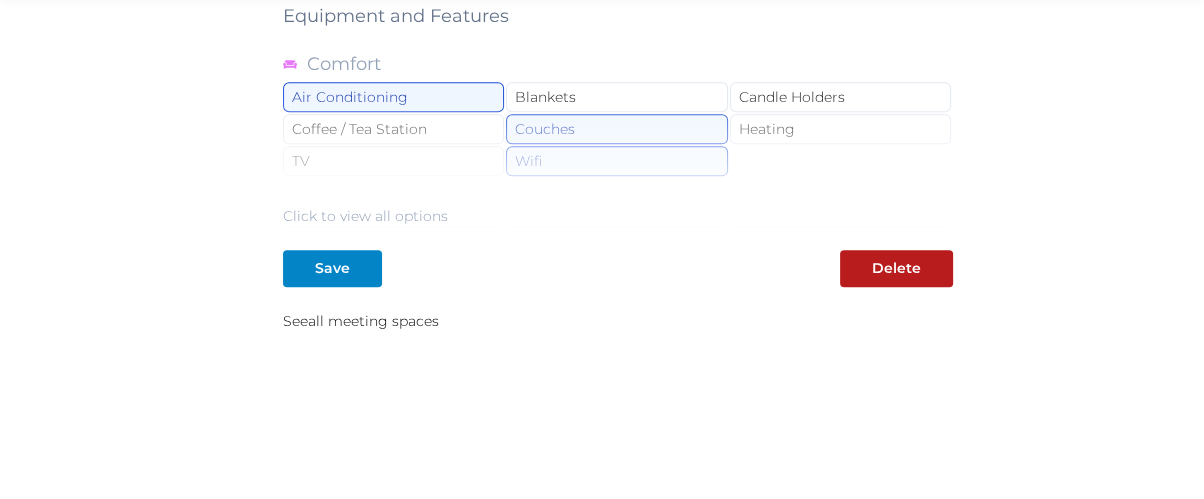 scroll, scrollTop: 2053, scrollLeft: 0, axis: vertical 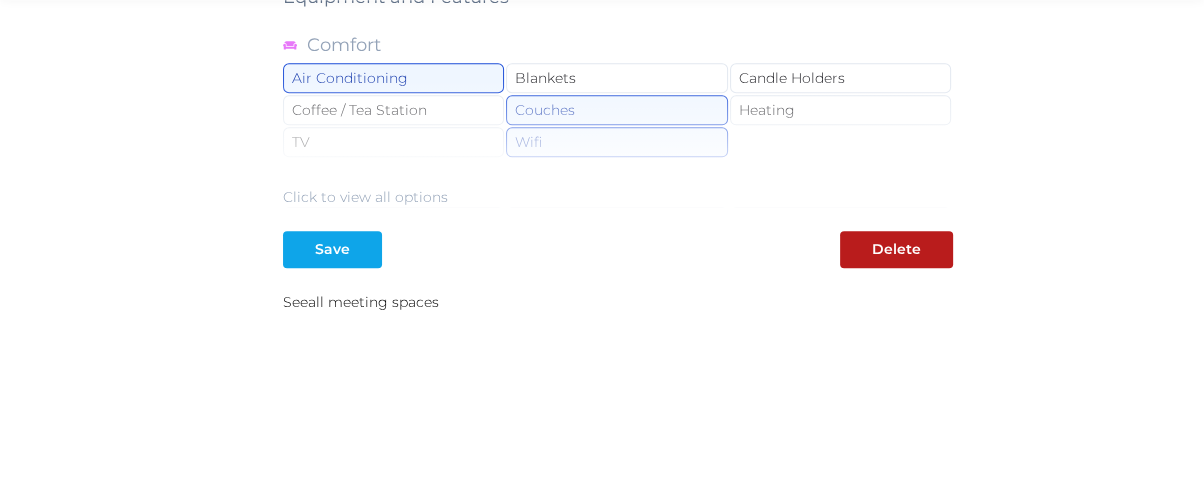 type on "**" 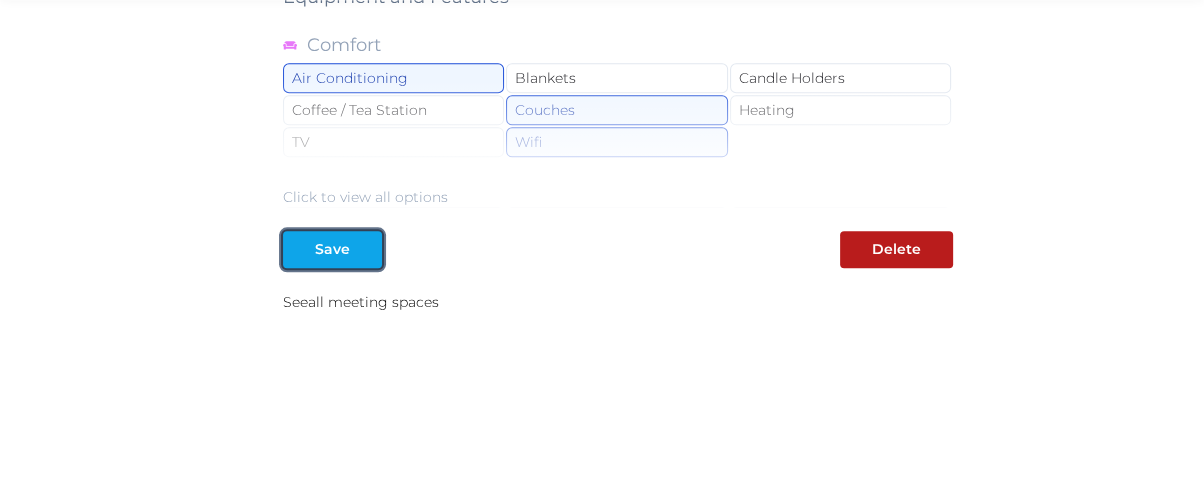 click at bounding box center (366, 249) 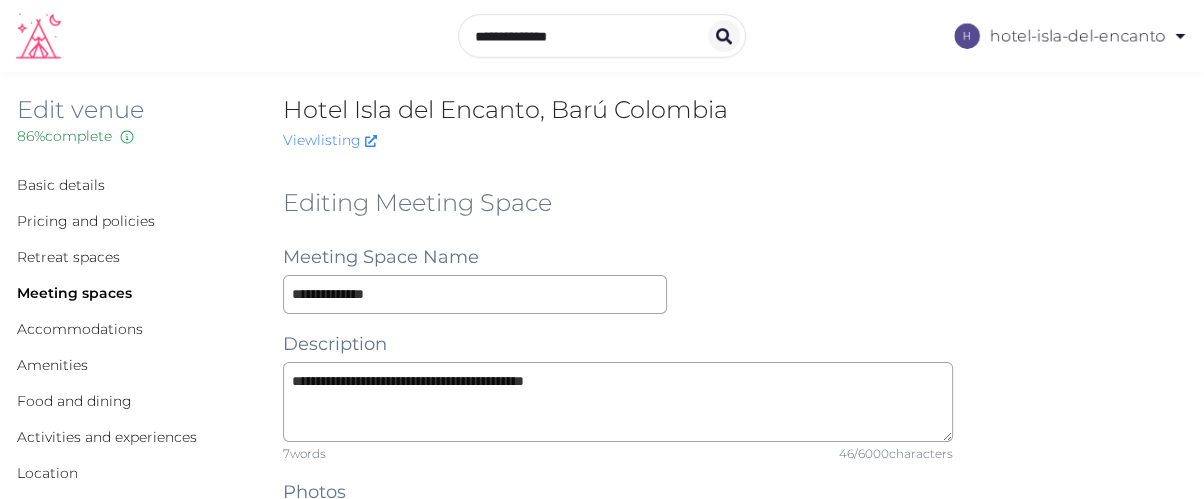scroll, scrollTop: 0, scrollLeft: 0, axis: both 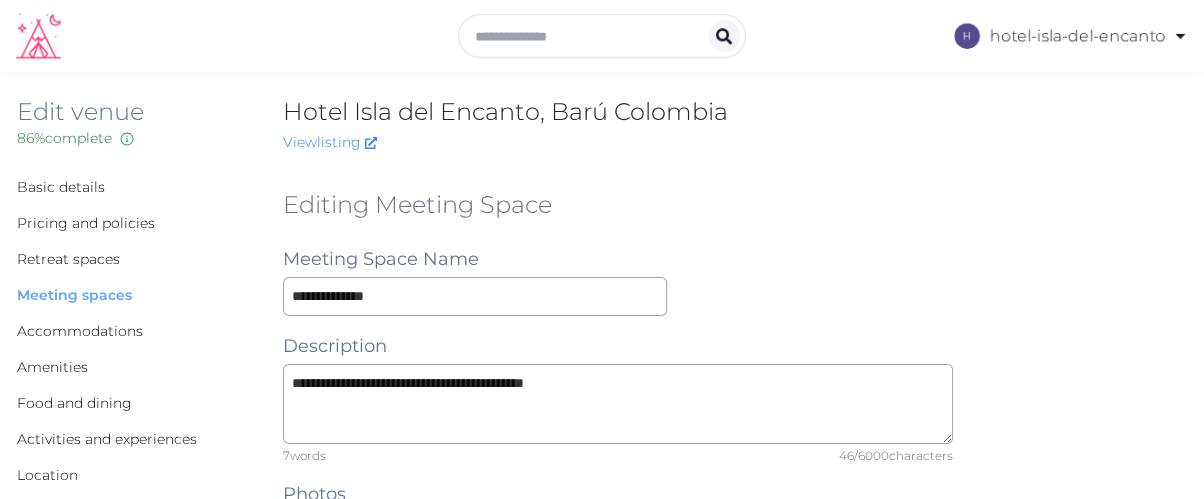 click on "Meeting spaces" at bounding box center [74, 295] 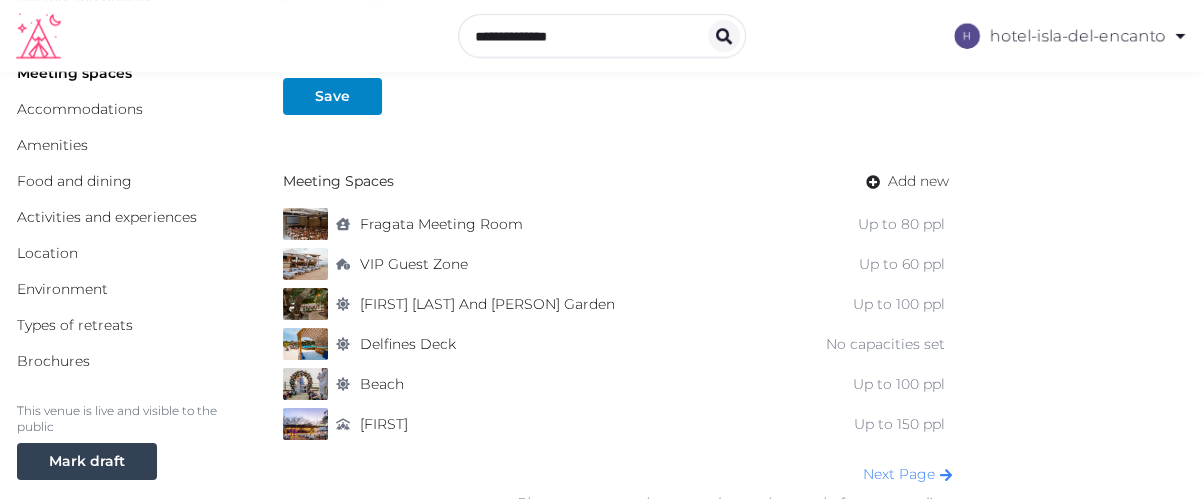 scroll, scrollTop: 333, scrollLeft: 0, axis: vertical 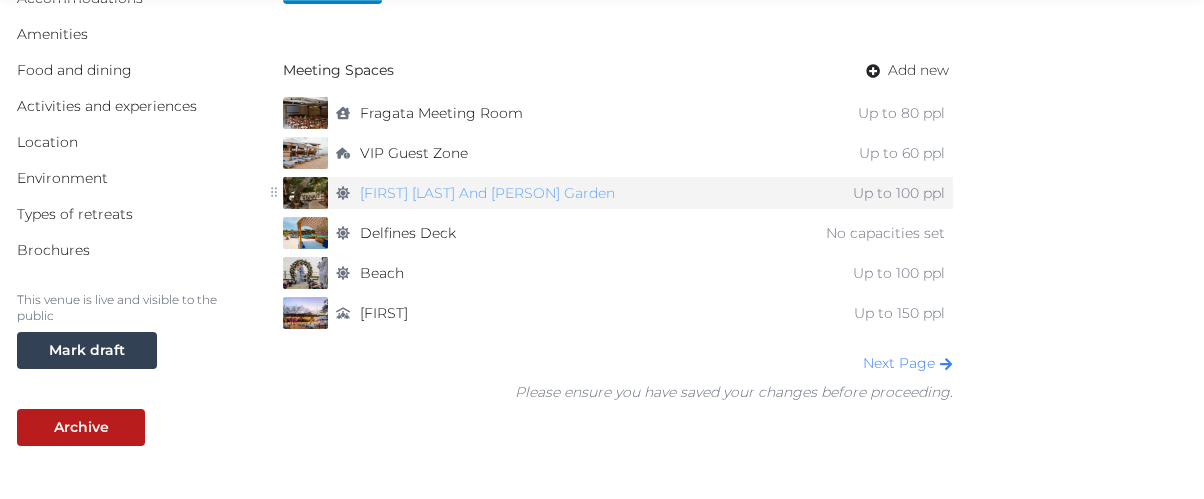 click on "[FIRST] [LAST] And [PERSON] Garden" at bounding box center [487, 193] 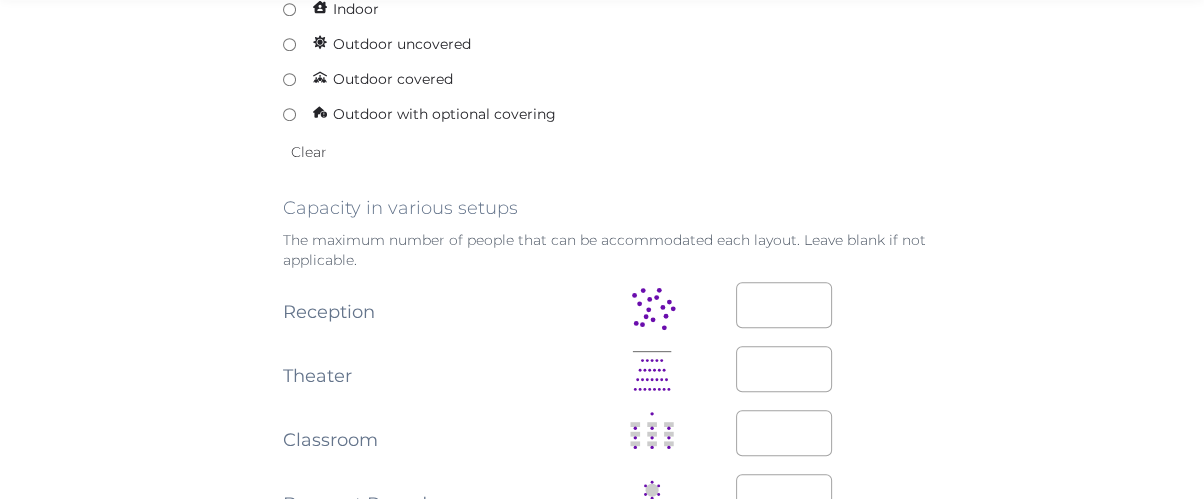 scroll, scrollTop: 1000, scrollLeft: 0, axis: vertical 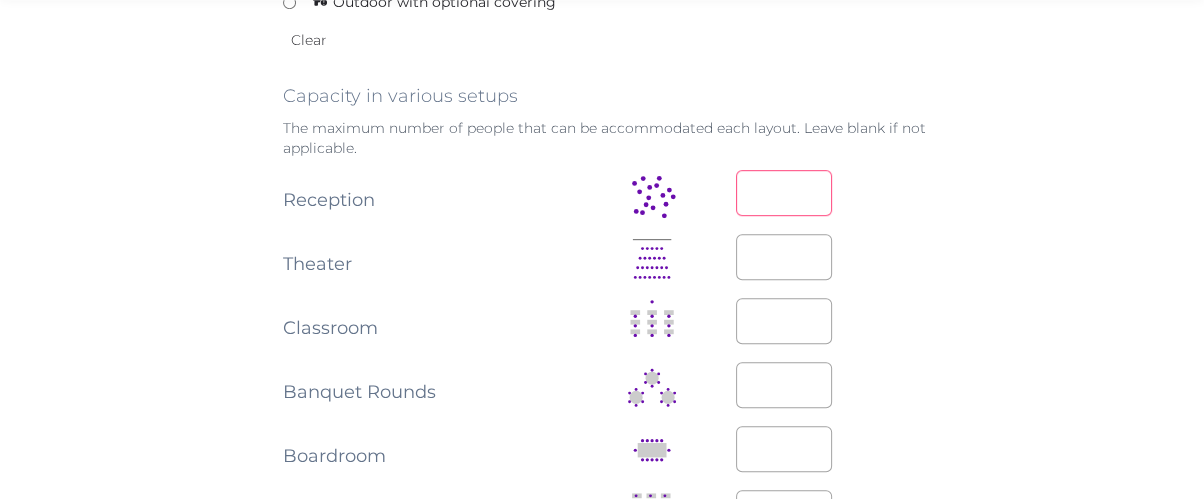 drag, startPoint x: 760, startPoint y: 190, endPoint x: 732, endPoint y: 195, distance: 28.442924 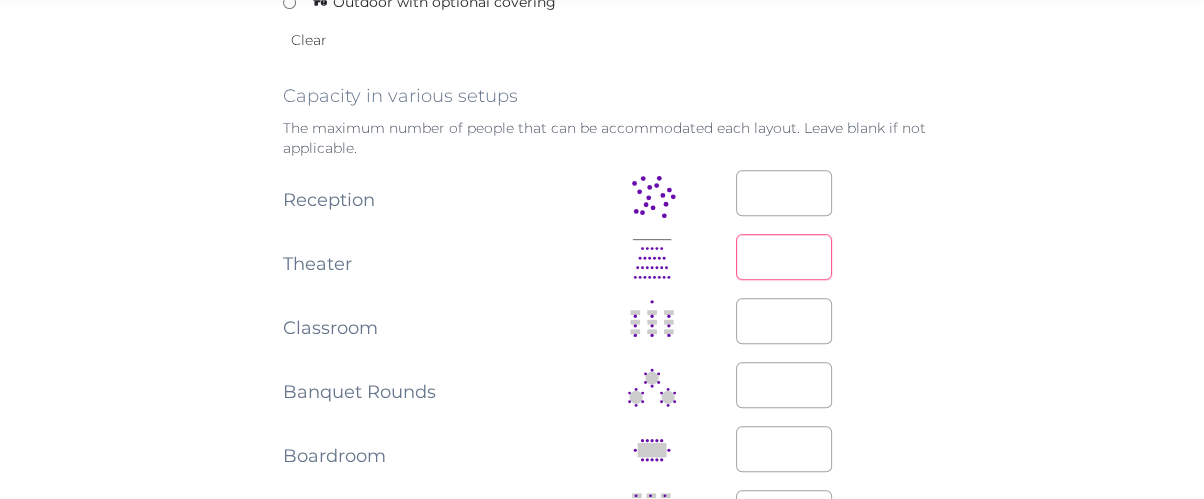 click on "*" at bounding box center [784, 257] 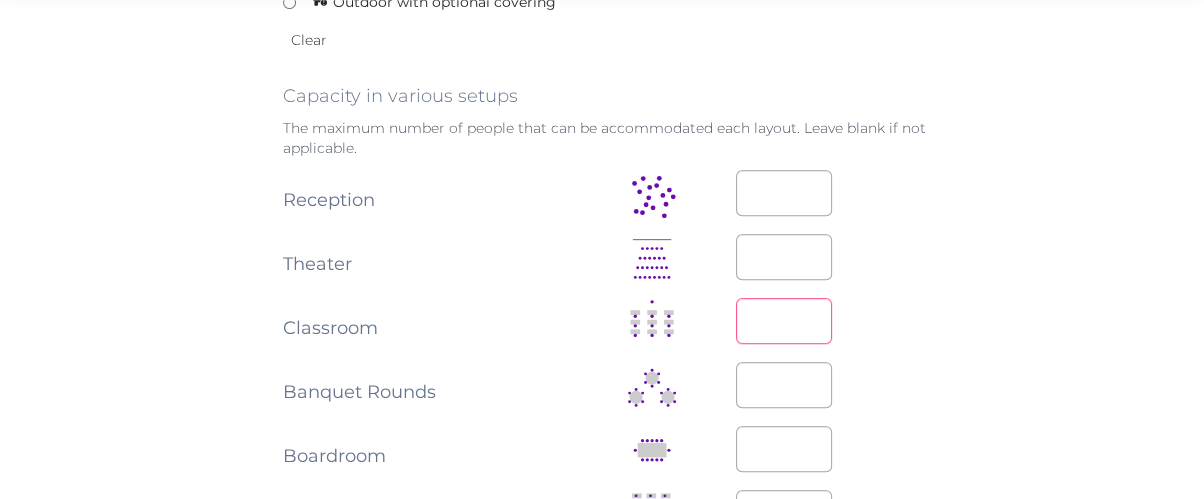 click on "*" at bounding box center (784, 321) 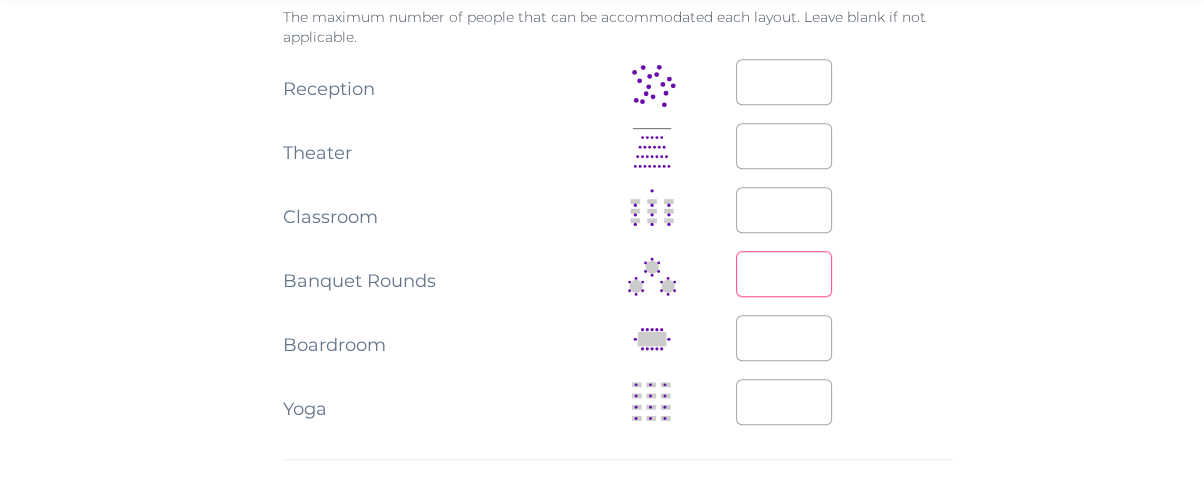 click on "*" at bounding box center [784, 274] 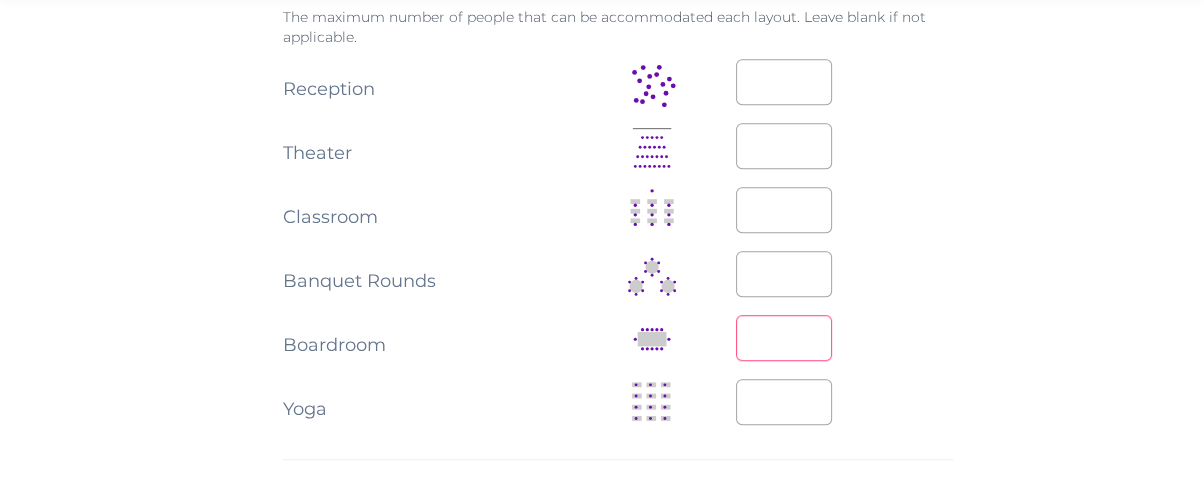 click on "*" at bounding box center (784, 338) 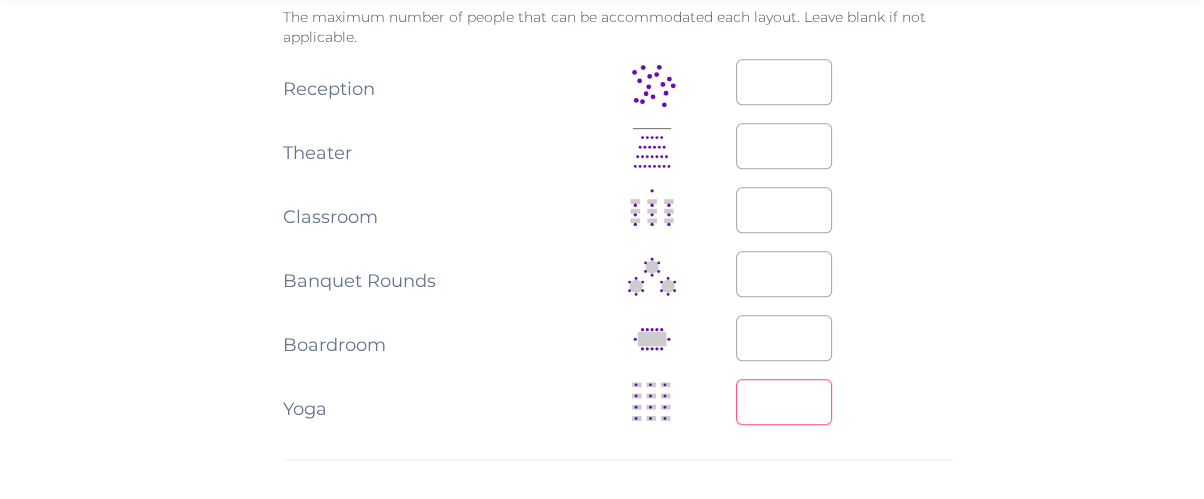 click on "*" at bounding box center [784, 402] 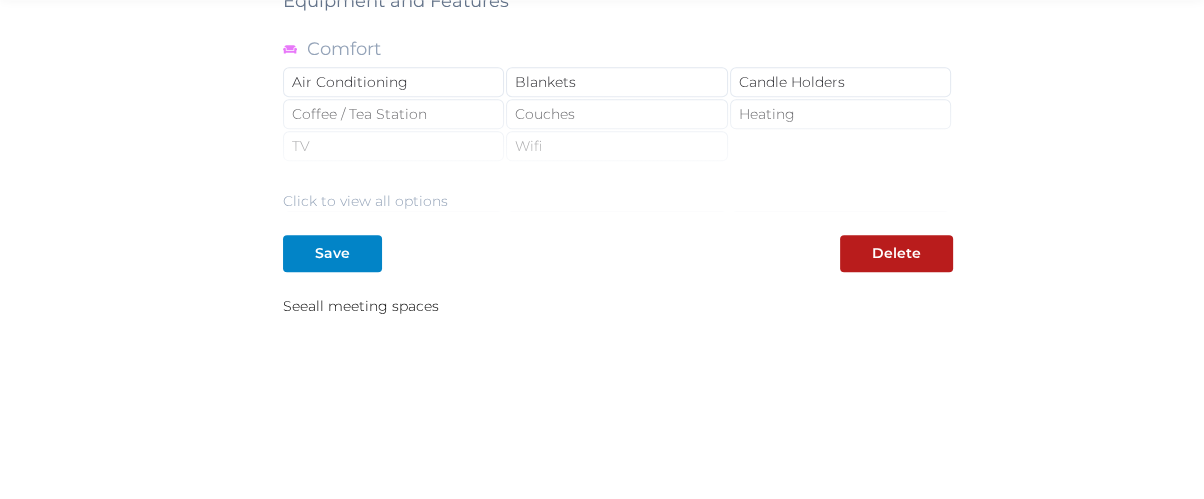 scroll, scrollTop: 2053, scrollLeft: 0, axis: vertical 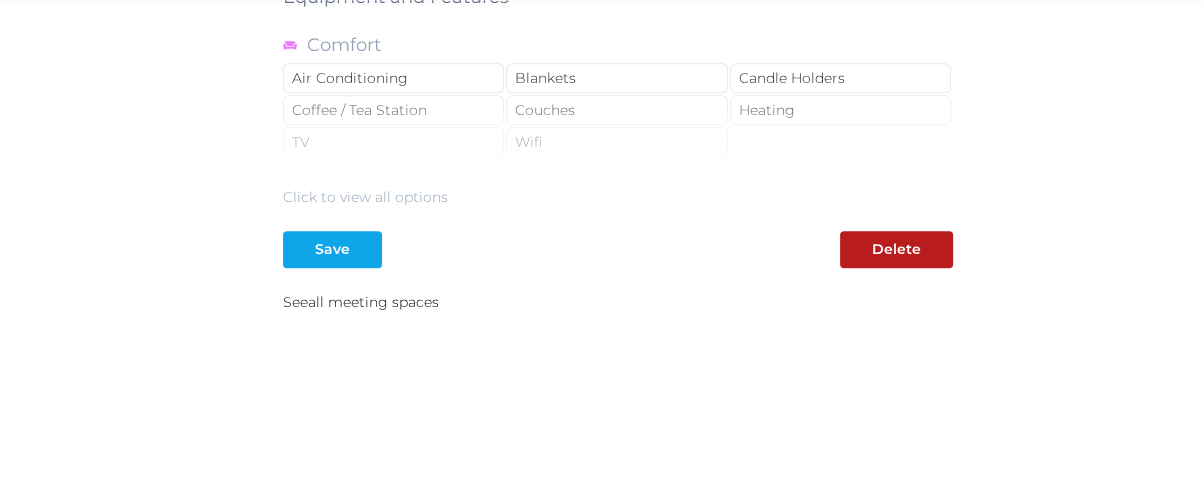 type on "**" 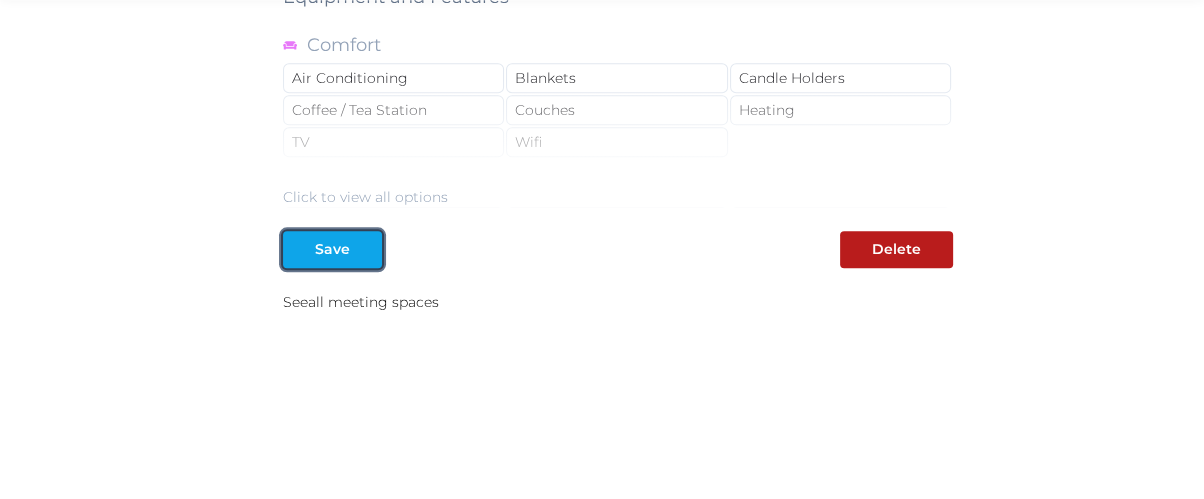 click on "Save" at bounding box center (332, 249) 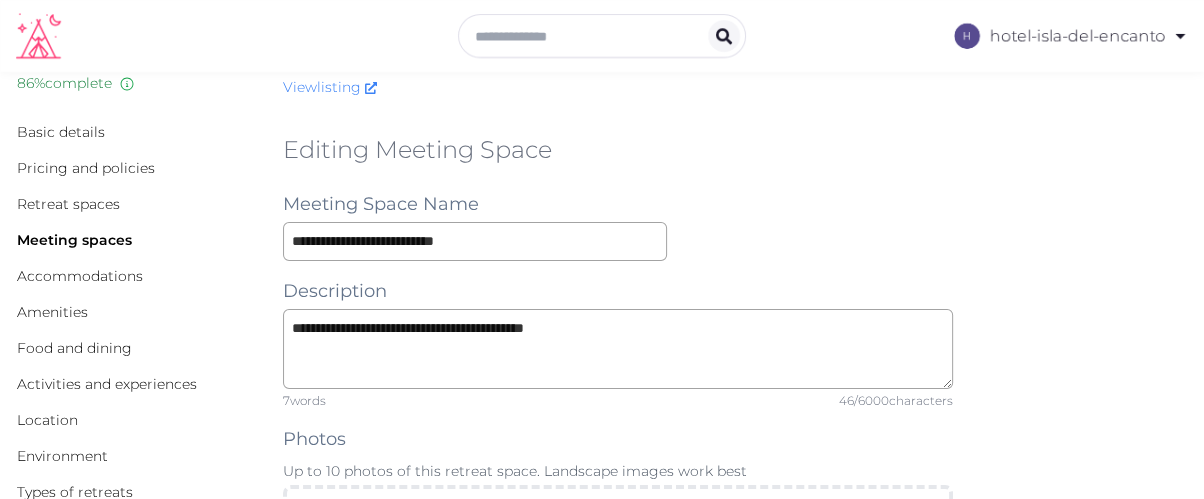 scroll, scrollTop: 53, scrollLeft: 0, axis: vertical 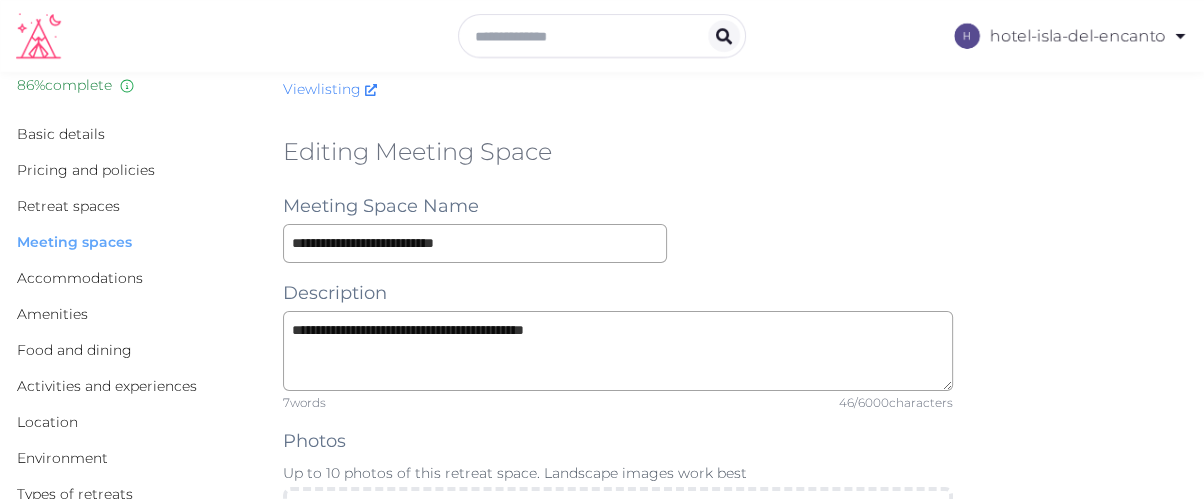 click on "Meeting spaces" at bounding box center (74, 242) 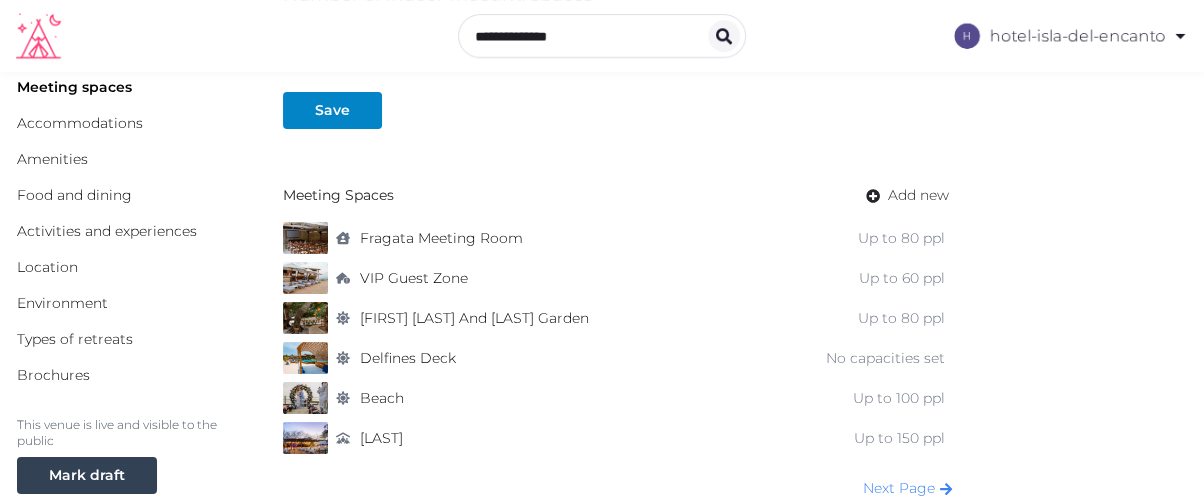 scroll, scrollTop: 222, scrollLeft: 0, axis: vertical 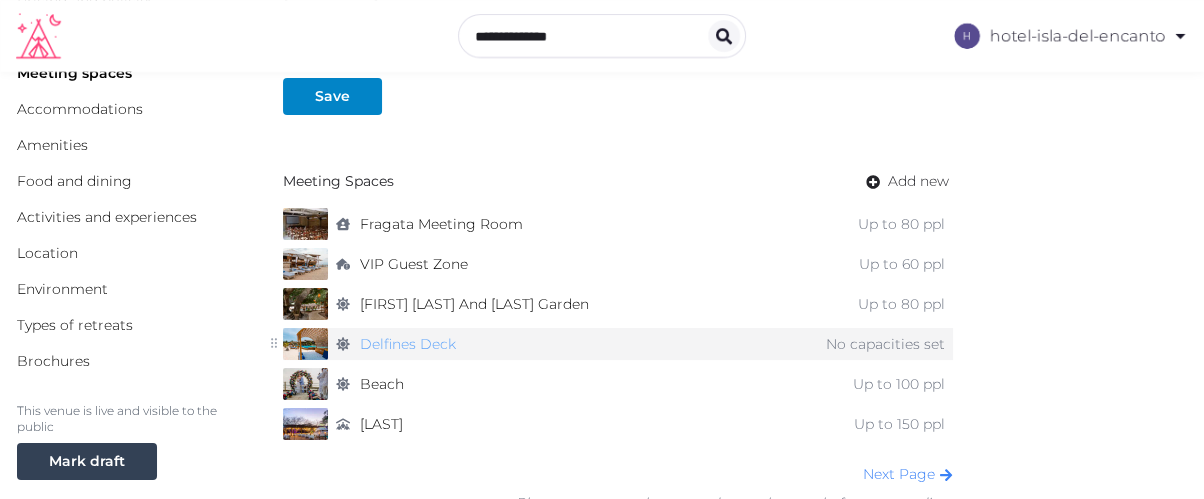 click on "Delfines Deck" at bounding box center (408, 344) 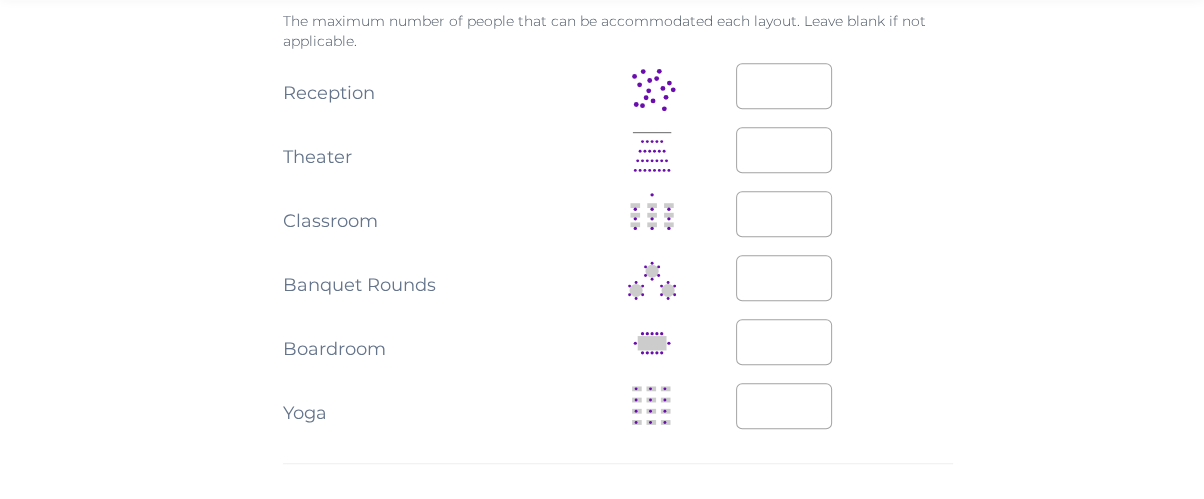 scroll, scrollTop: 1222, scrollLeft: 0, axis: vertical 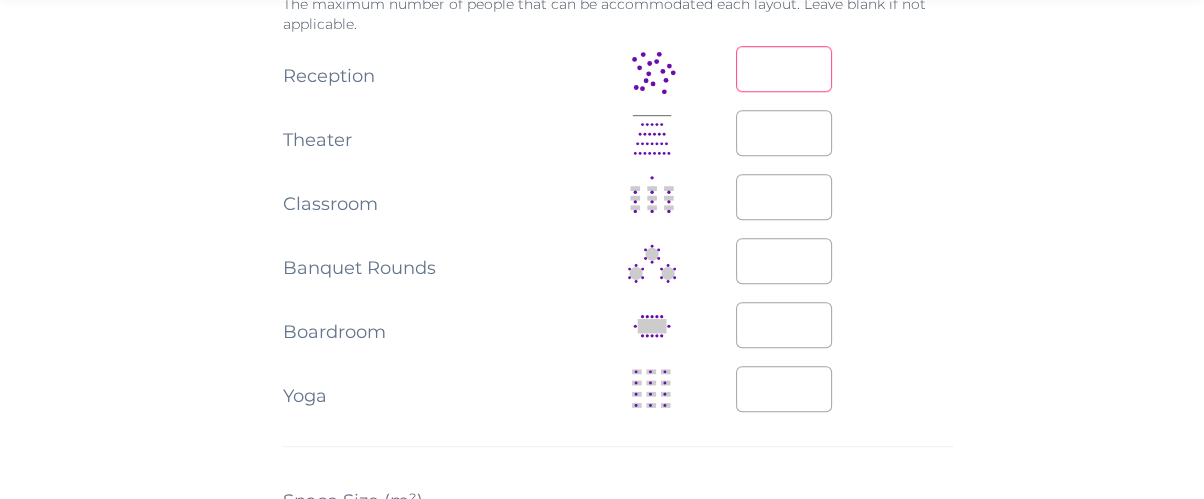 click on "*" at bounding box center (784, 69) 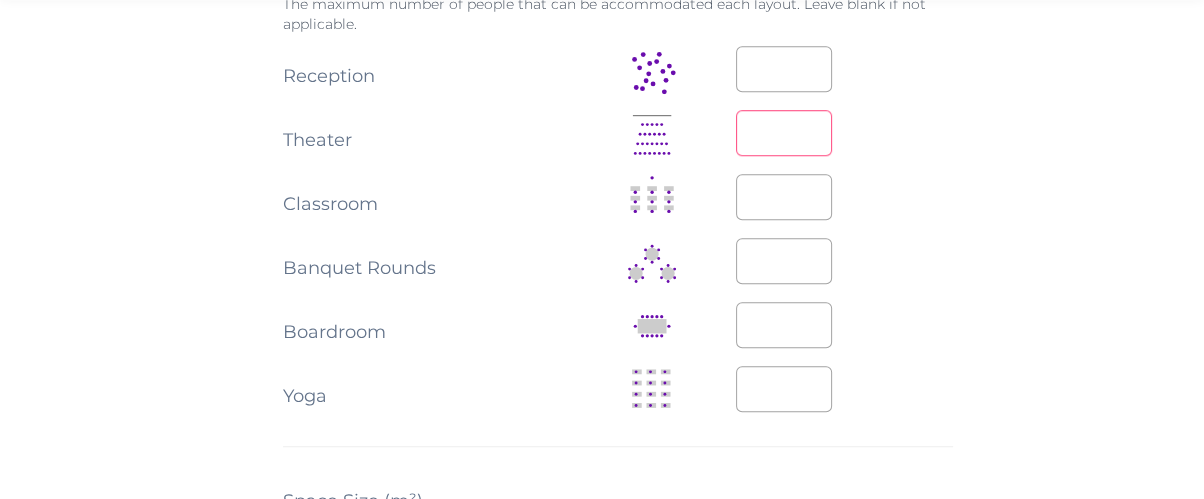 click on "*" at bounding box center (784, 133) 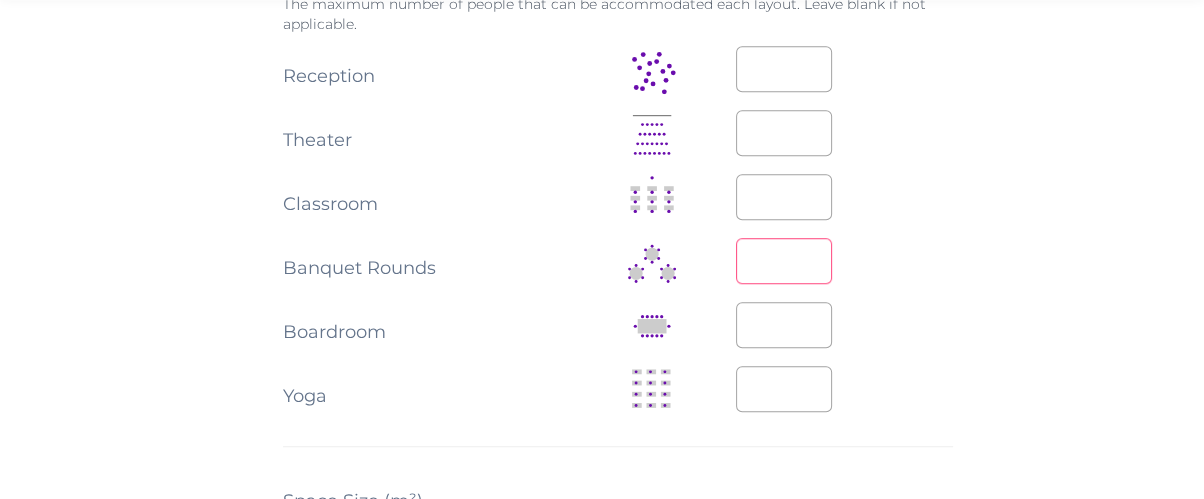 click on "*" at bounding box center [784, 261] 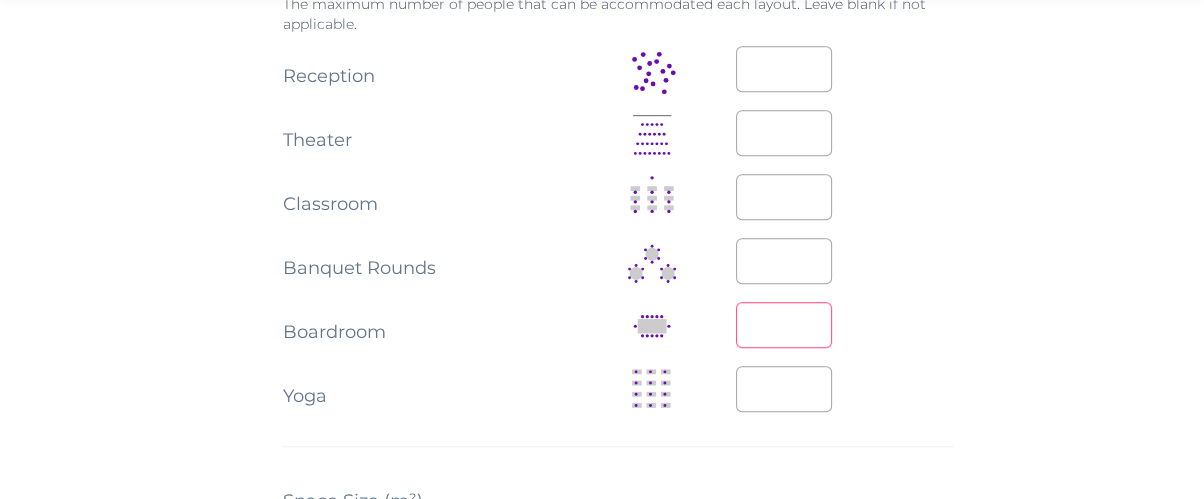click on "*" at bounding box center (784, 325) 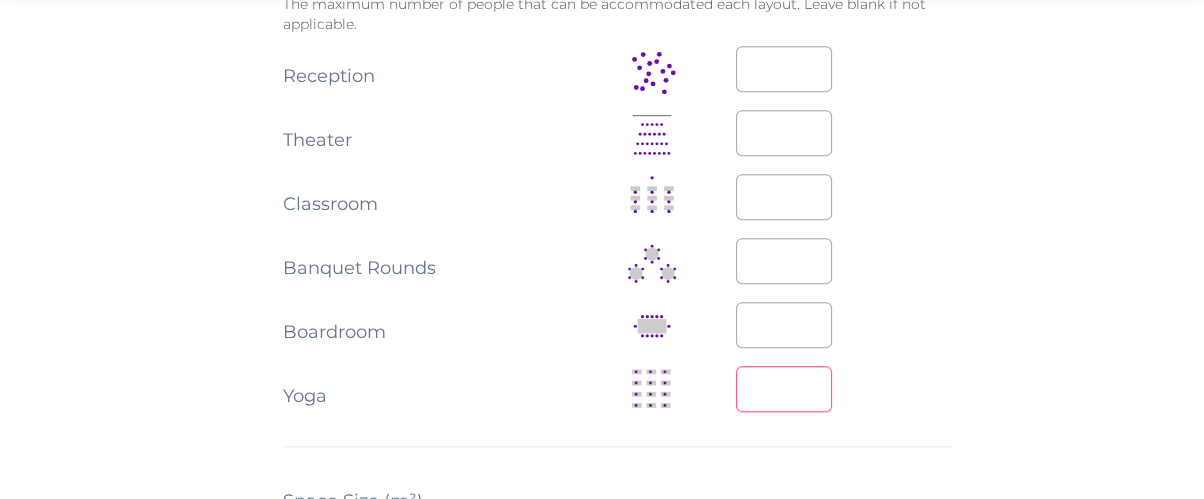 click on "*" at bounding box center [784, 389] 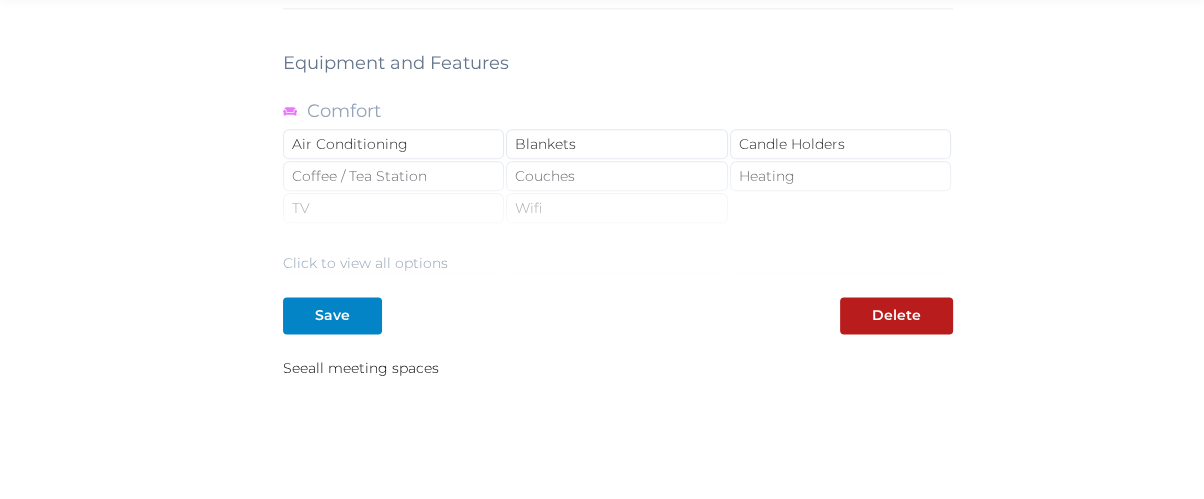 scroll, scrollTop: 2111, scrollLeft: 0, axis: vertical 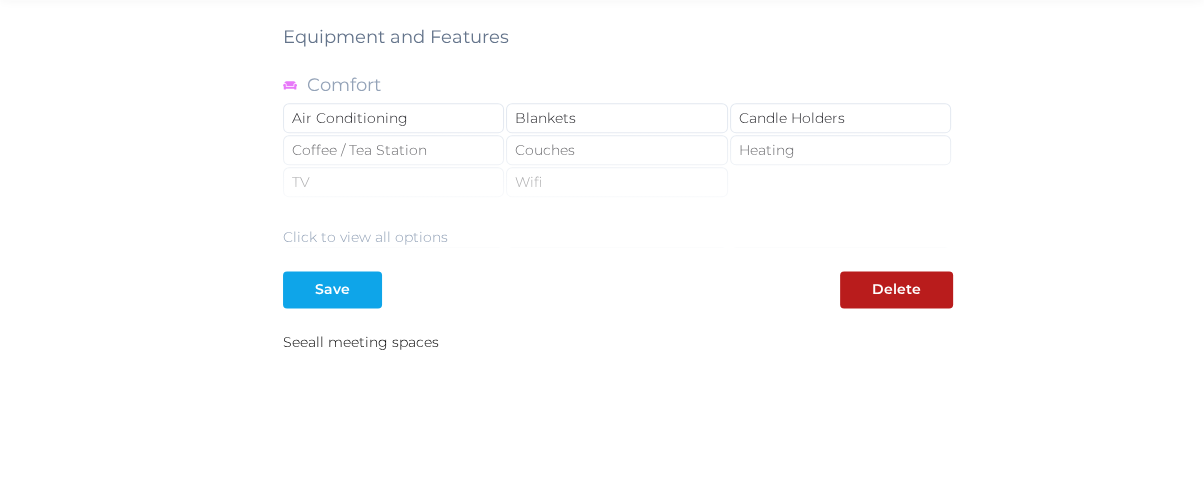 type on "***" 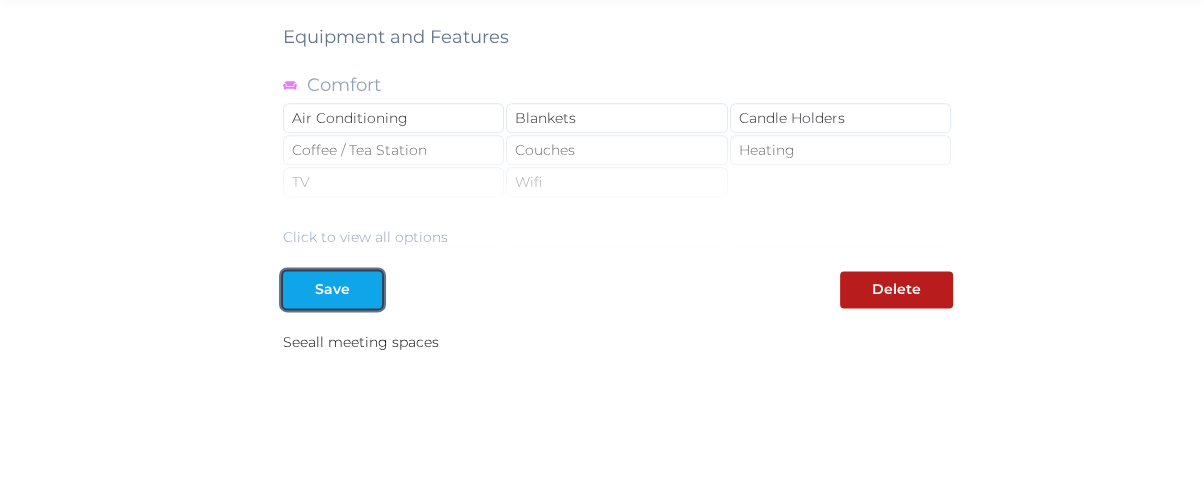 click at bounding box center [366, 289] 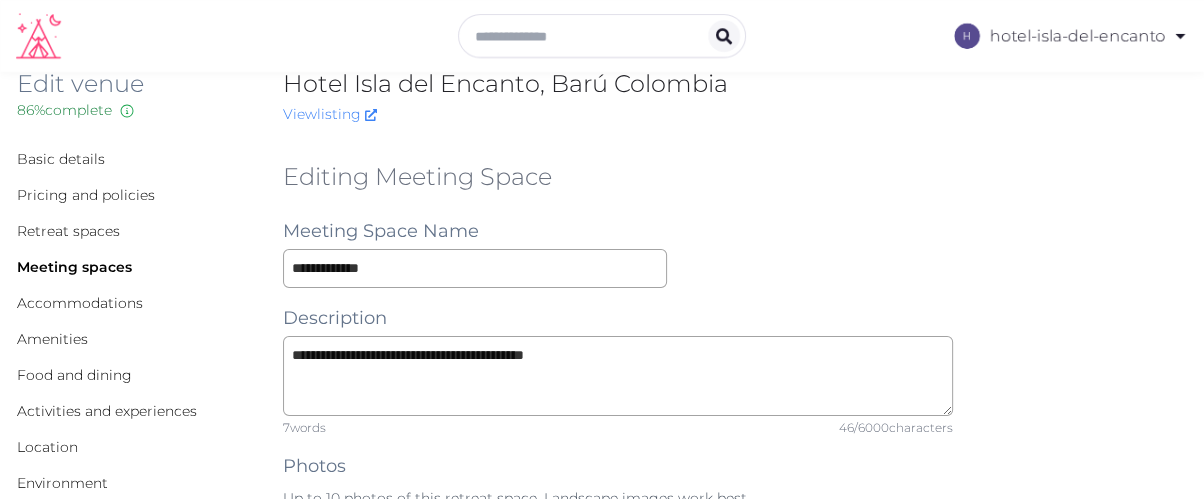 scroll, scrollTop: 0, scrollLeft: 0, axis: both 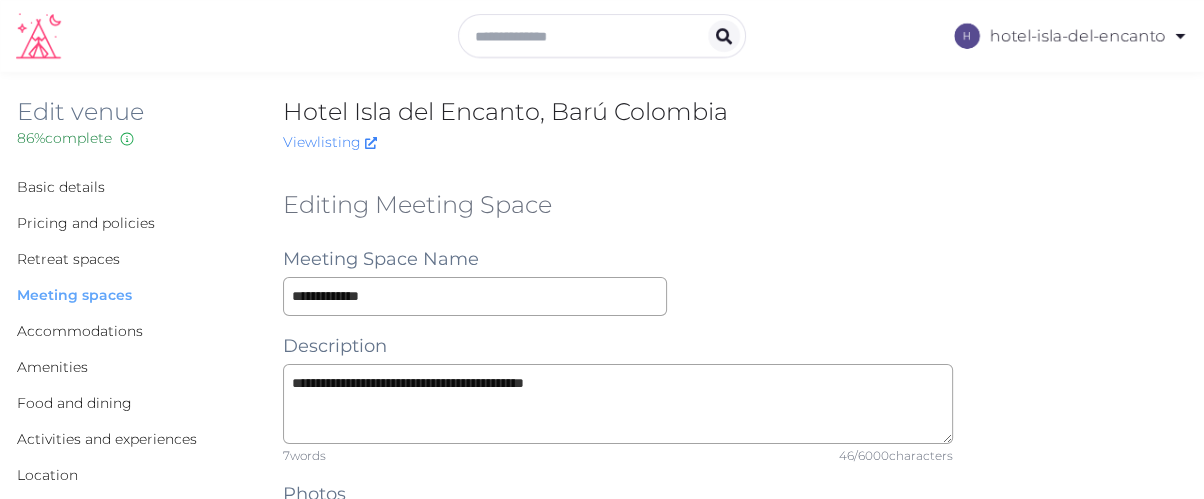 click on "Meeting spaces" at bounding box center [74, 295] 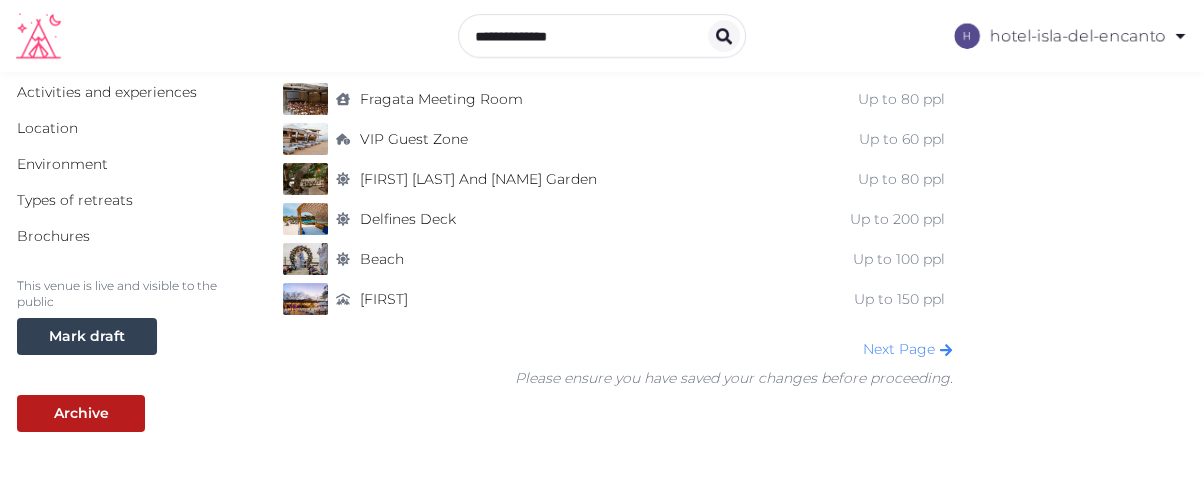 scroll, scrollTop: 316, scrollLeft: 0, axis: vertical 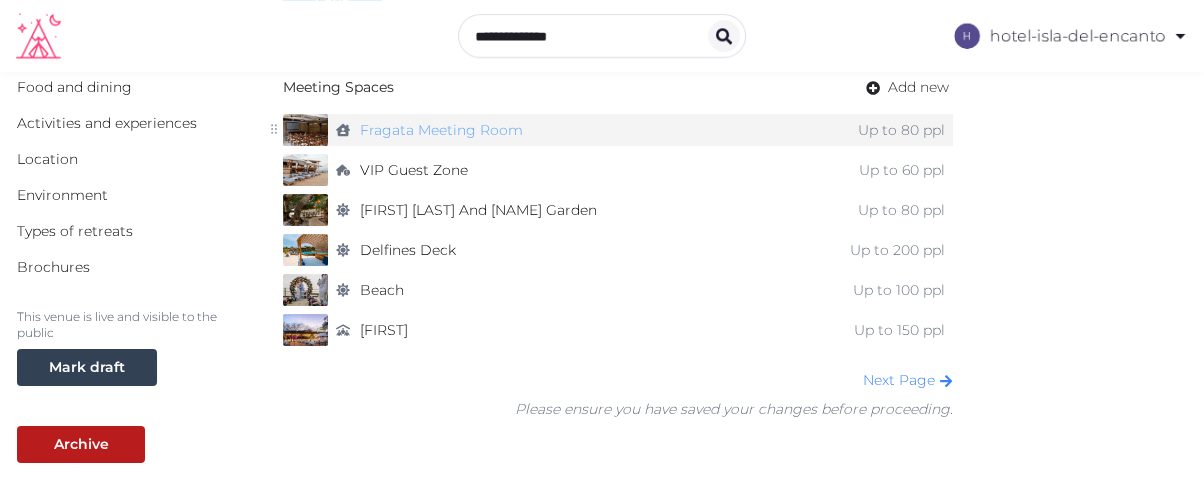 click on "Fragata Meeting Room" at bounding box center (441, 130) 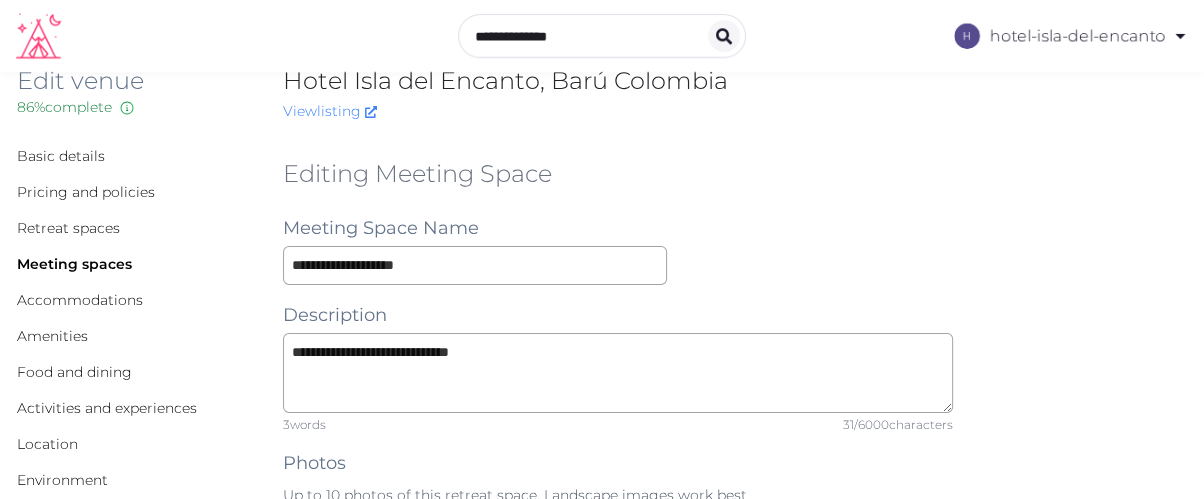 scroll, scrollTop: 0, scrollLeft: 0, axis: both 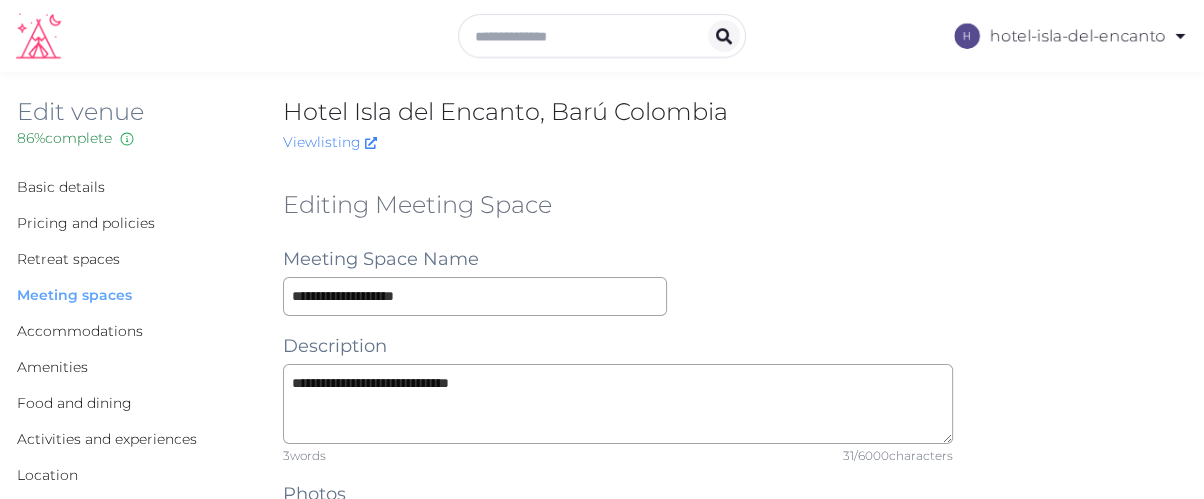 click on "Meeting spaces" at bounding box center (74, 295) 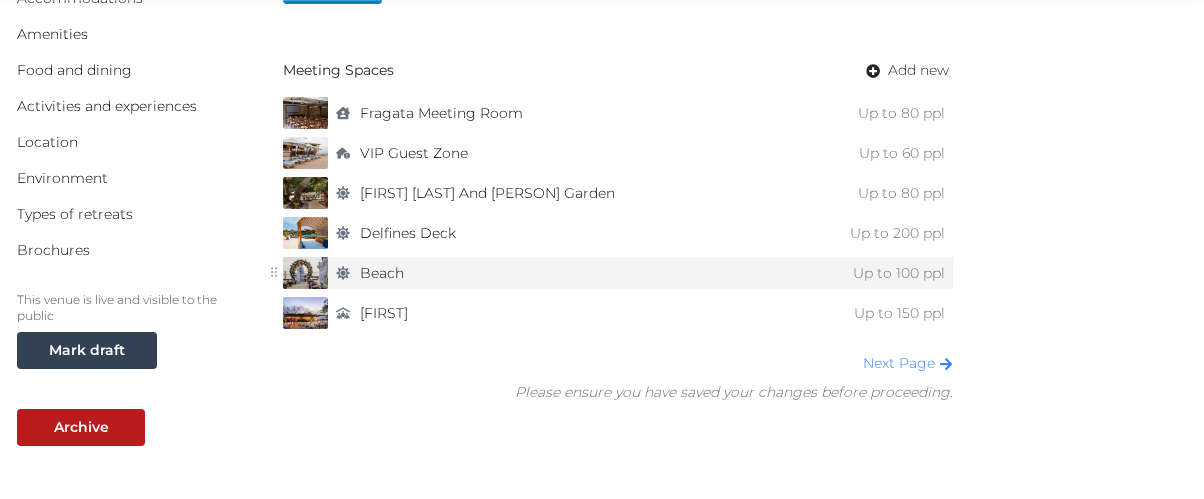 scroll, scrollTop: 427, scrollLeft: 0, axis: vertical 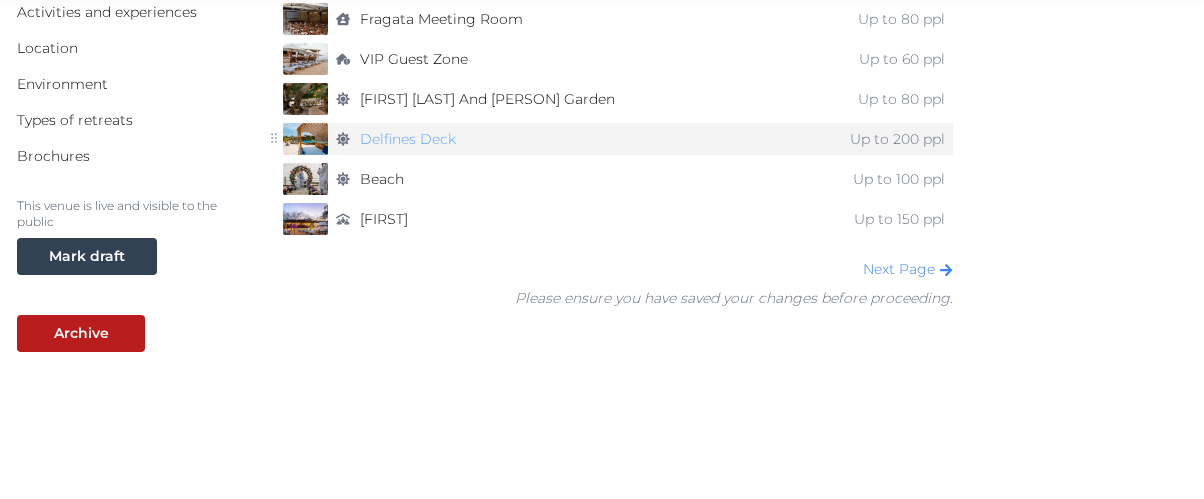 click on "Delfines Deck" at bounding box center [408, 139] 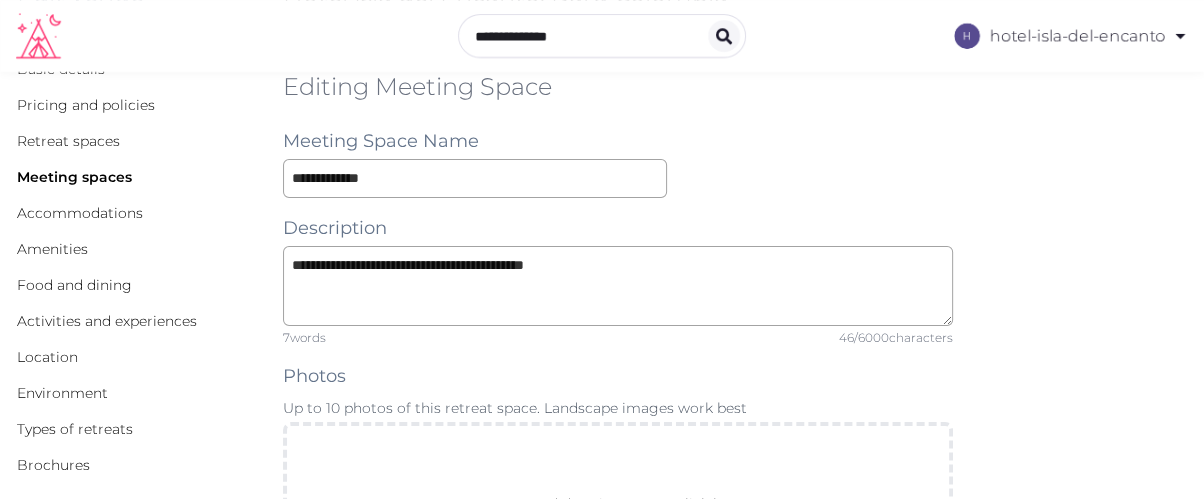scroll, scrollTop: 0, scrollLeft: 0, axis: both 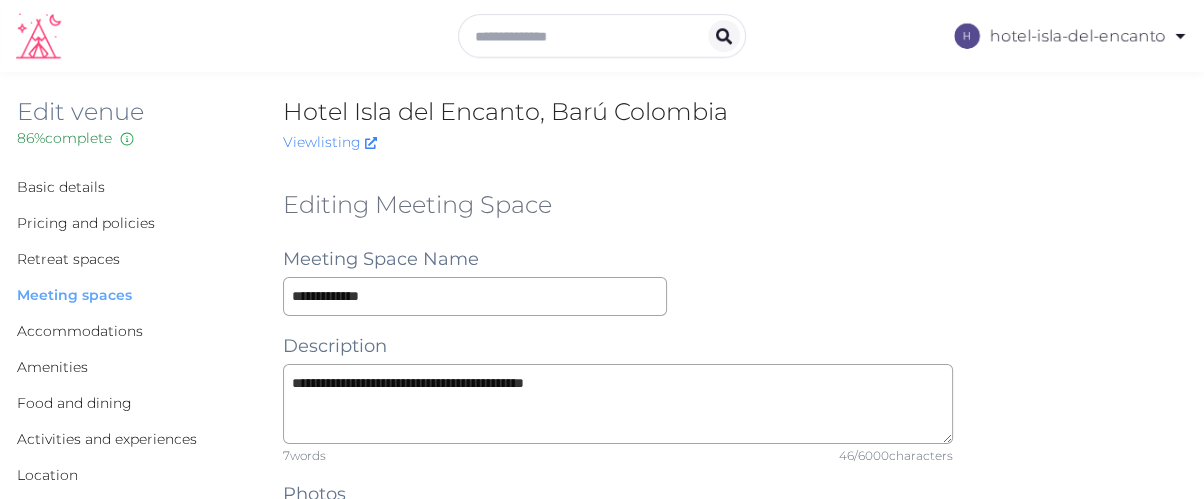 click on "Meeting spaces" at bounding box center [74, 295] 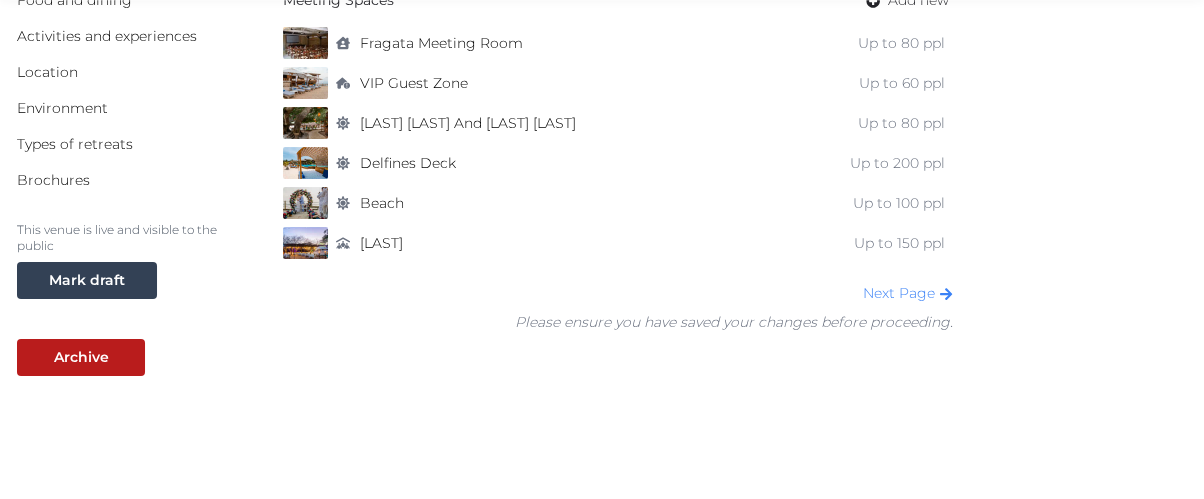 scroll, scrollTop: 427, scrollLeft: 0, axis: vertical 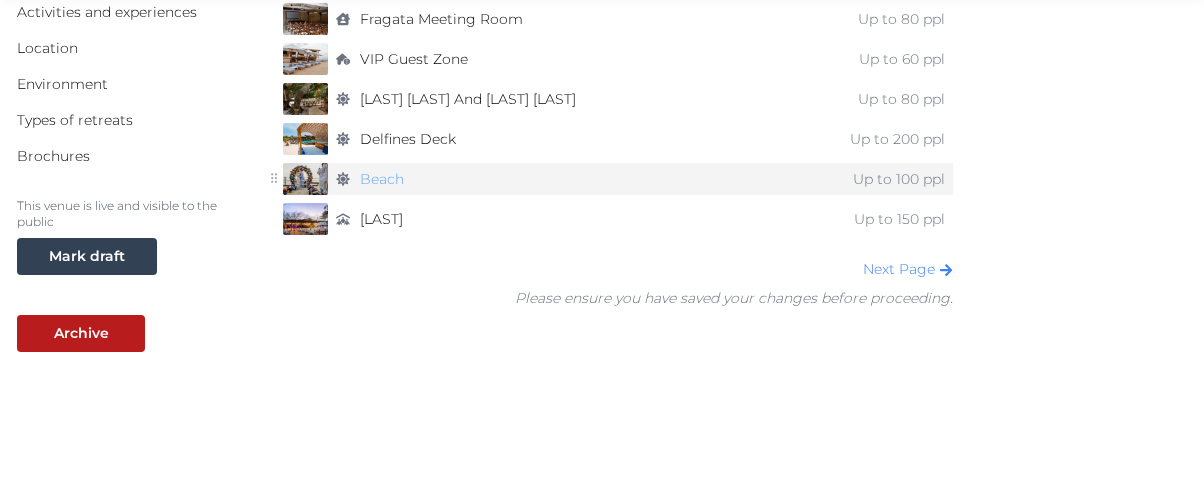 click on "Beach" at bounding box center [382, 179] 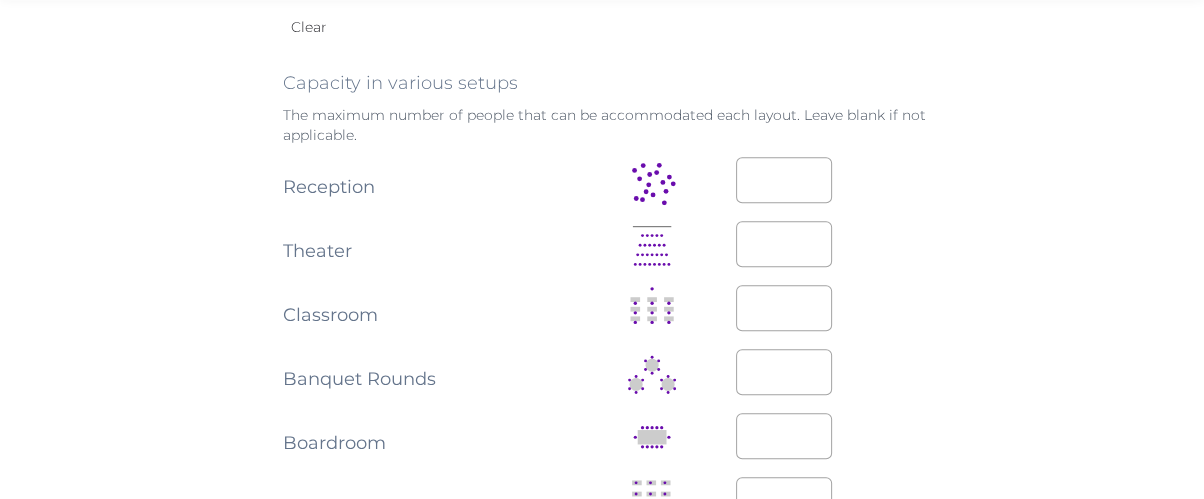 scroll, scrollTop: 1222, scrollLeft: 0, axis: vertical 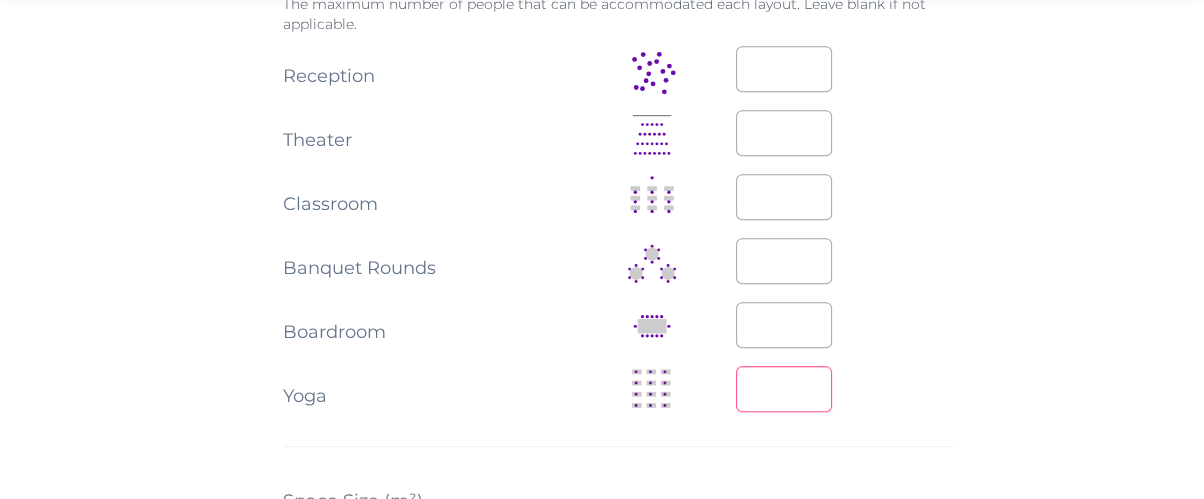 drag, startPoint x: 747, startPoint y: 389, endPoint x: 787, endPoint y: 402, distance: 42.059483 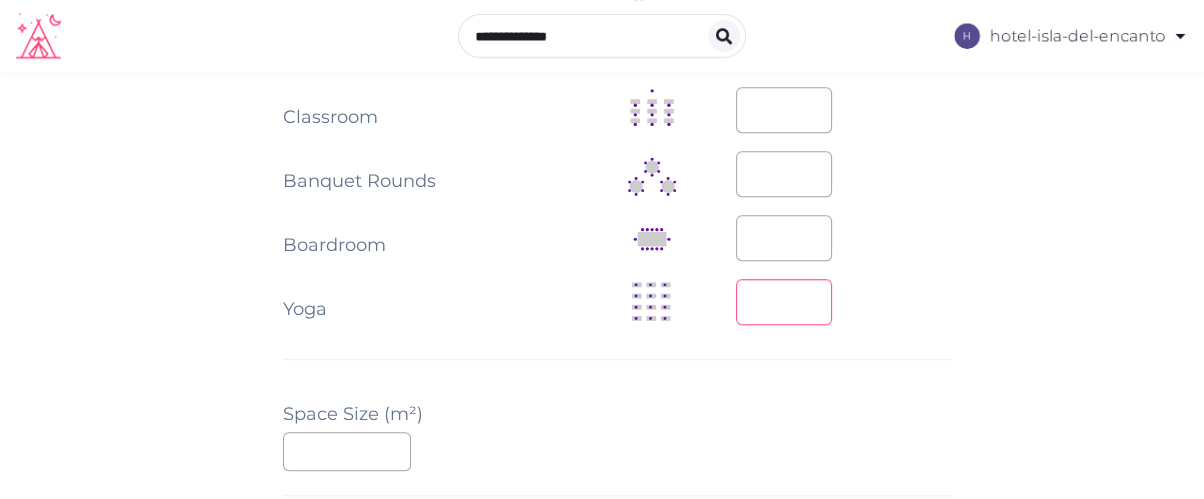 scroll, scrollTop: 1262, scrollLeft: 0, axis: vertical 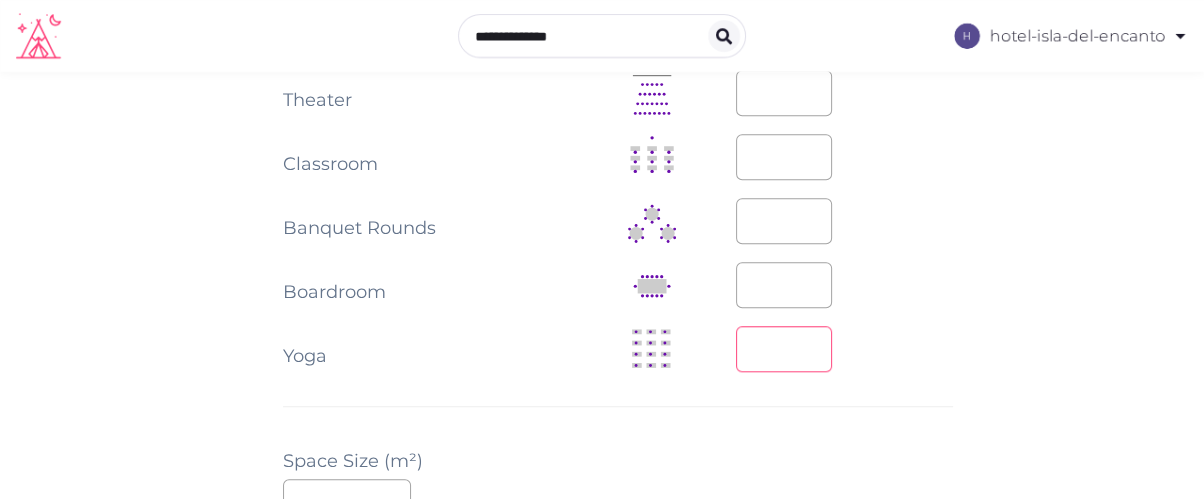 type on "*" 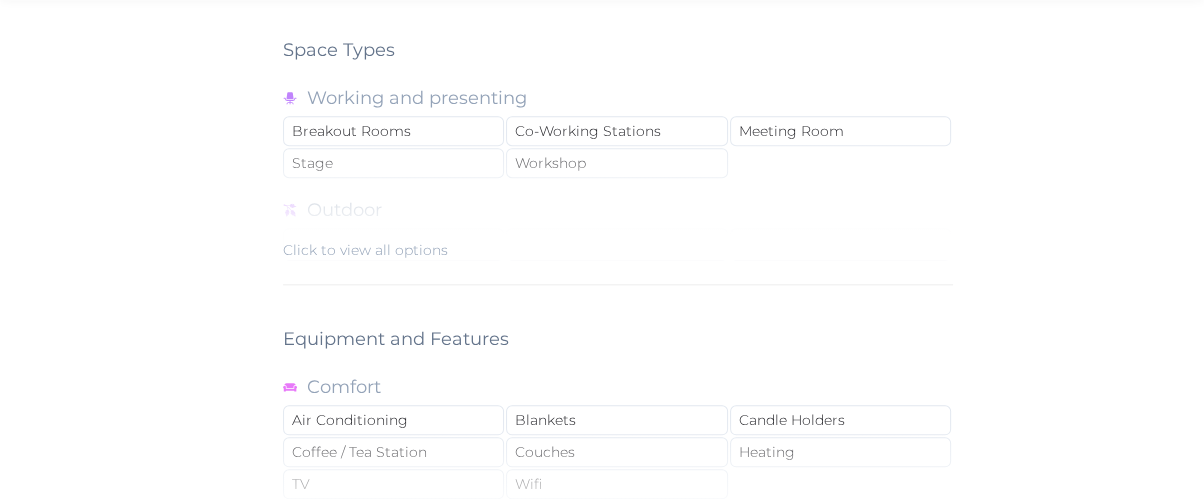 scroll, scrollTop: 1928, scrollLeft: 0, axis: vertical 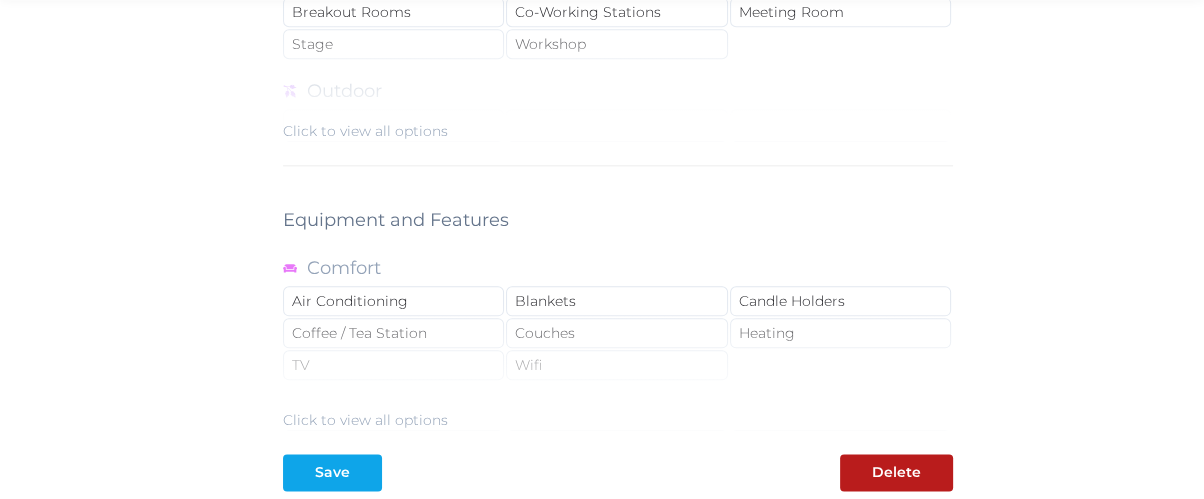 type on "**" 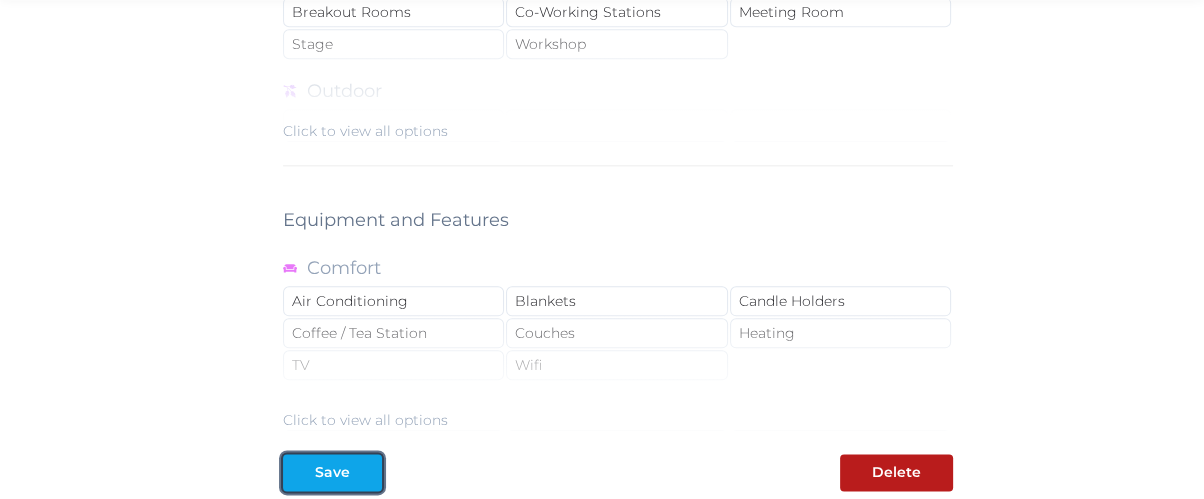 click on "Save" at bounding box center (332, 472) 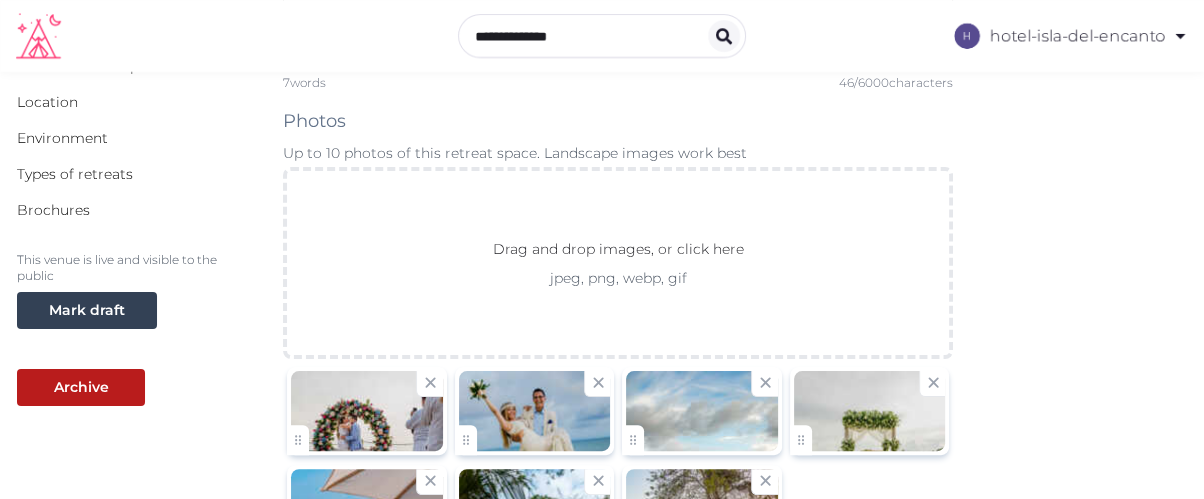 scroll, scrollTop: 151, scrollLeft: 0, axis: vertical 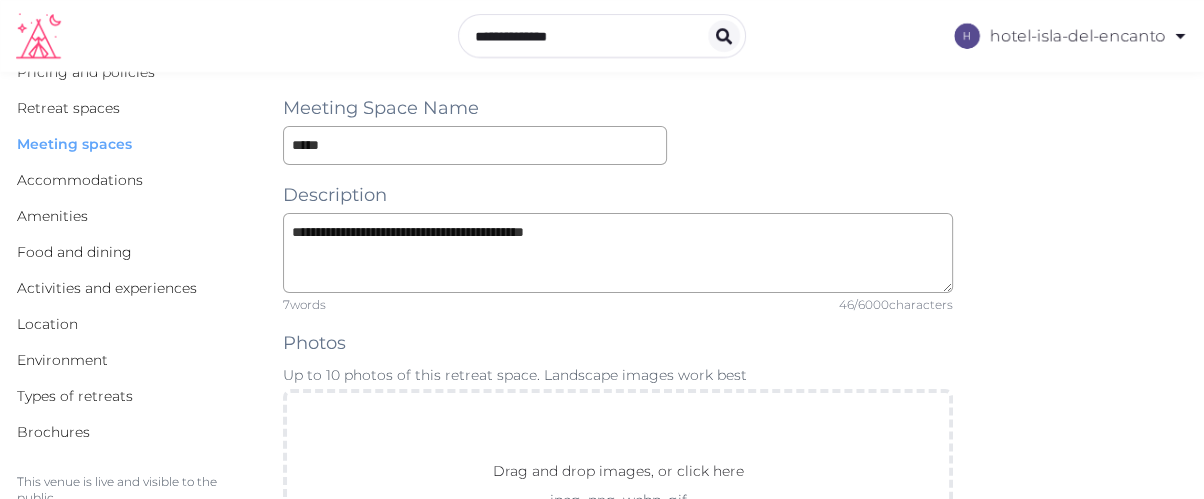 click on "Meeting spaces" at bounding box center (74, 144) 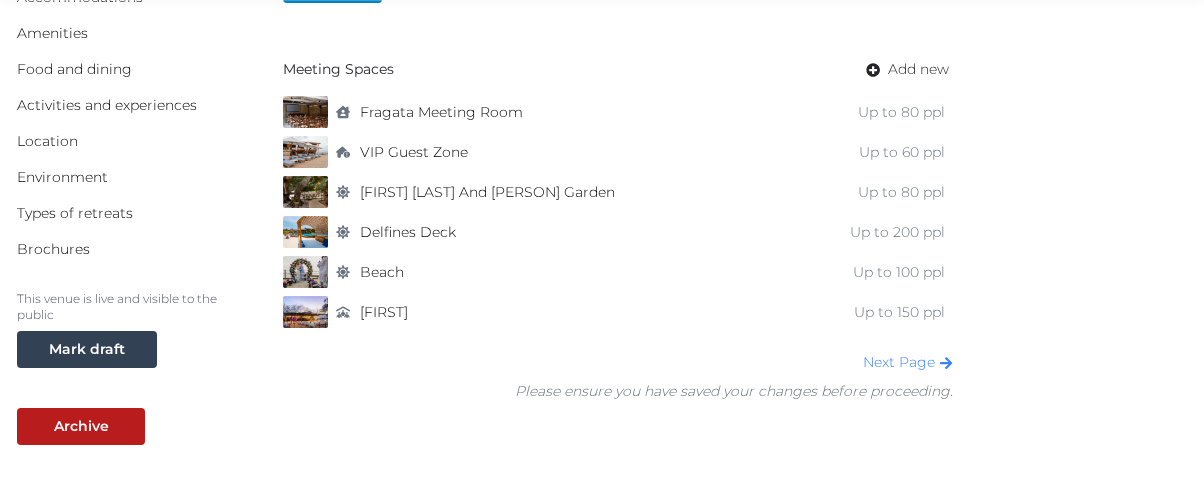 scroll, scrollTop: 427, scrollLeft: 0, axis: vertical 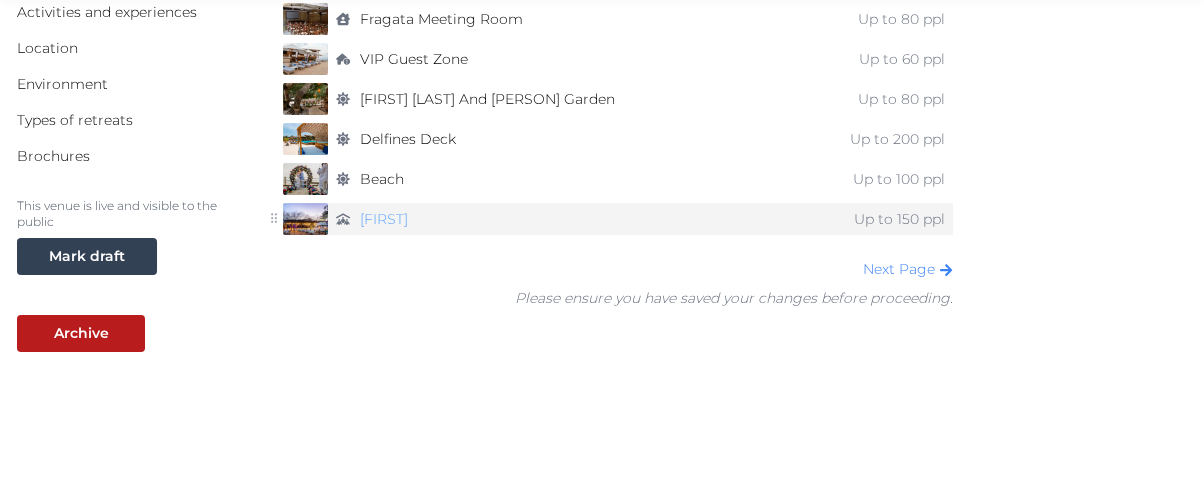 click on "Donatella" at bounding box center (384, 219) 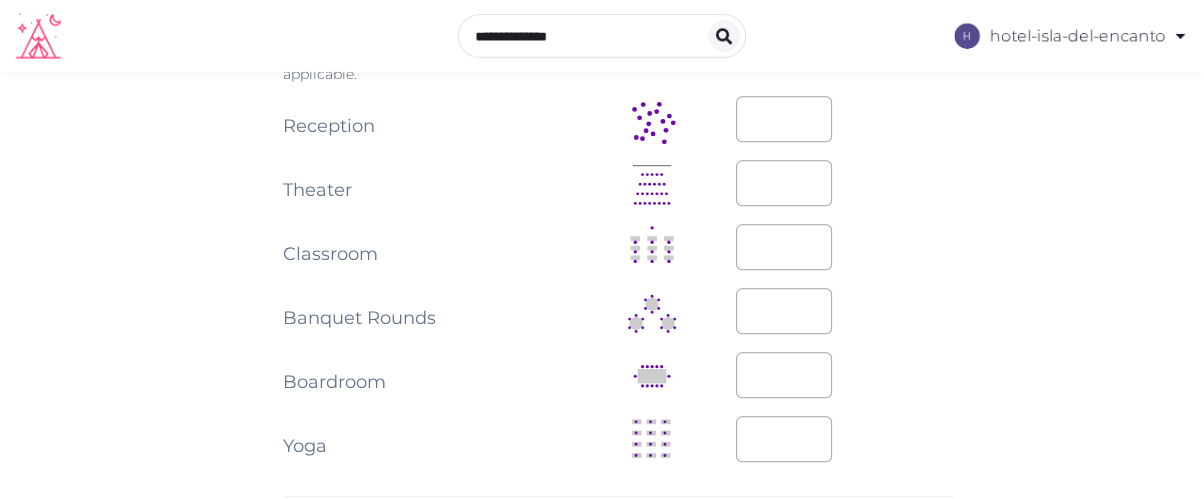scroll, scrollTop: 1111, scrollLeft: 0, axis: vertical 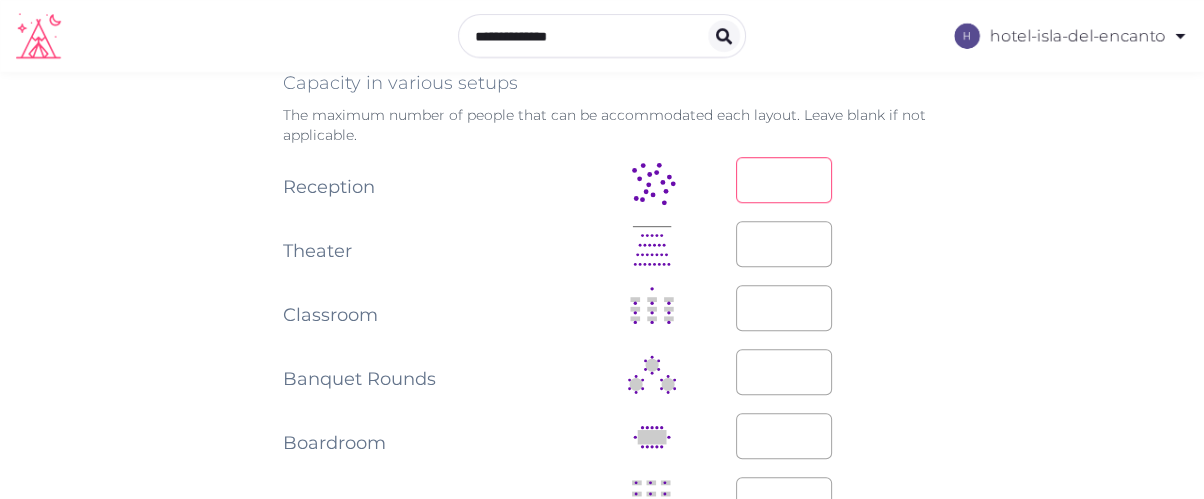 click on "***" at bounding box center (784, 180) 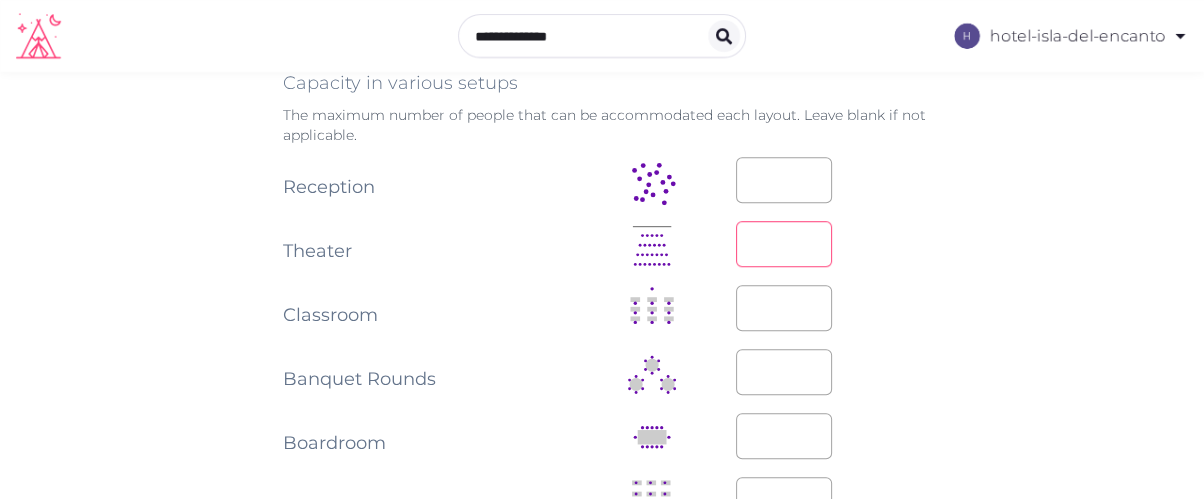 click on "*" at bounding box center [784, 244] 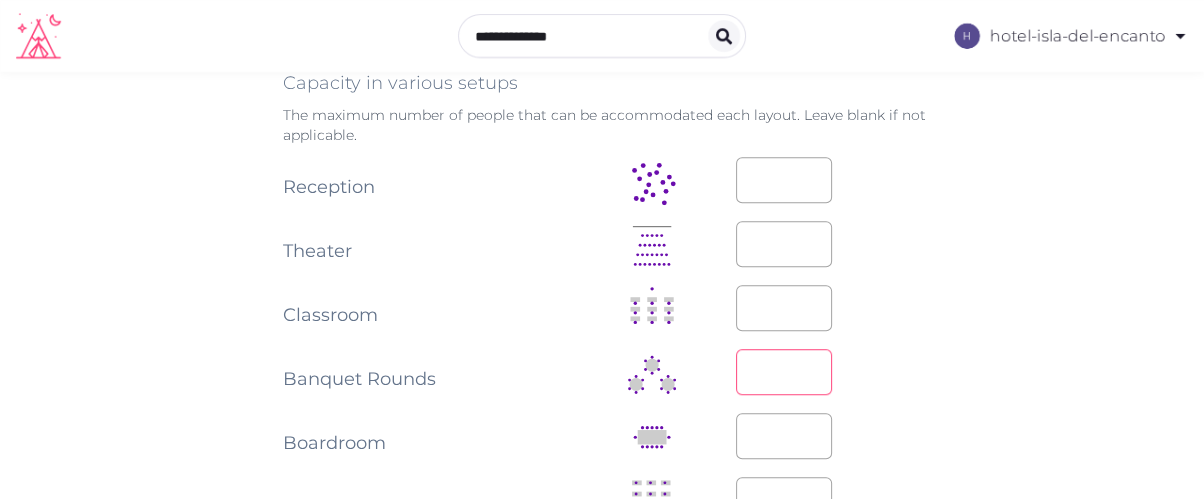 click on "*" at bounding box center (784, 372) 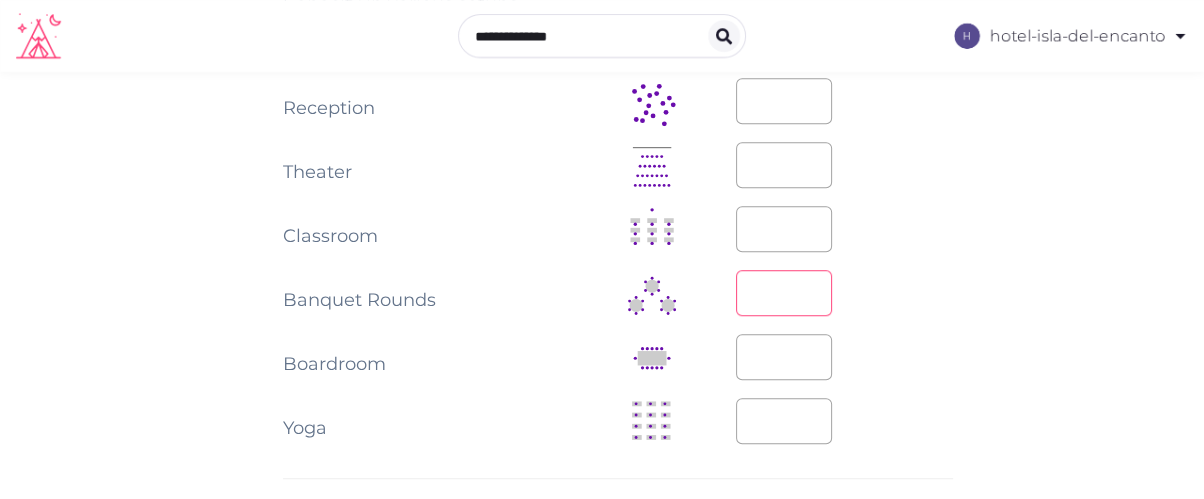 scroll, scrollTop: 1222, scrollLeft: 0, axis: vertical 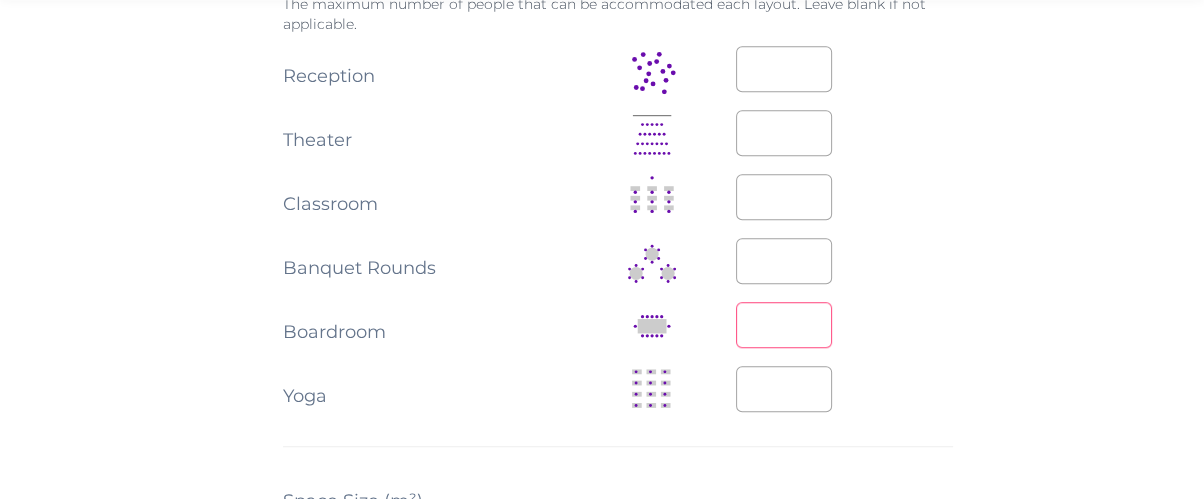 click on "*" at bounding box center [784, 325] 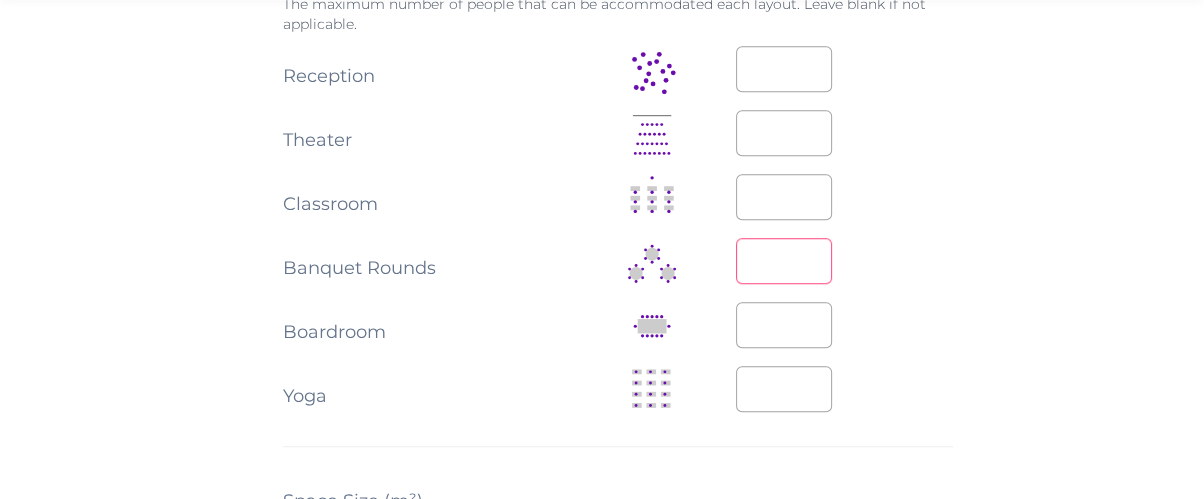 drag, startPoint x: 752, startPoint y: 263, endPoint x: 721, endPoint y: 264, distance: 31.016125 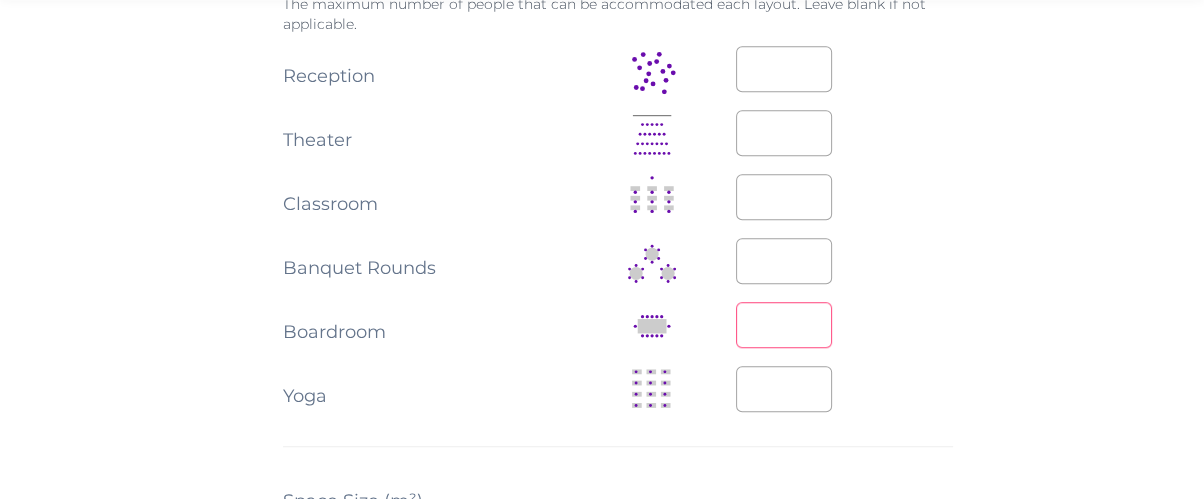 click on "*" at bounding box center [784, 325] 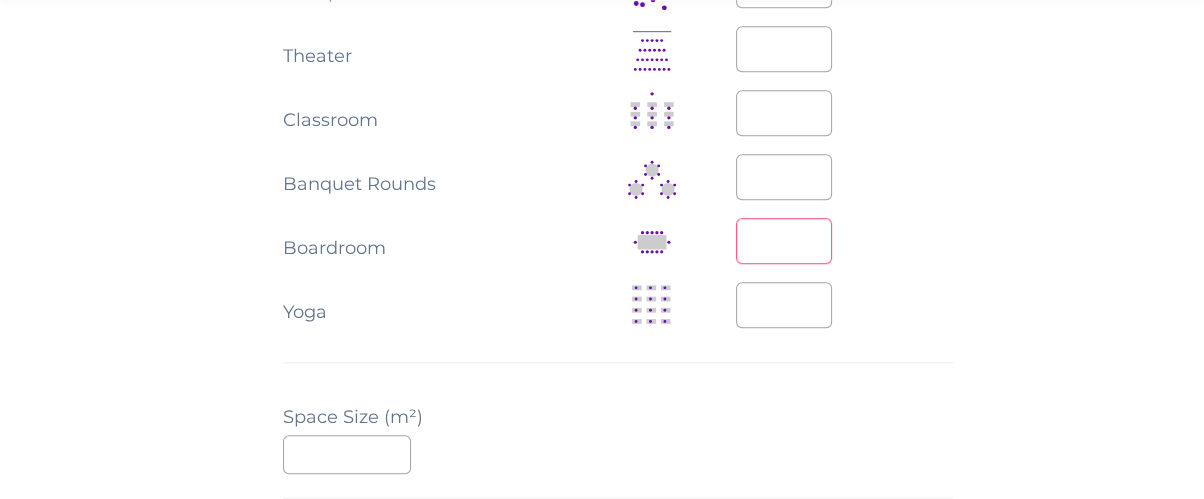 scroll, scrollTop: 1333, scrollLeft: 0, axis: vertical 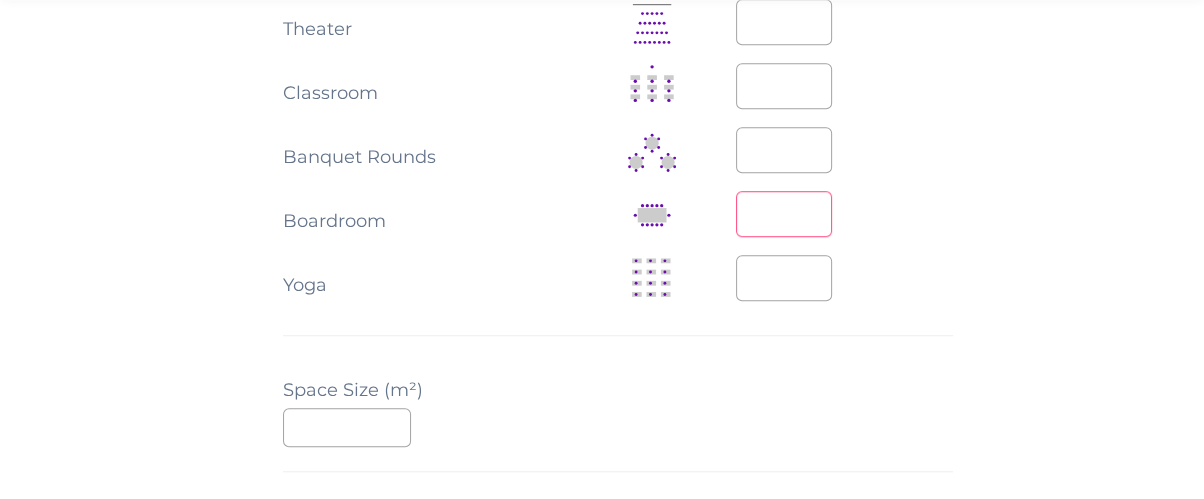 type on "**" 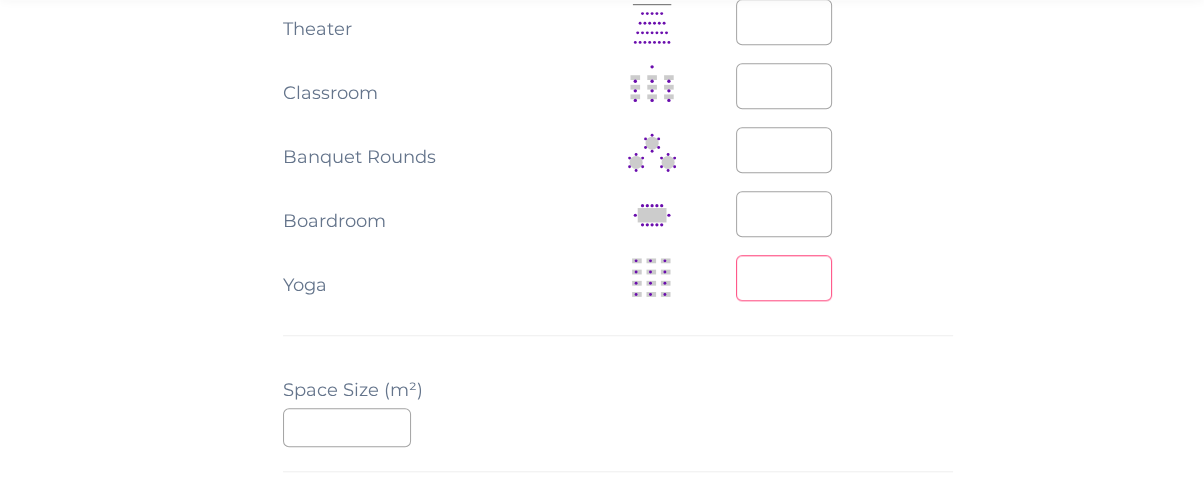 click on "***" at bounding box center [784, 278] 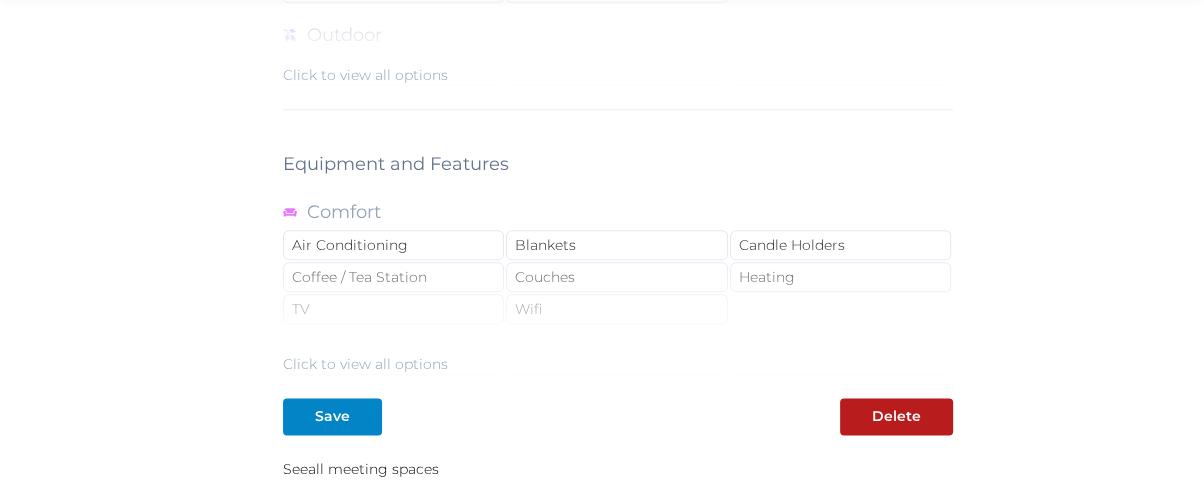 scroll, scrollTop: 2000, scrollLeft: 0, axis: vertical 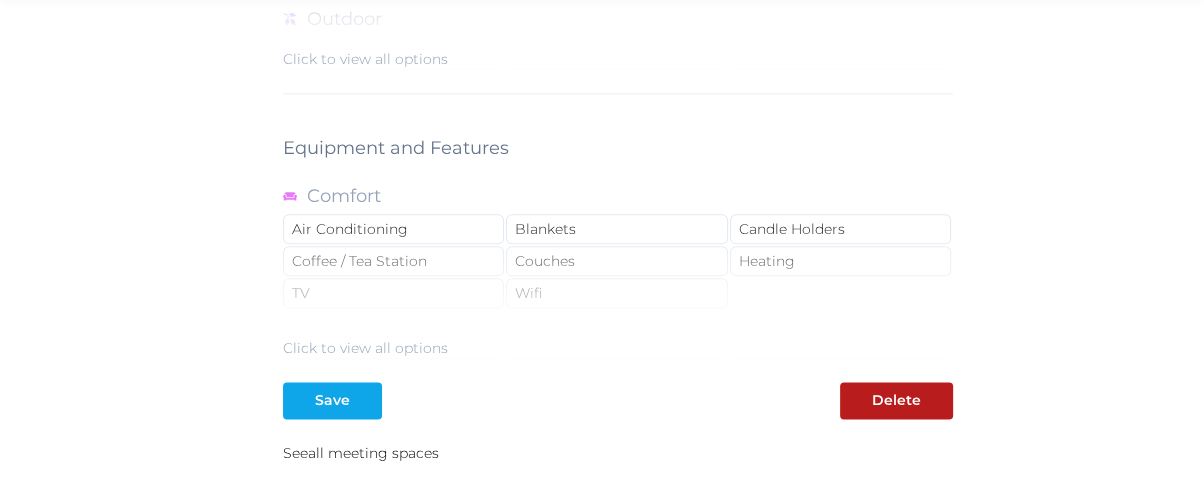 type on "***" 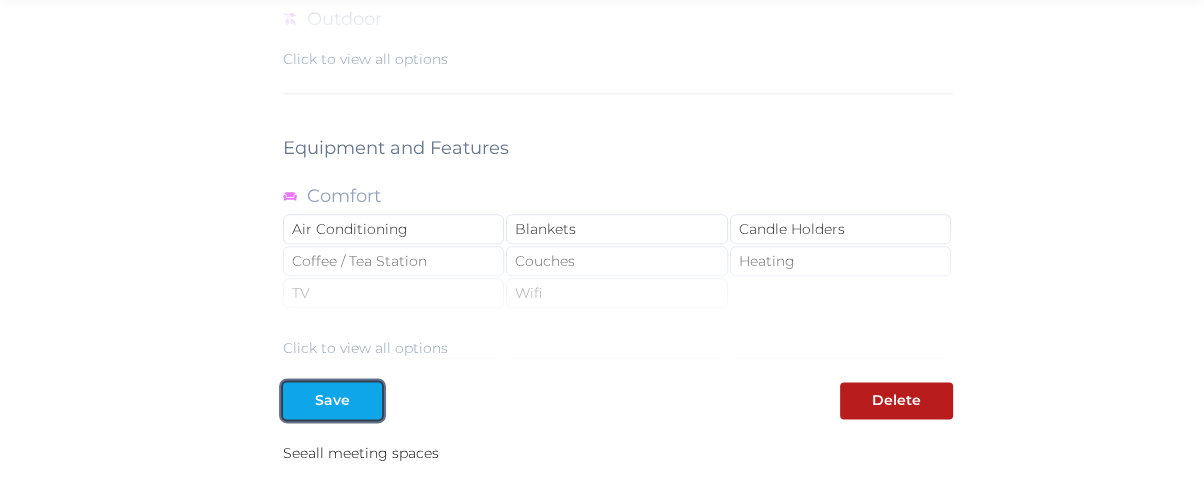 click at bounding box center [366, 400] 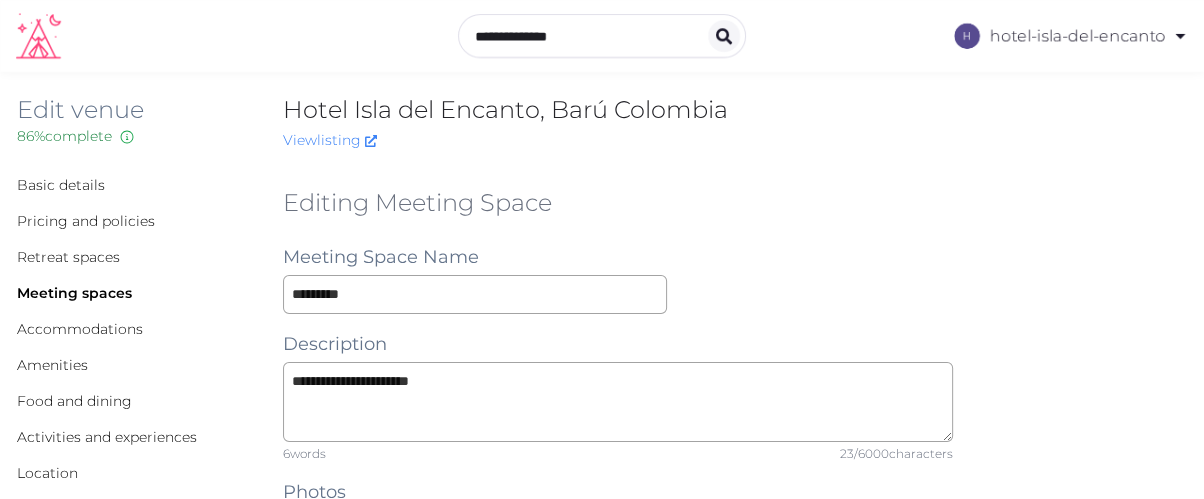 scroll, scrollTop: 0, scrollLeft: 0, axis: both 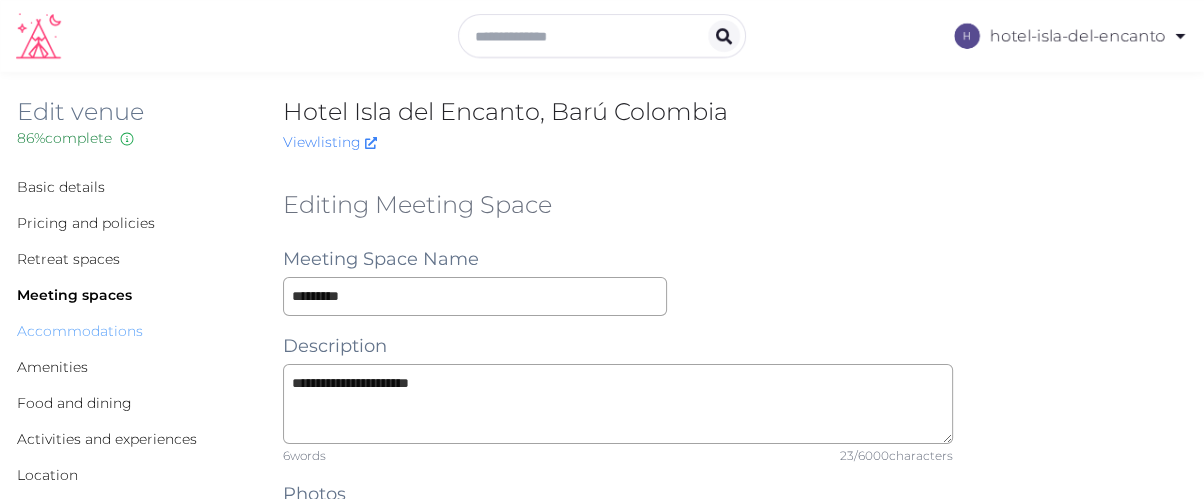 click on "Accommodations" at bounding box center (80, 331) 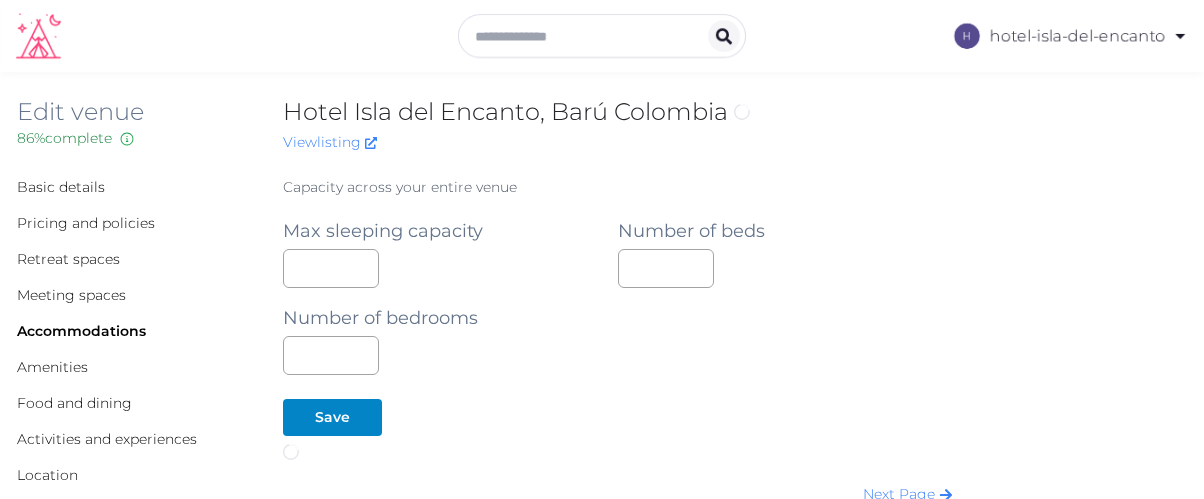 scroll, scrollTop: 0, scrollLeft: 0, axis: both 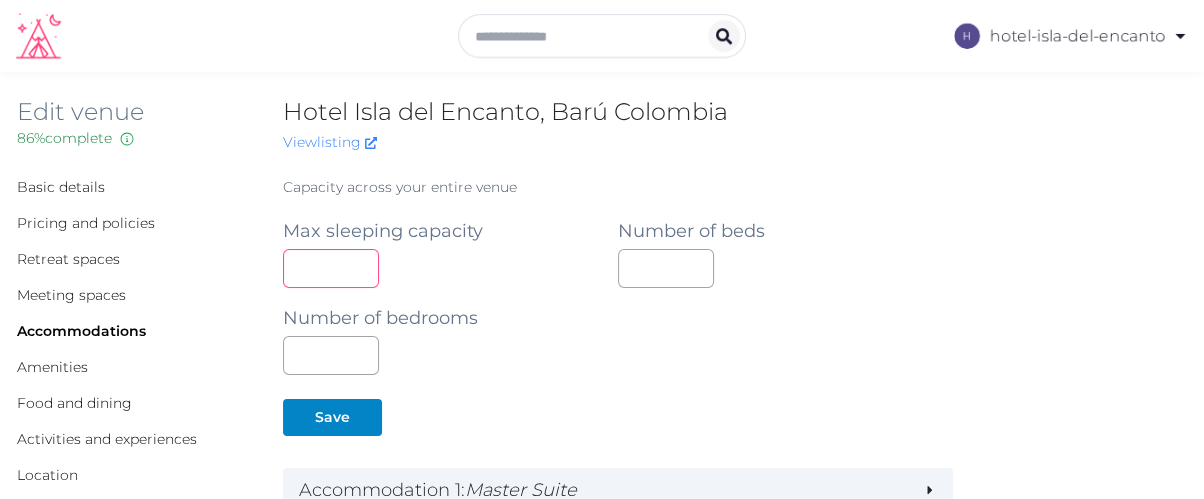 click on "*" at bounding box center [331, 268] 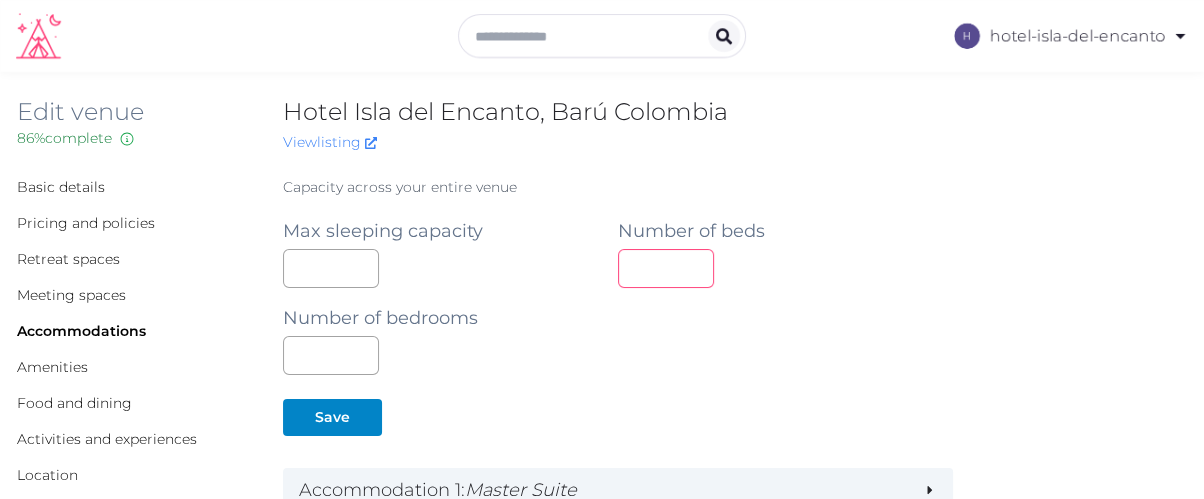 drag, startPoint x: 631, startPoint y: 261, endPoint x: 616, endPoint y: 263, distance: 15.132746 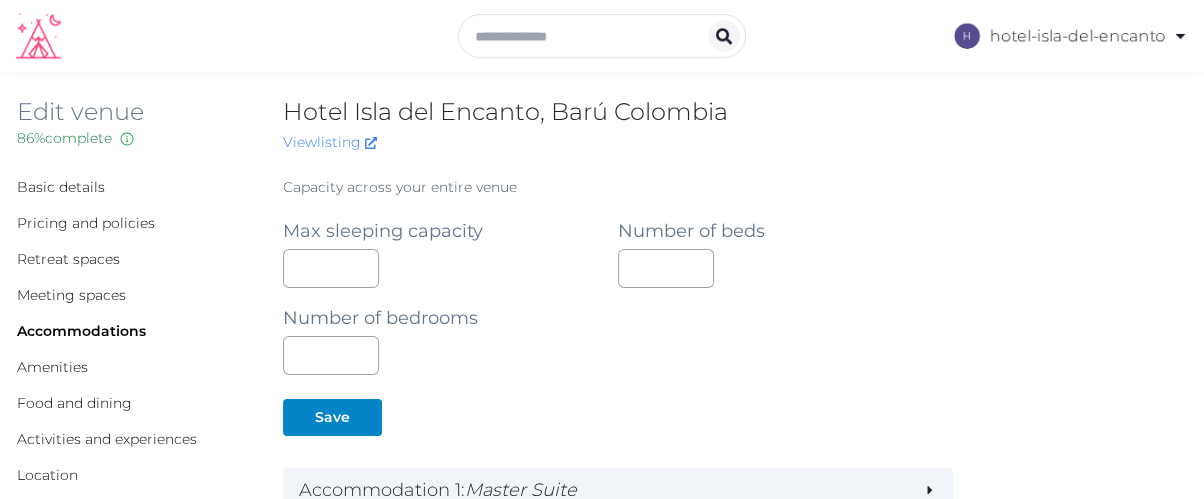 click on "Number of beds **" at bounding box center [785, 244] 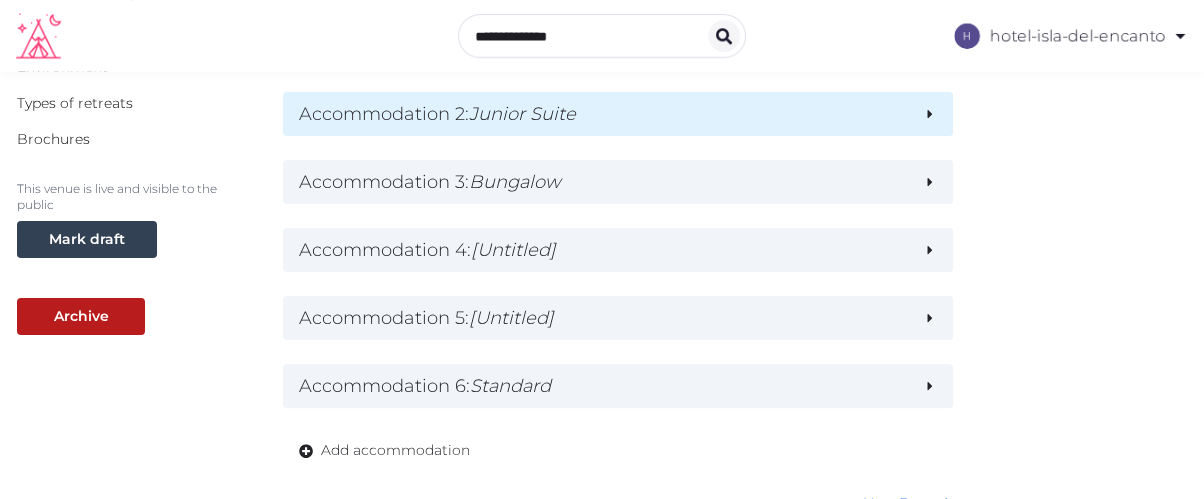 scroll, scrollTop: 333, scrollLeft: 0, axis: vertical 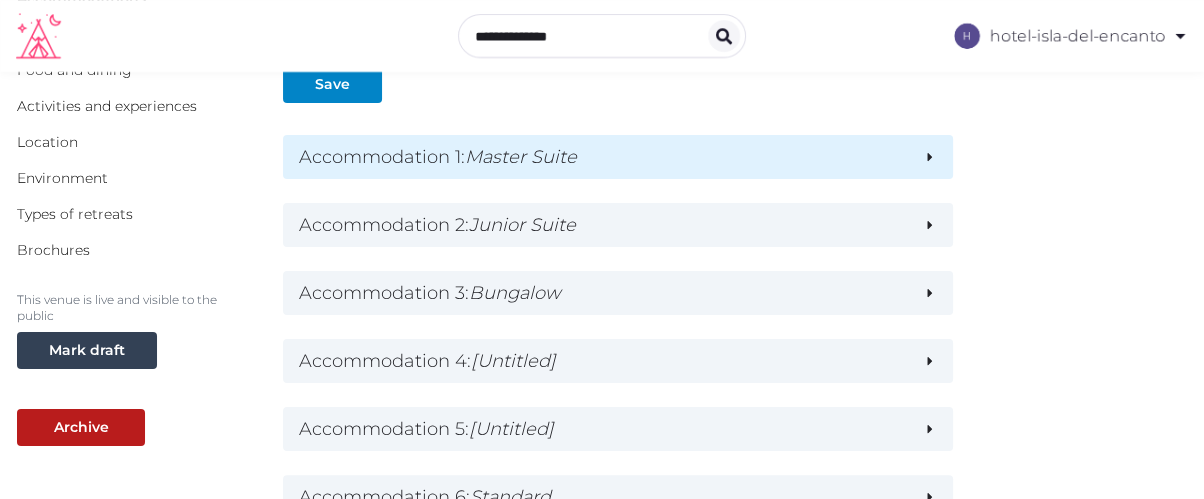 click on "Master Suite" at bounding box center [521, 157] 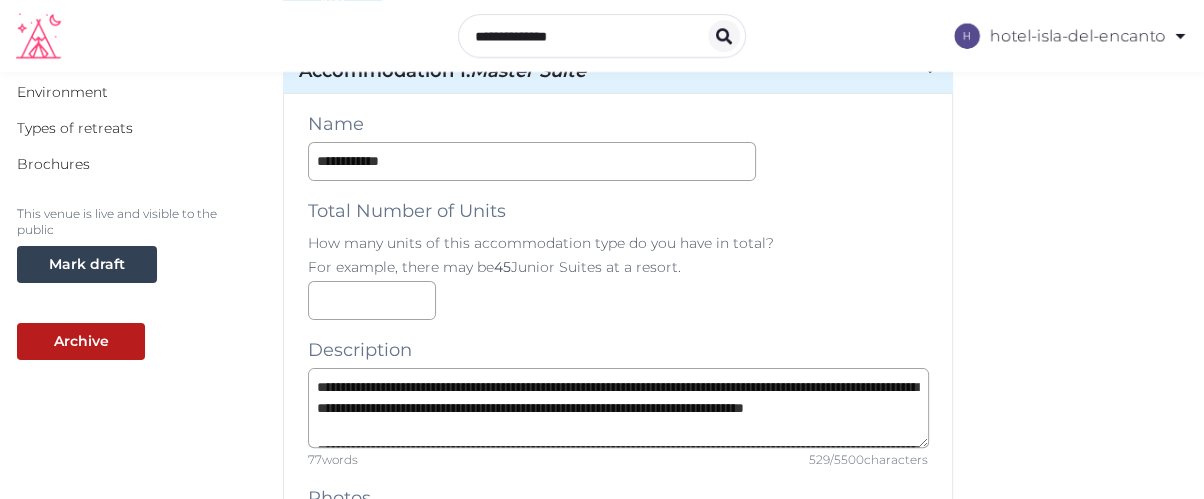 scroll, scrollTop: 444, scrollLeft: 0, axis: vertical 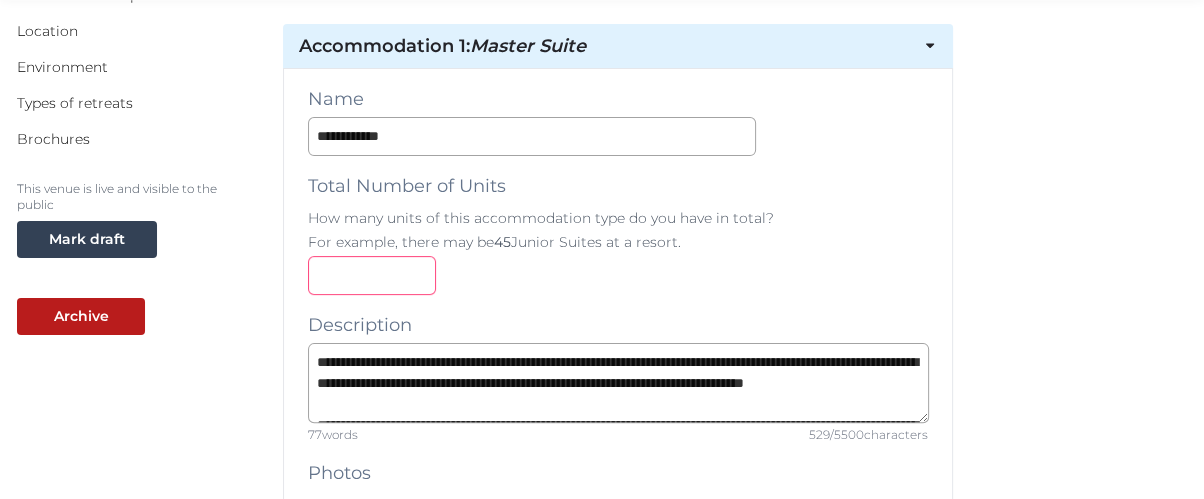 click at bounding box center (372, 275) 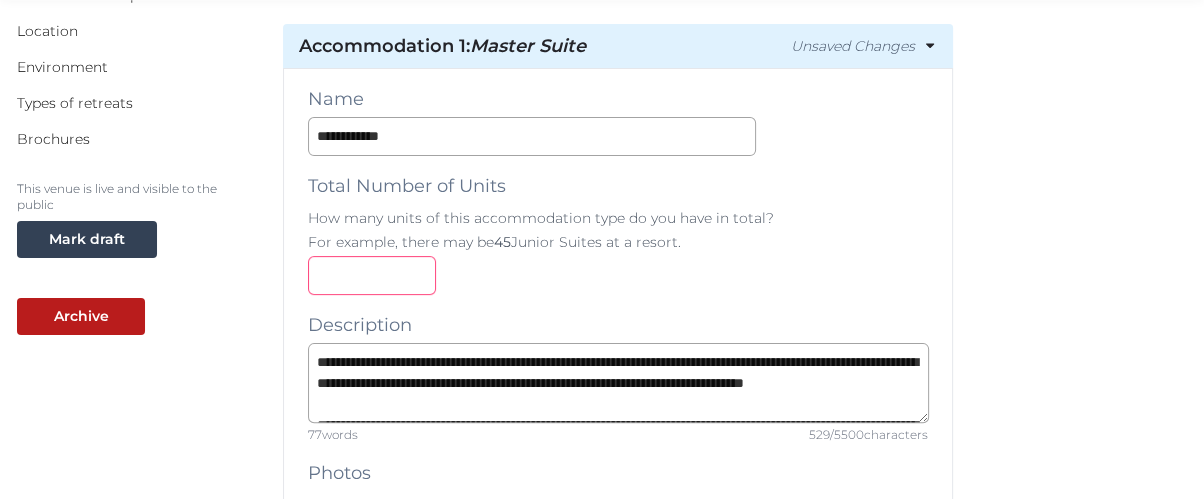 type on "*" 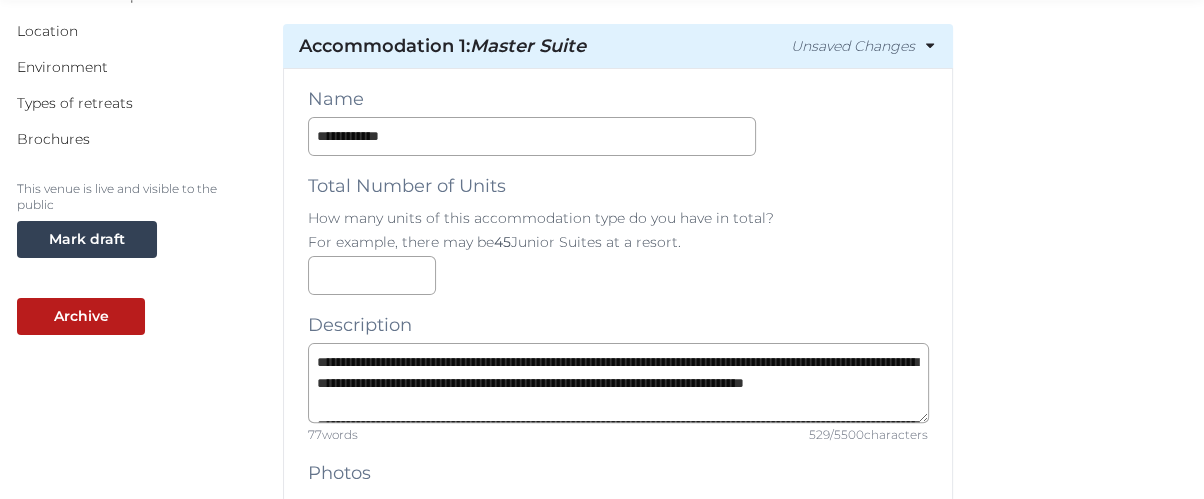click on "*" at bounding box center [618, 275] 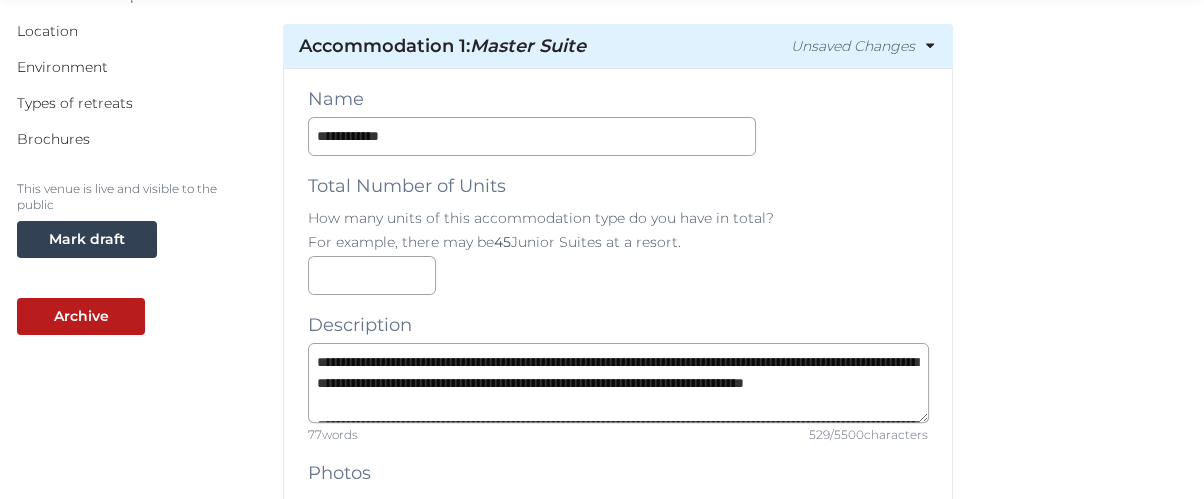 scroll, scrollTop: 555, scrollLeft: 0, axis: vertical 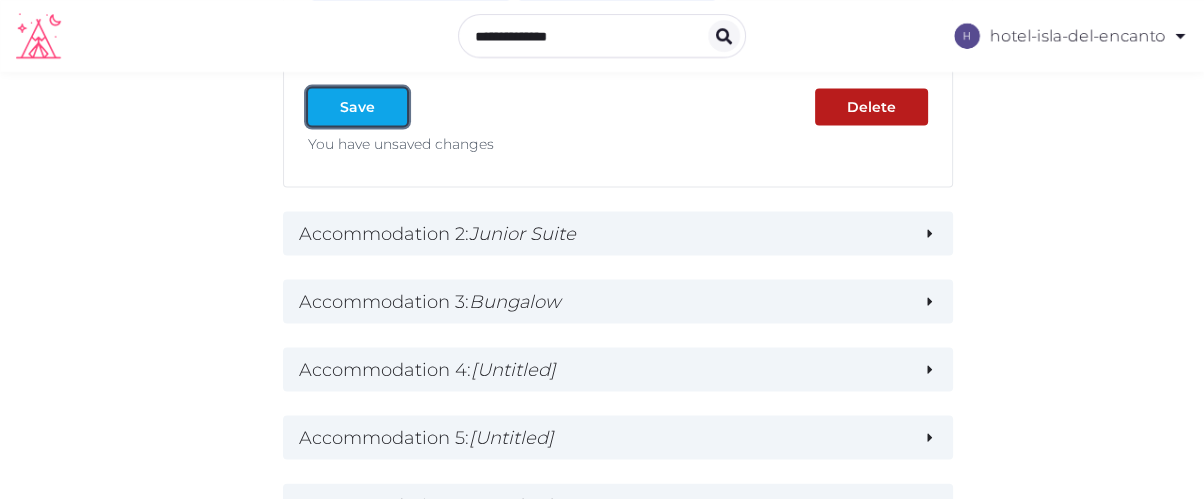 click at bounding box center [324, 107] 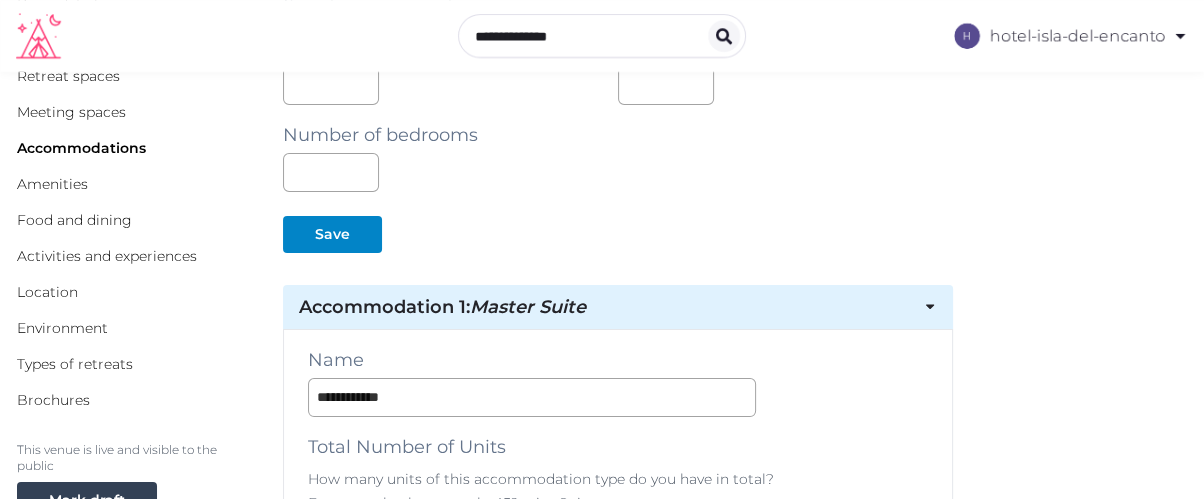 scroll, scrollTop: 36, scrollLeft: 0, axis: vertical 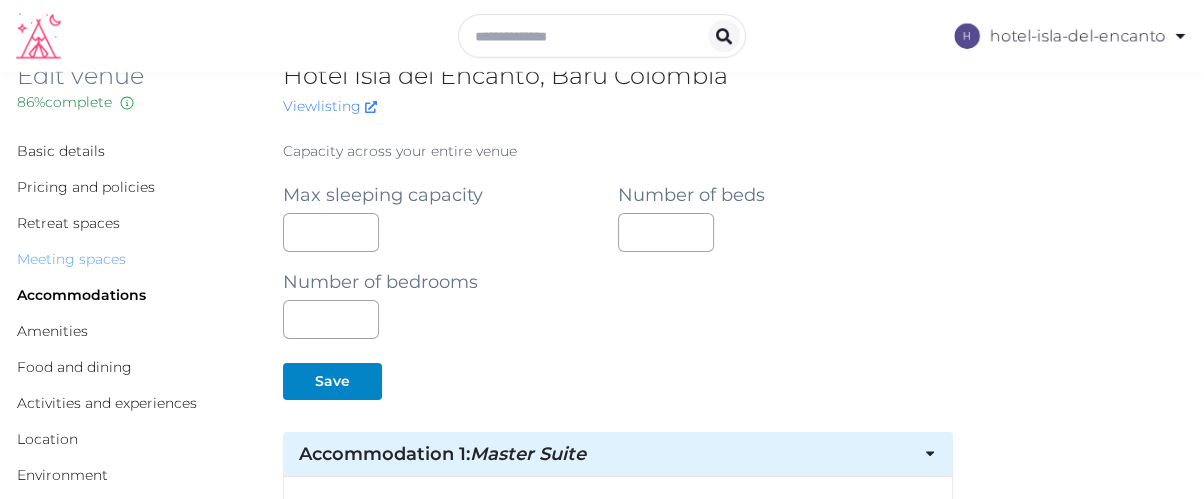 click on "Meeting spaces" at bounding box center (71, 259) 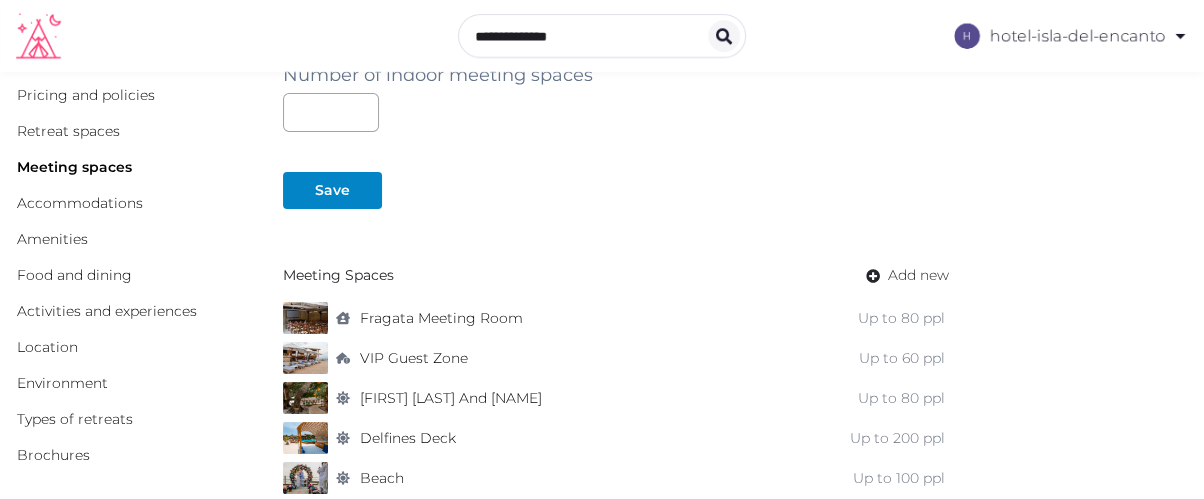 scroll, scrollTop: 111, scrollLeft: 0, axis: vertical 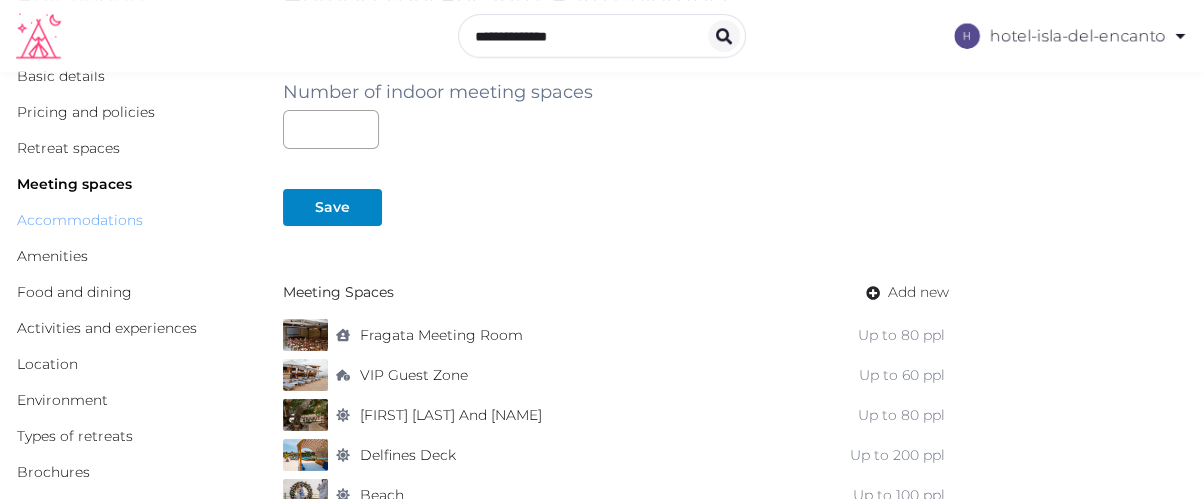click on "Accommodations" at bounding box center [80, 220] 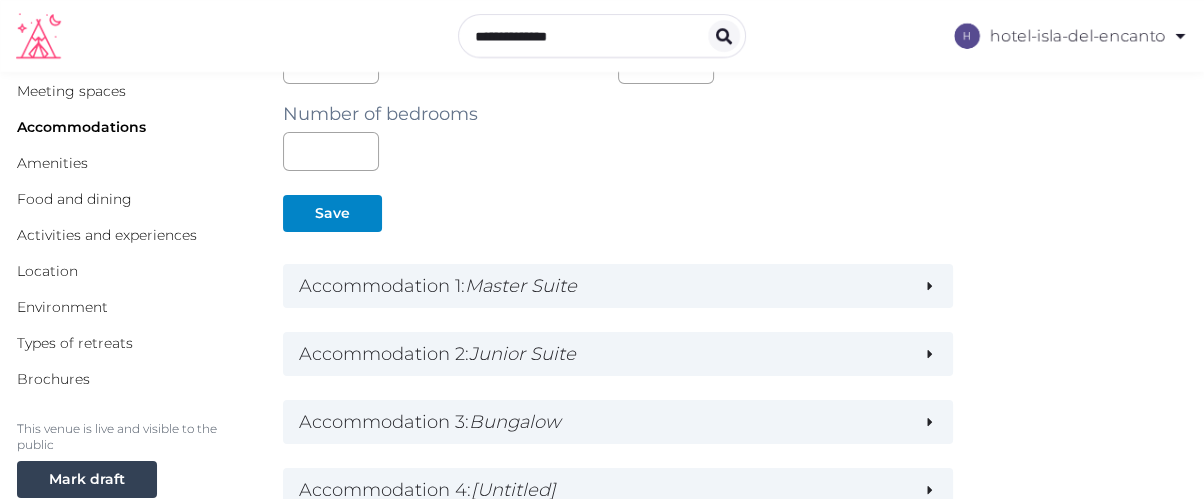 scroll, scrollTop: 222, scrollLeft: 0, axis: vertical 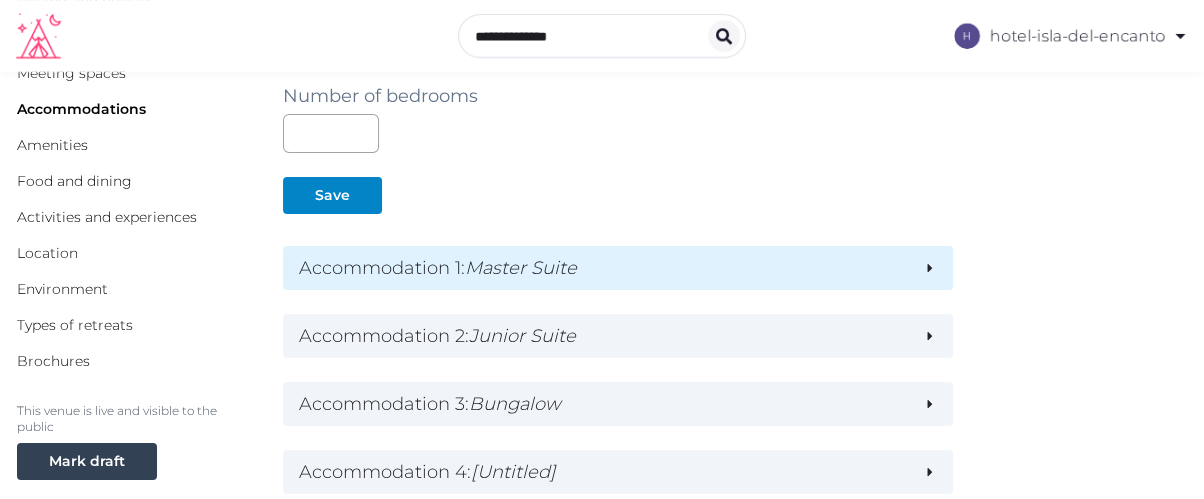 click on "Master Suite" at bounding box center (521, 268) 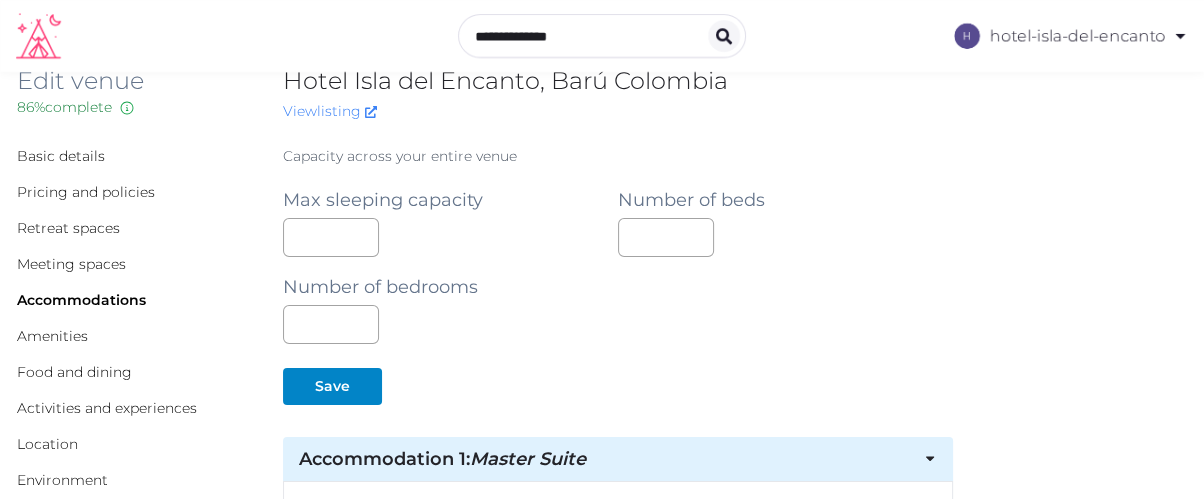scroll, scrollTop: 0, scrollLeft: 0, axis: both 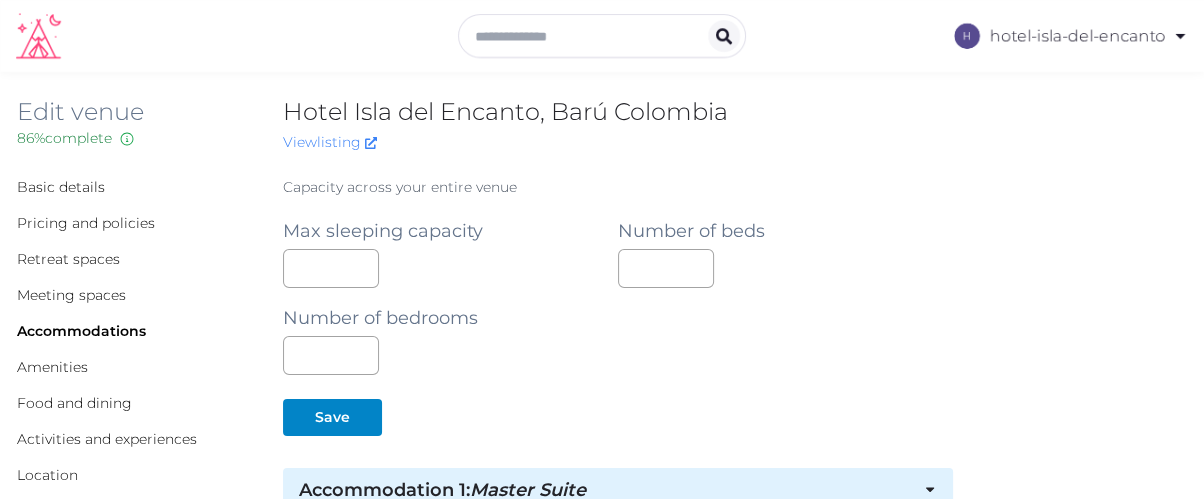 click 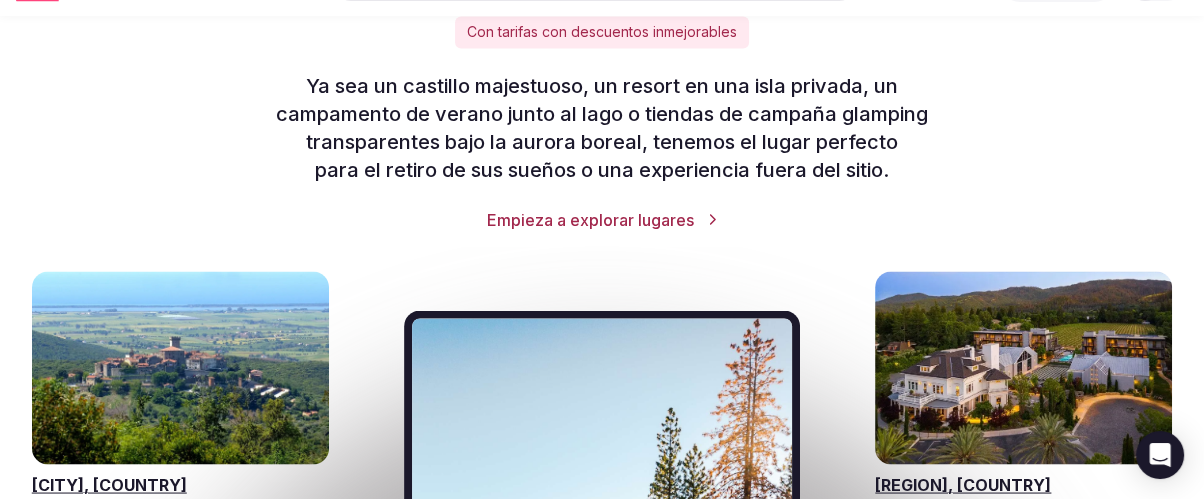 scroll, scrollTop: 2888, scrollLeft: 0, axis: vertical 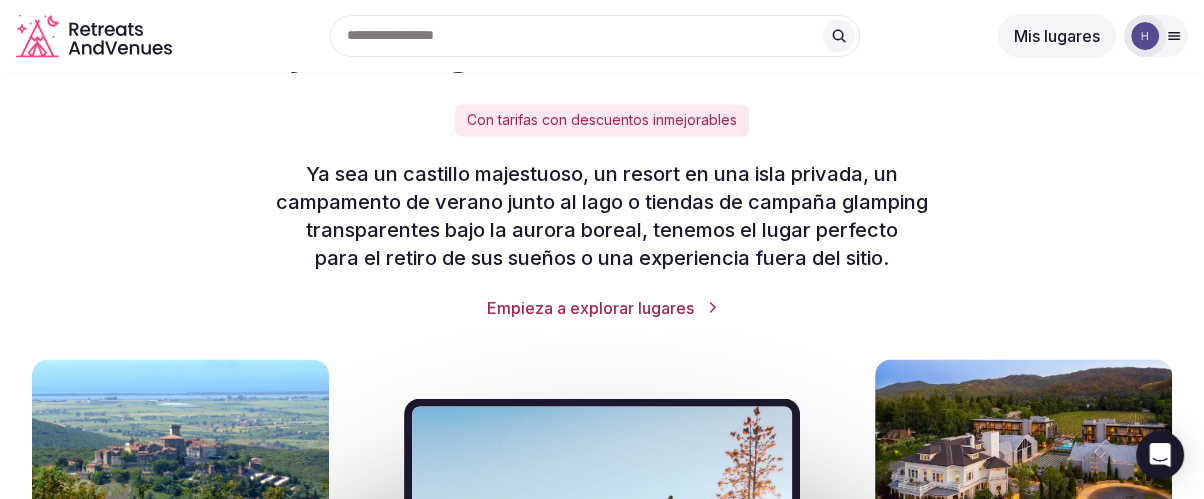 click at bounding box center [1145, 36] 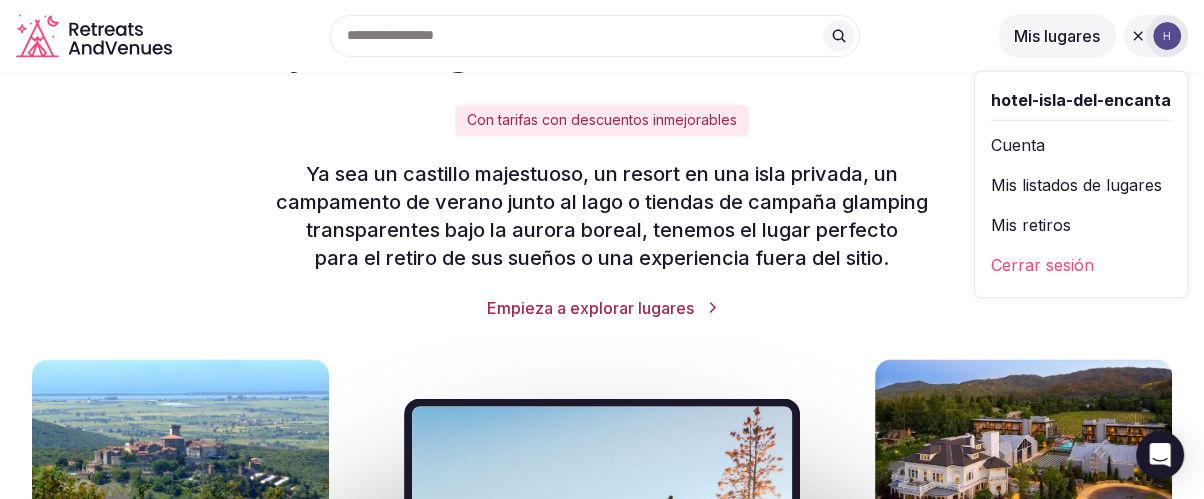 click on "hotel-isla-del-encanta" at bounding box center [1081, 100] 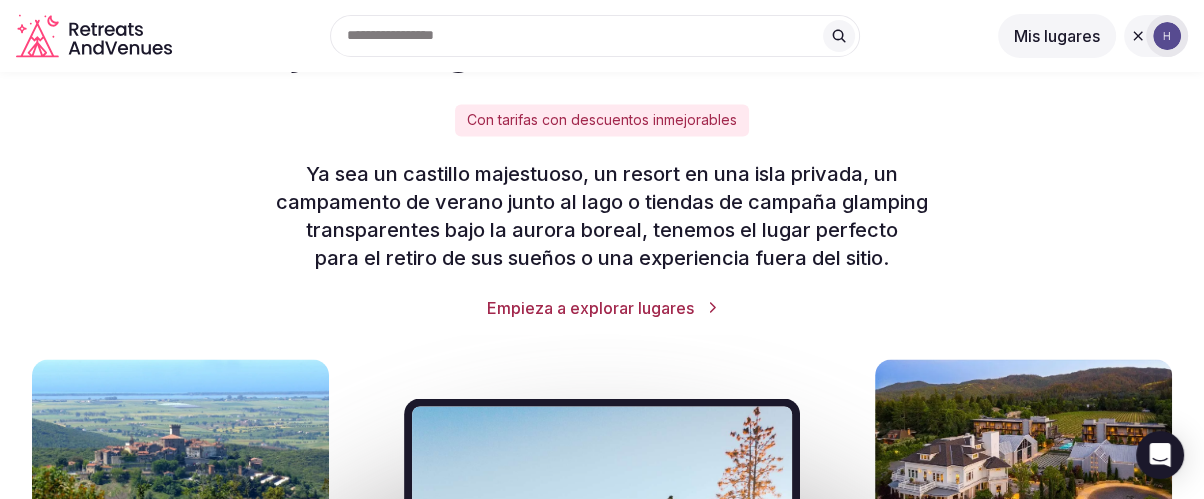 scroll, scrollTop: 0, scrollLeft: 0, axis: both 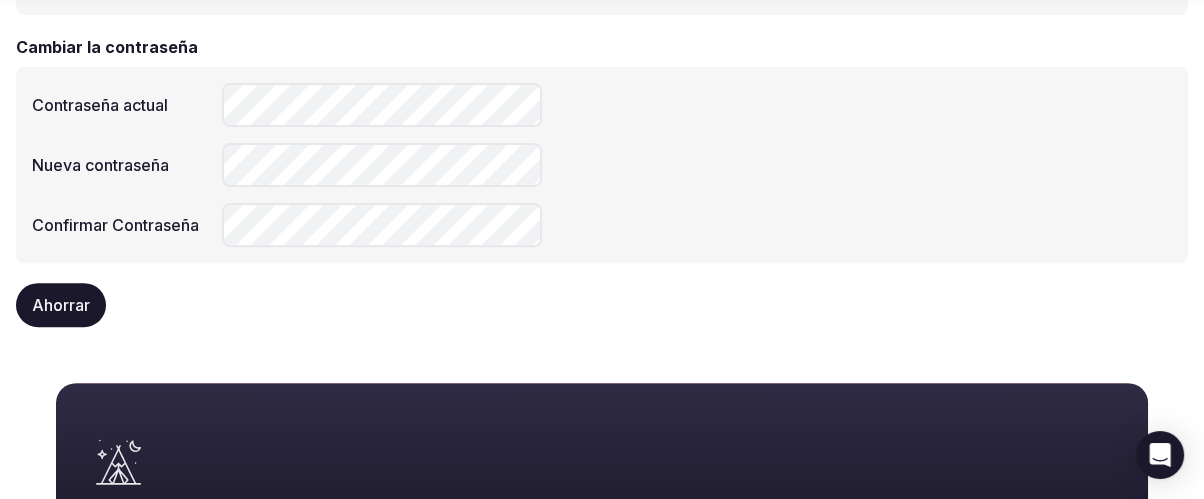 click on "Contraseña actual" at bounding box center (602, 105) 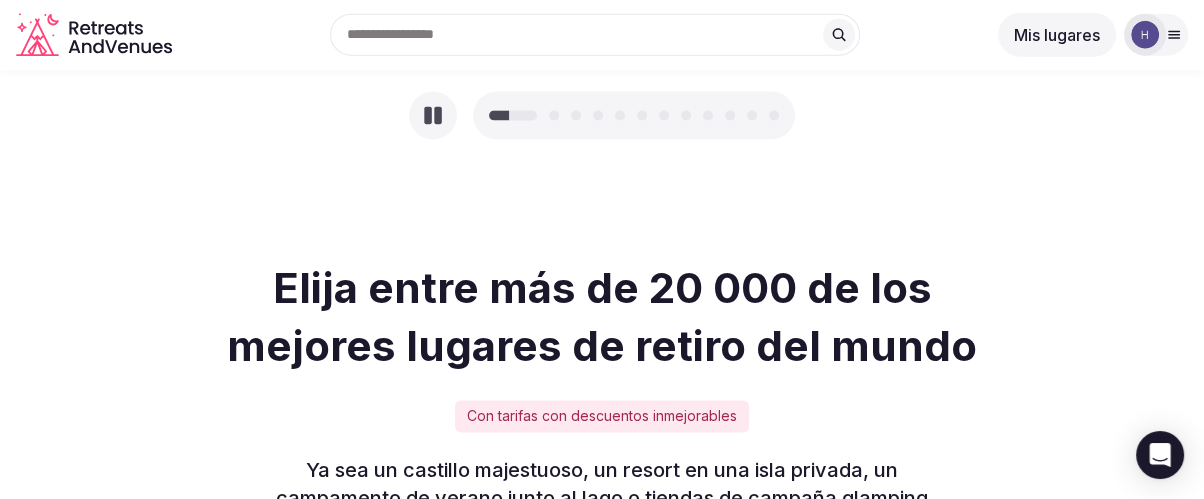 scroll, scrollTop: 2420, scrollLeft: 0, axis: vertical 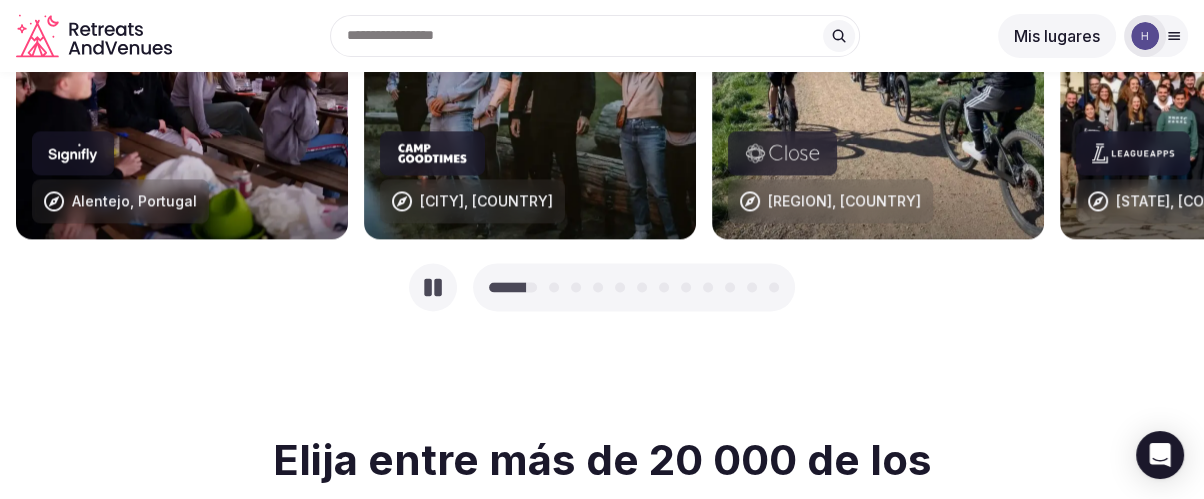 click at bounding box center [1145, 36] 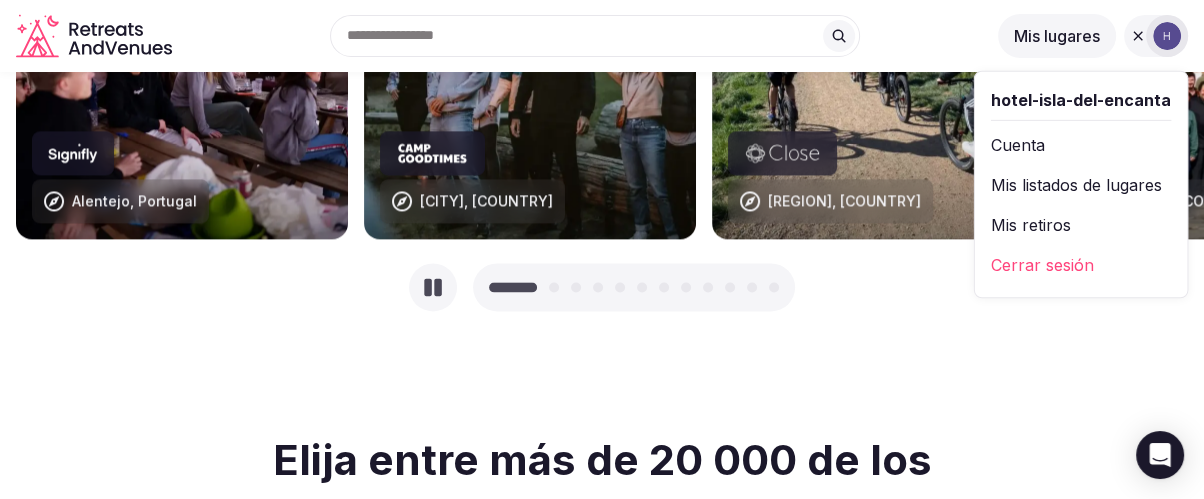 click on "Cuenta" at bounding box center [1018, 145] 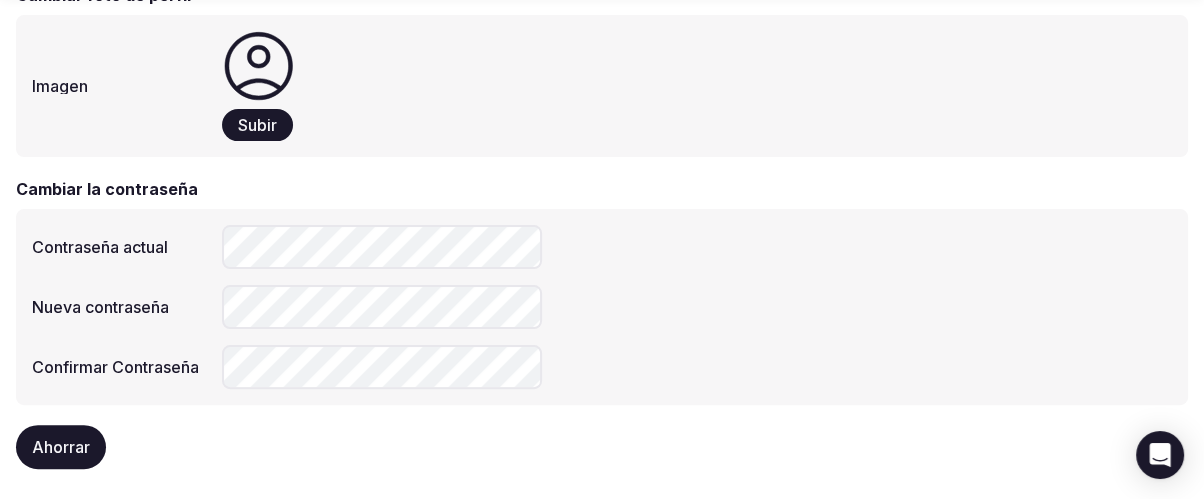 scroll, scrollTop: 444, scrollLeft: 0, axis: vertical 